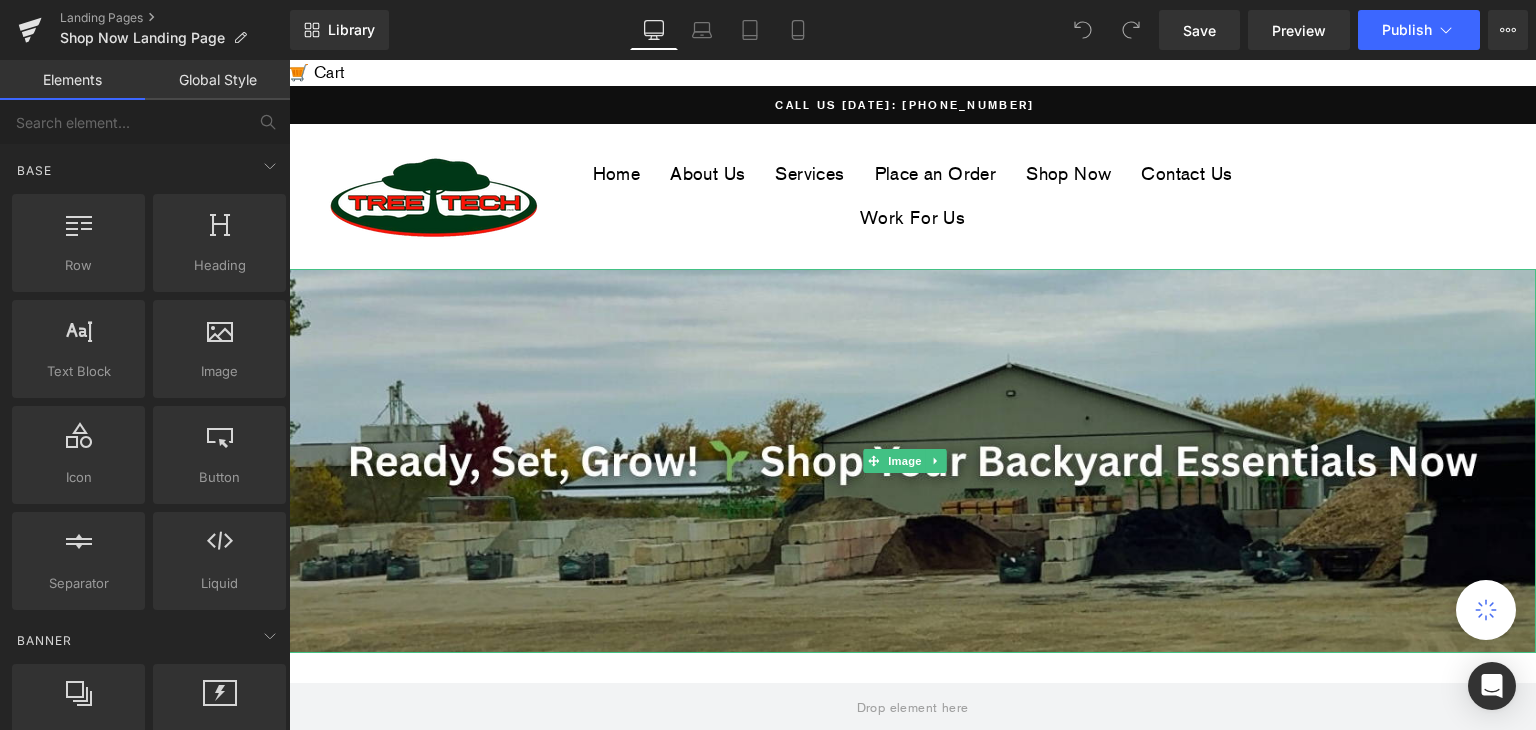 scroll, scrollTop: 0, scrollLeft: 0, axis: both 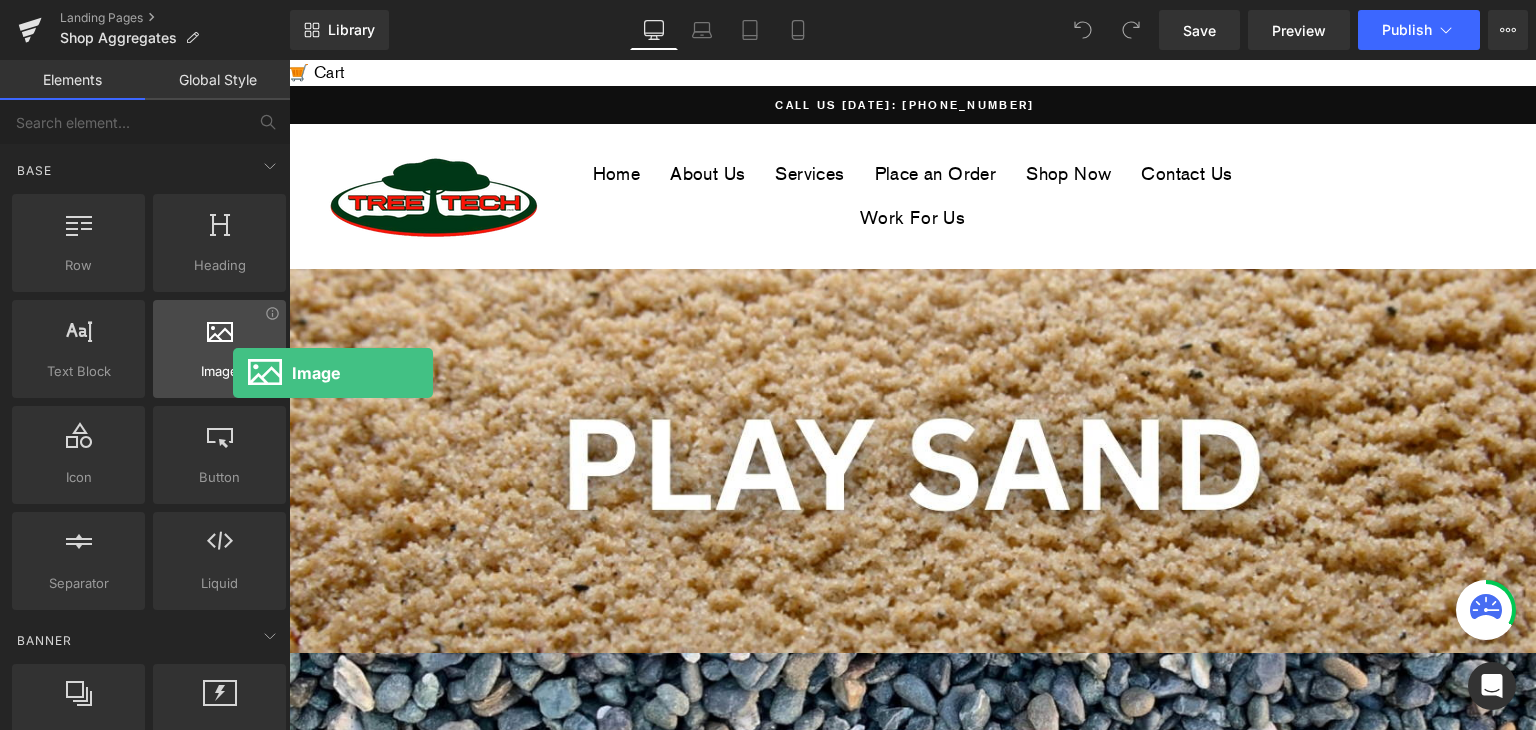 click on "Image" at bounding box center [219, 371] 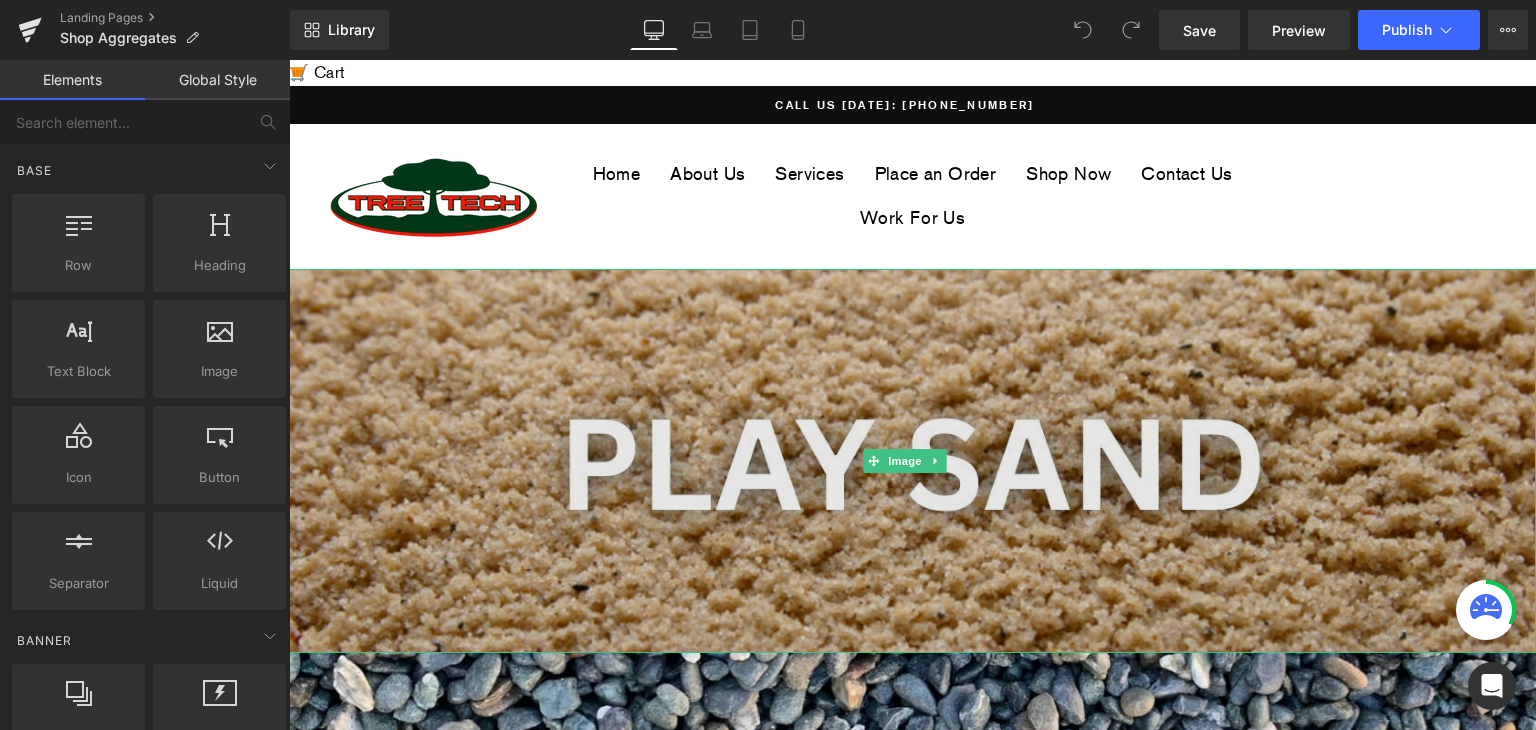 click at bounding box center (912, 461) 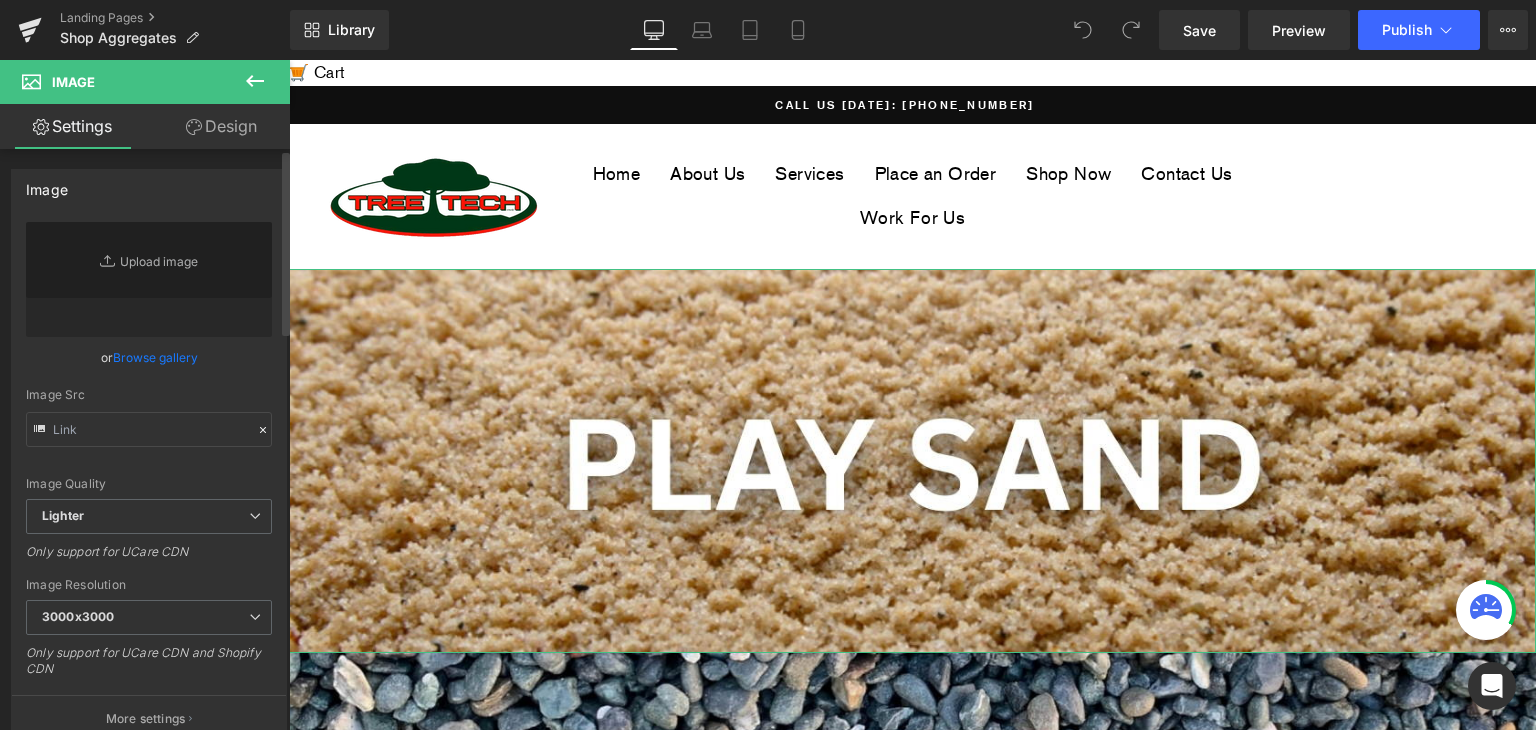 click on "Browse gallery" at bounding box center (155, 357) 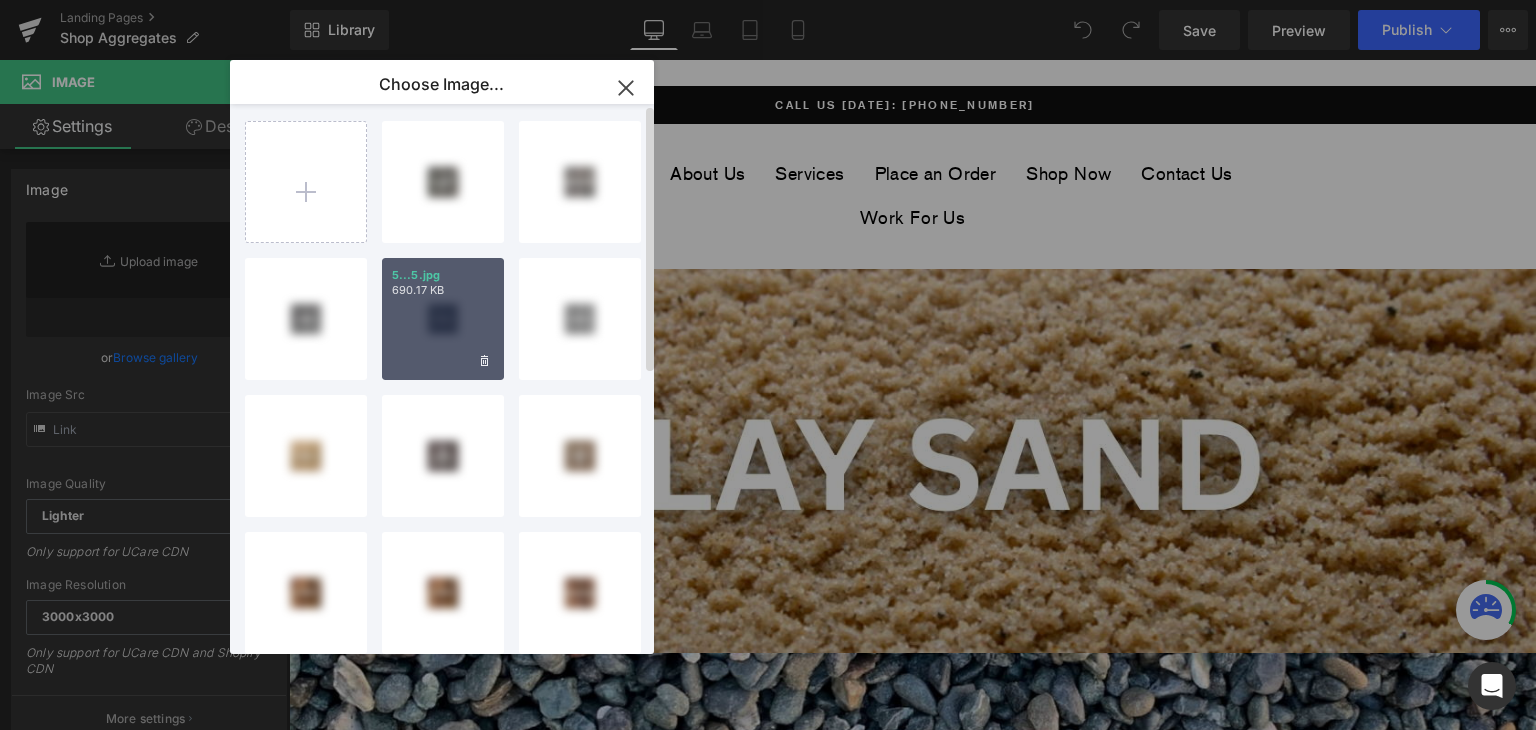 scroll, scrollTop: 0, scrollLeft: 0, axis: both 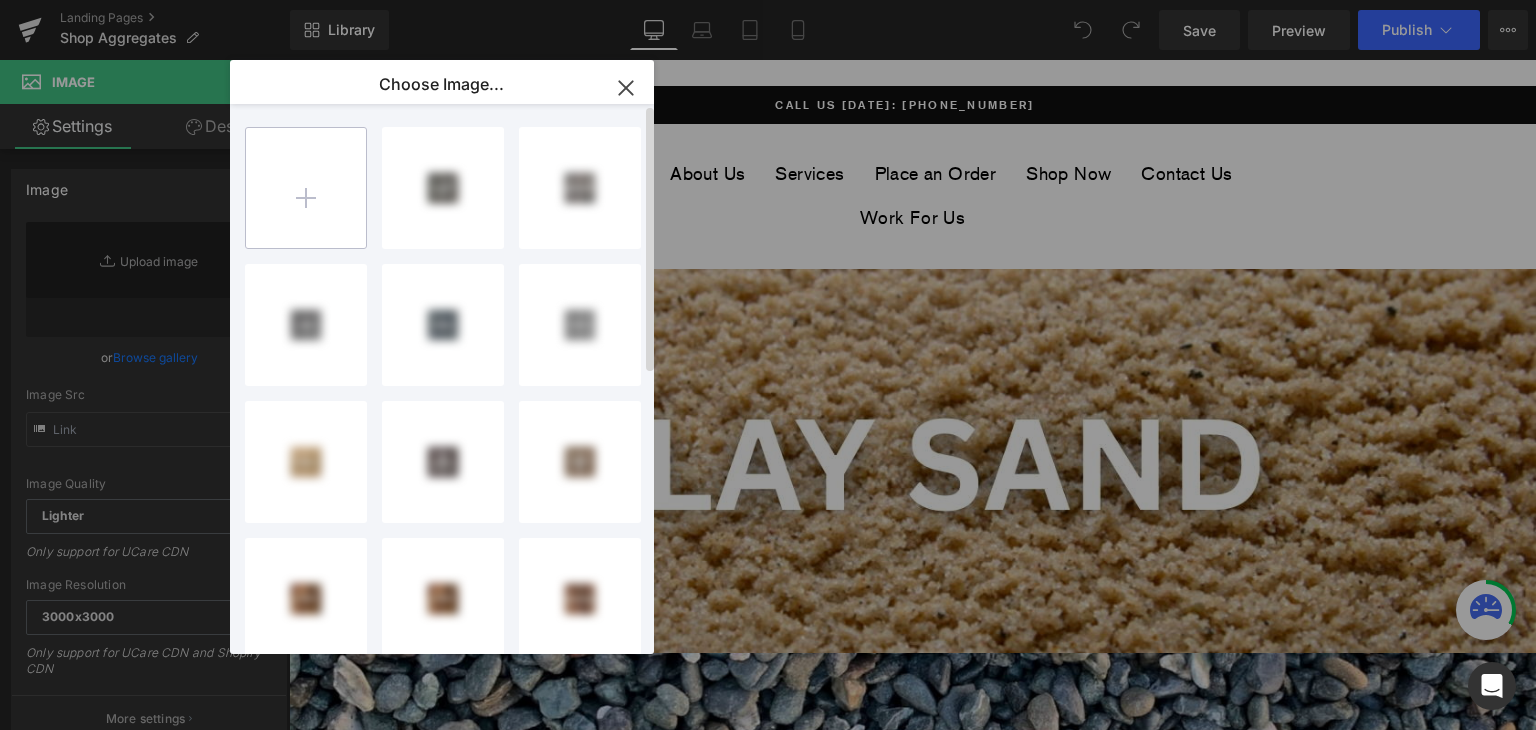 click at bounding box center [306, 188] 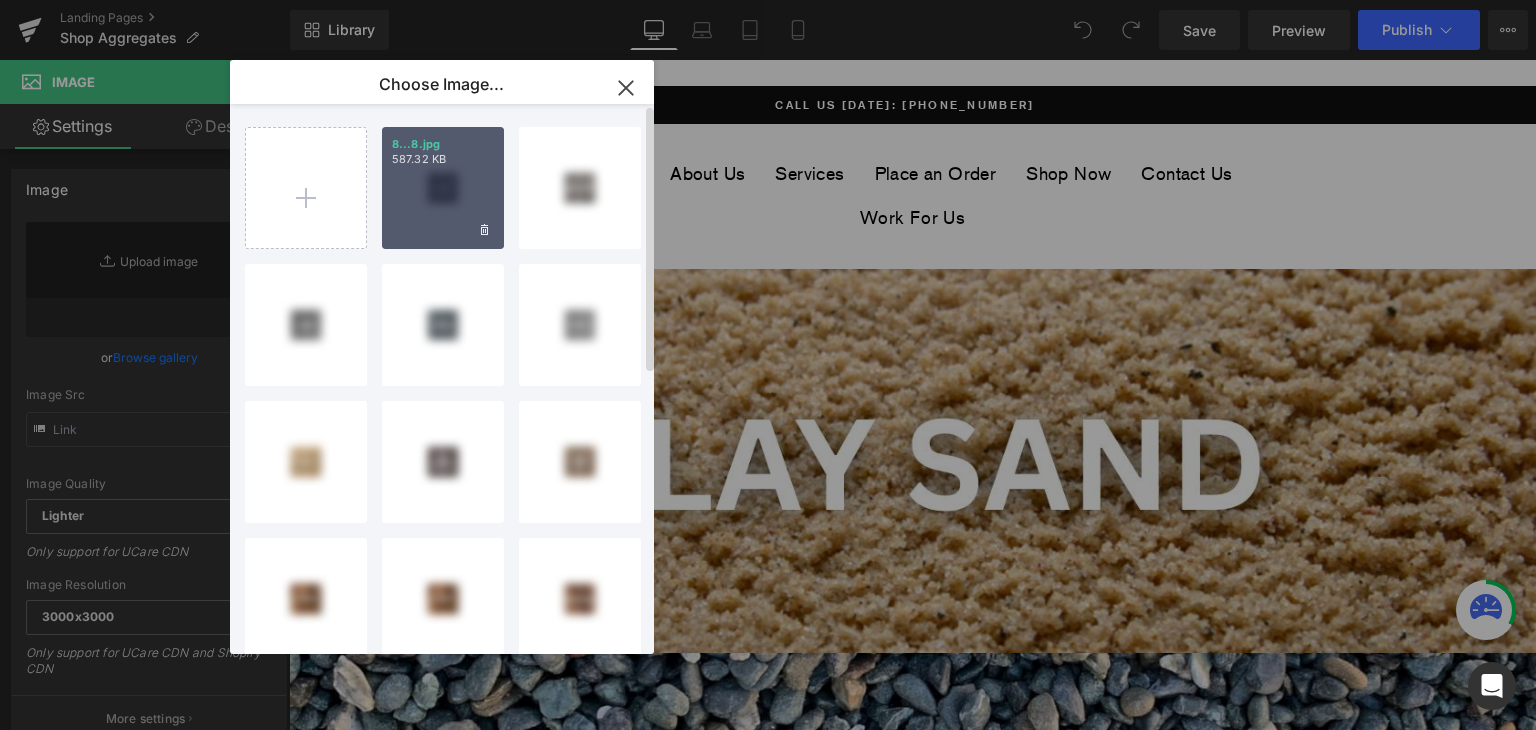click on "8...8.jpg 587.32 KB" at bounding box center (443, 188) 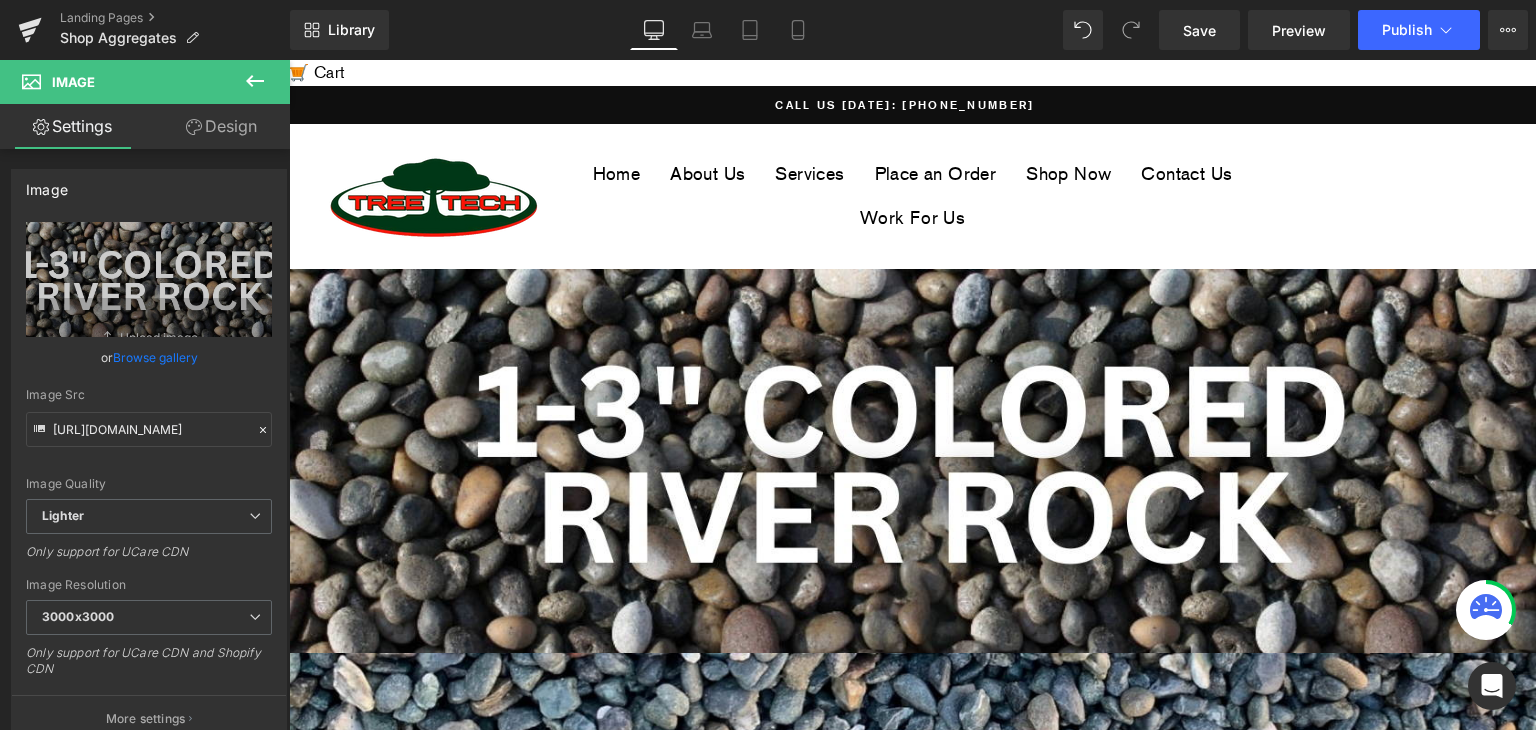 click 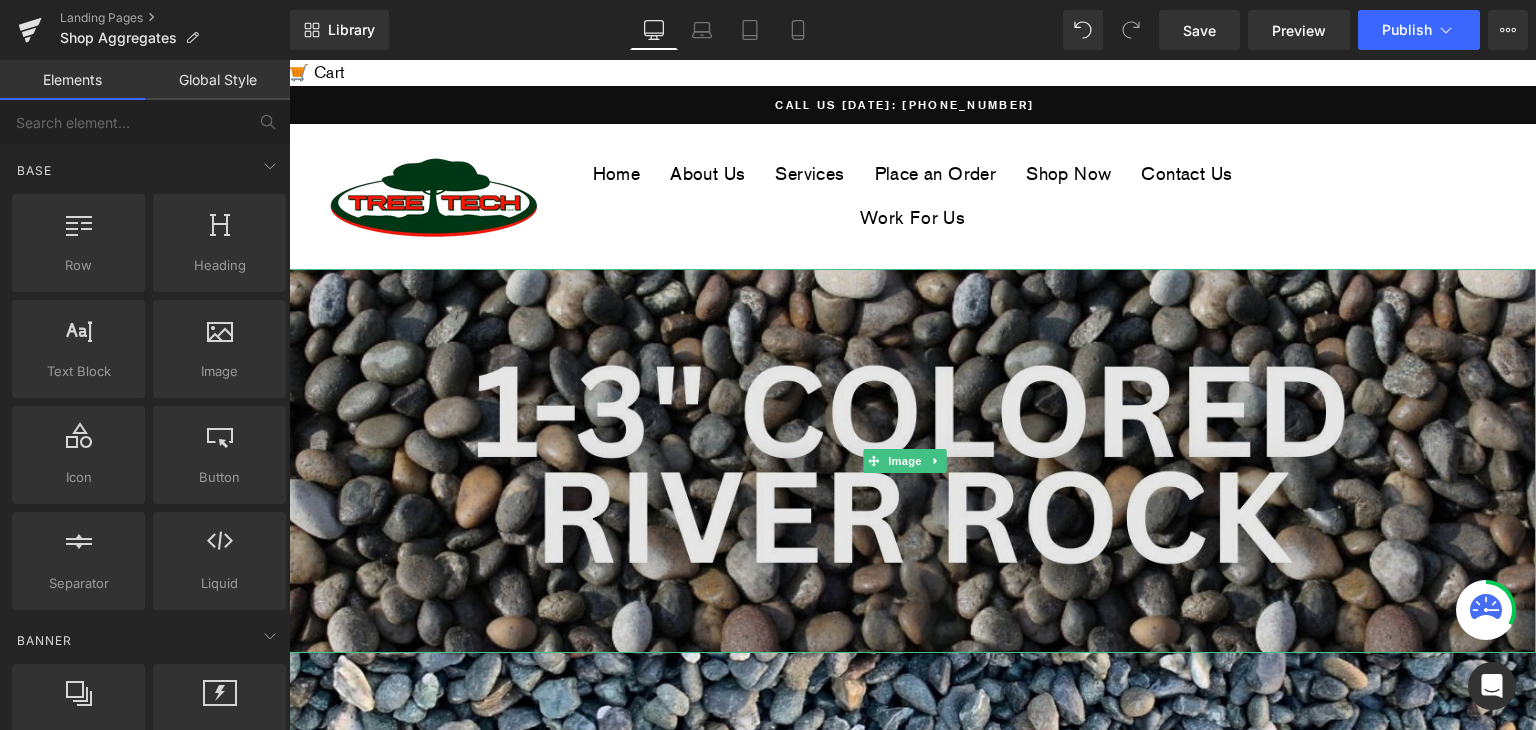 click at bounding box center (912, 461) 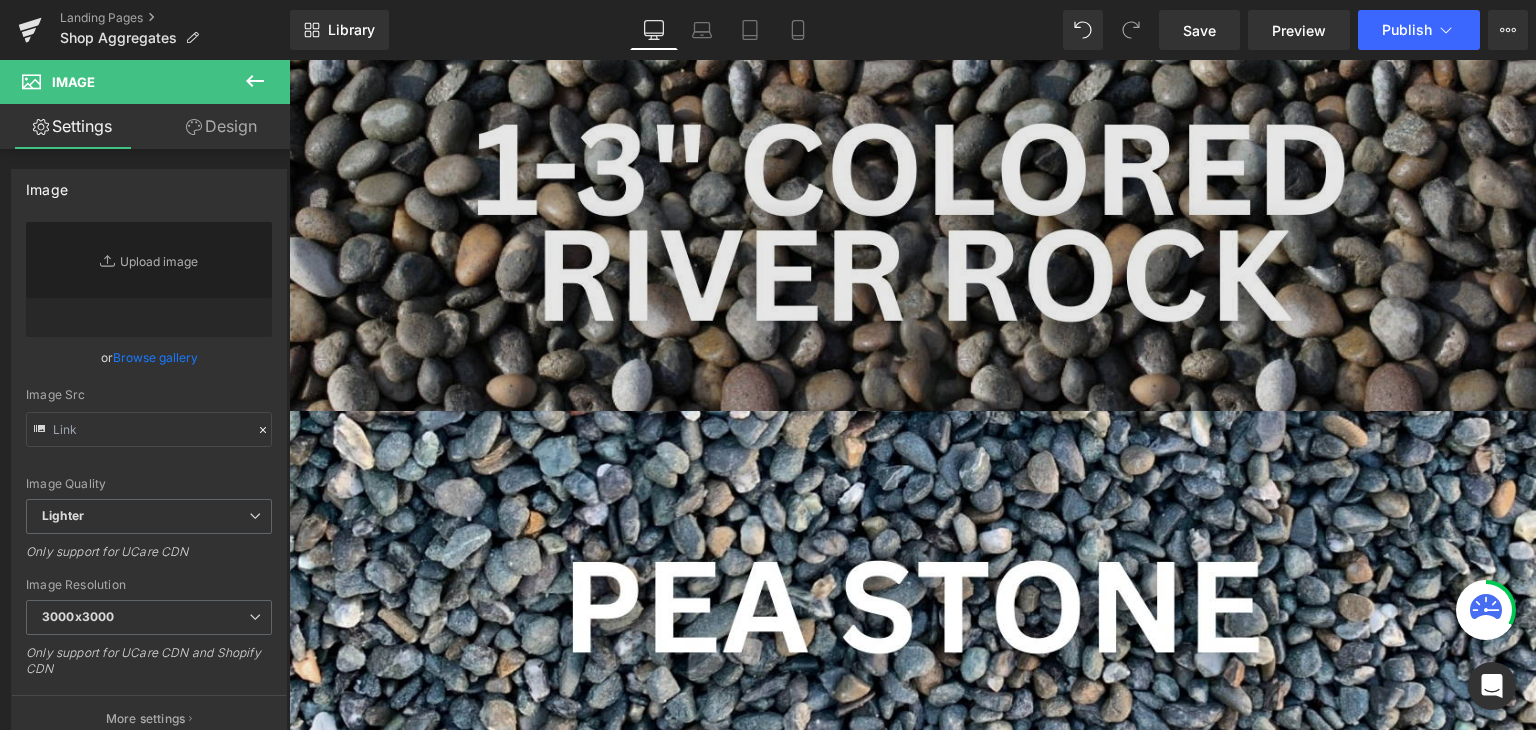 scroll, scrollTop: 0, scrollLeft: 0, axis: both 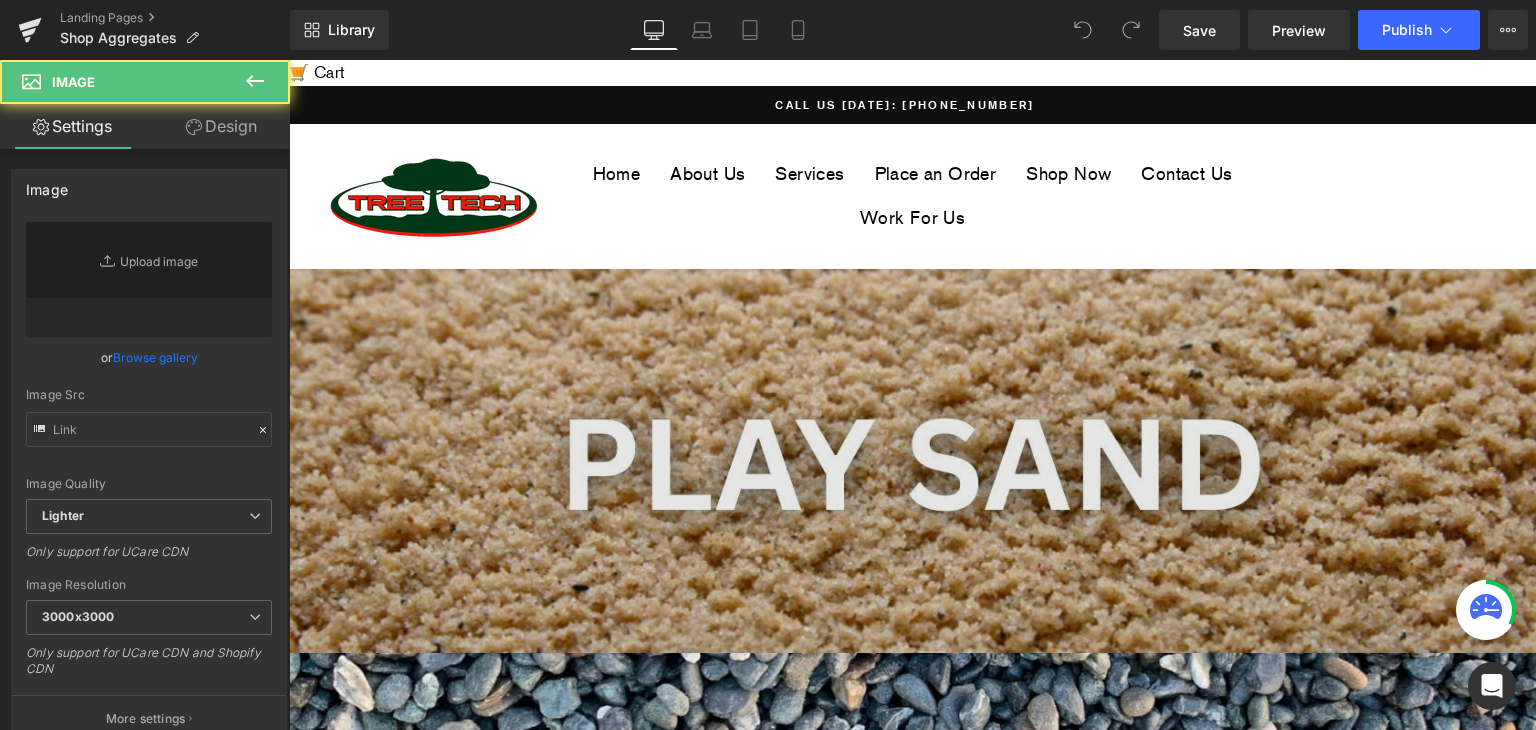 click at bounding box center [912, 461] 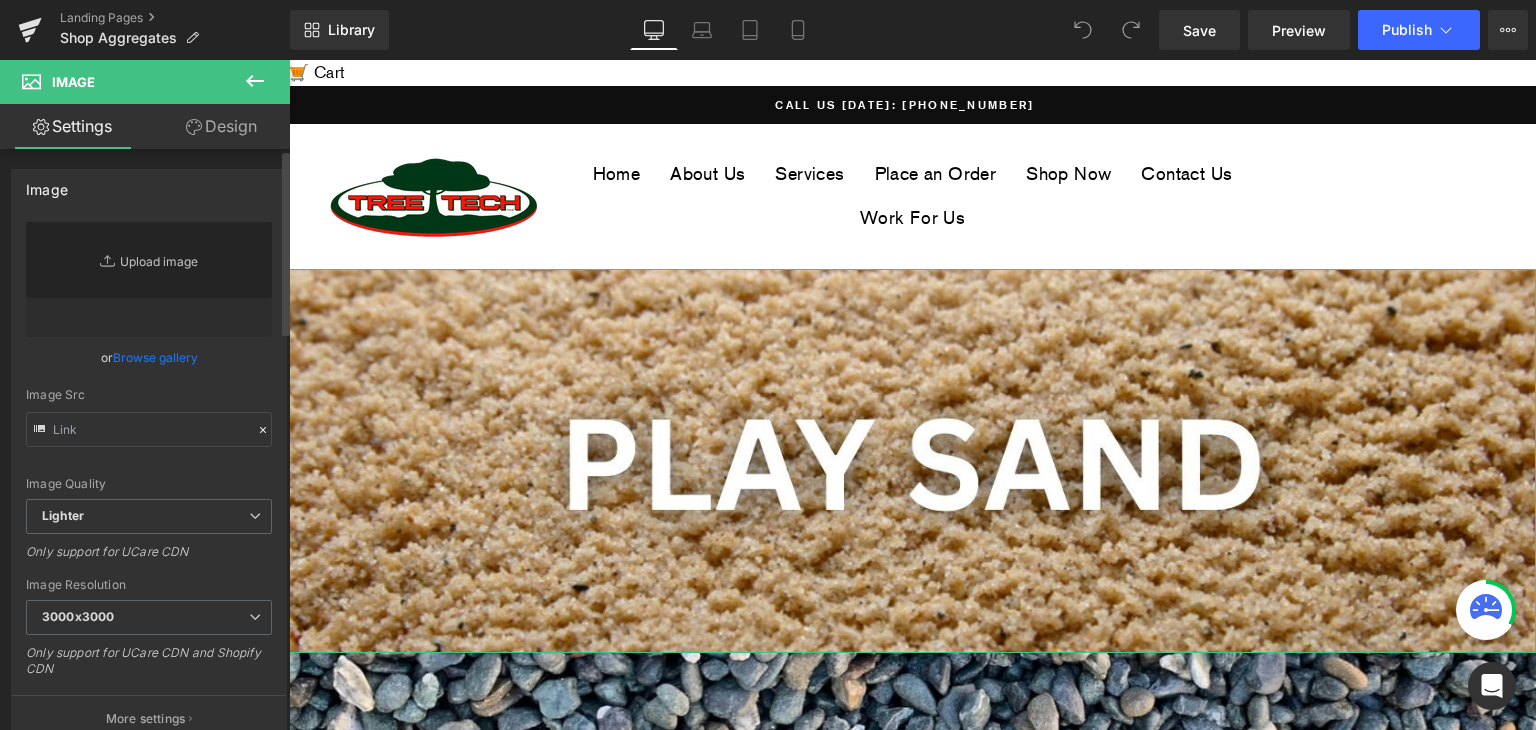 click on "Replace Image" at bounding box center [149, 279] 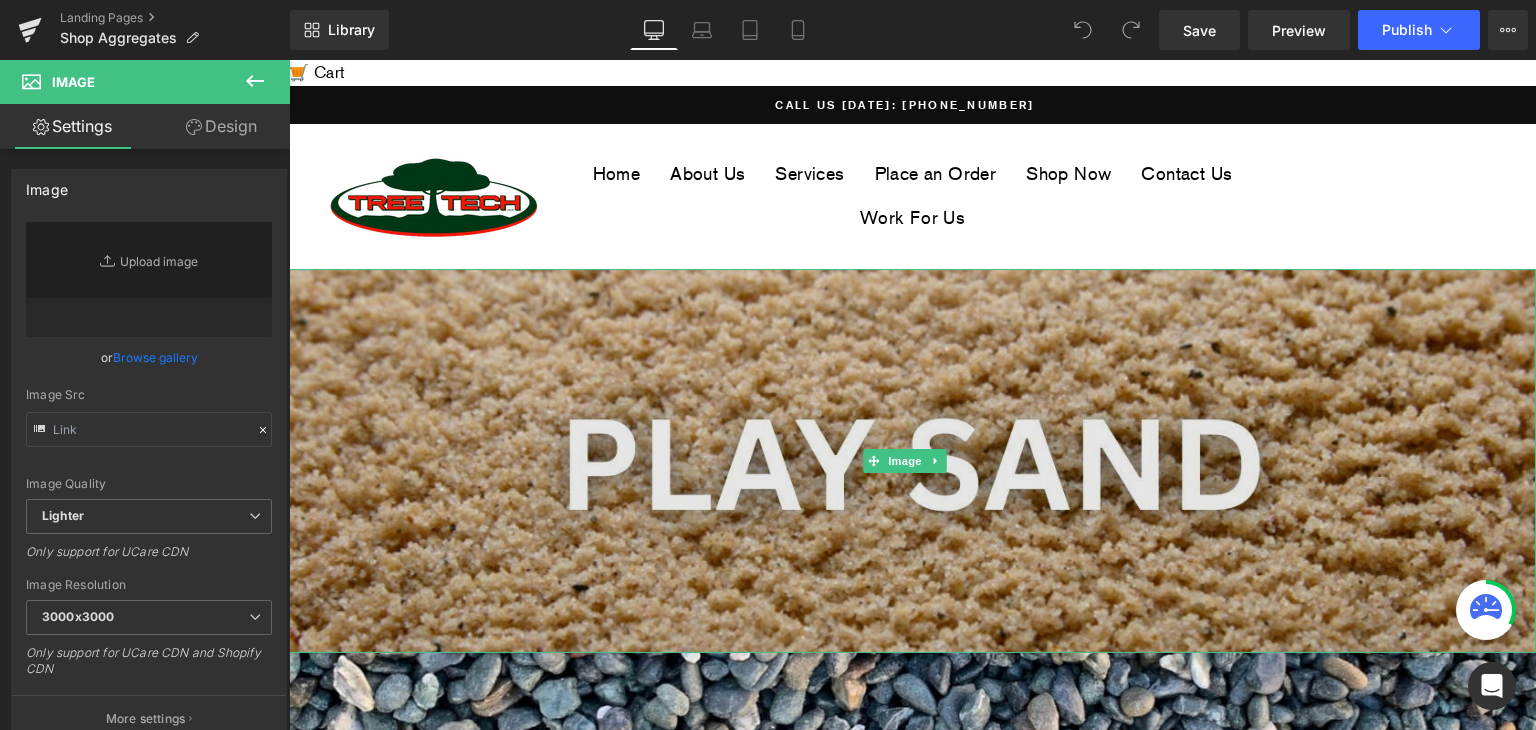 click at bounding box center (912, 461) 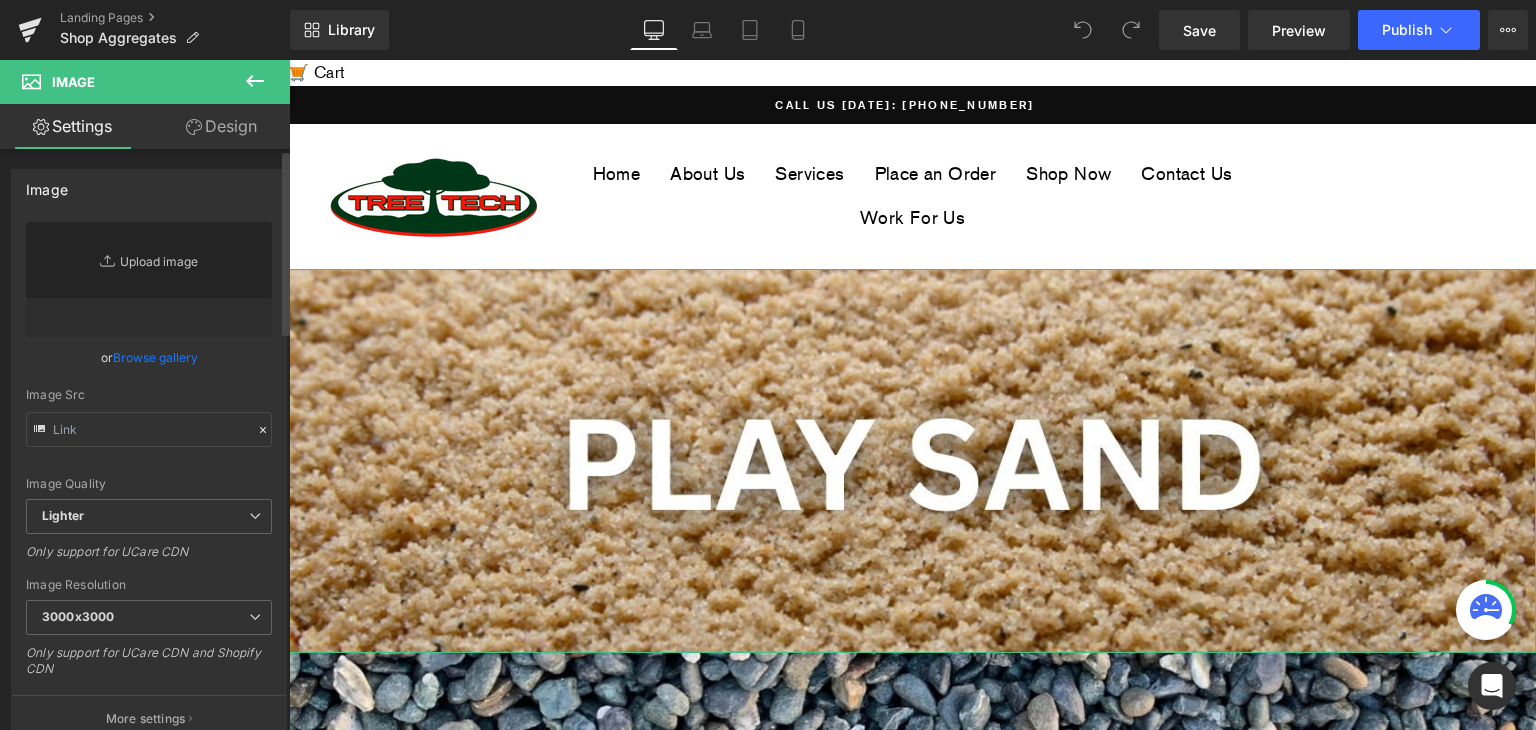 click on "Replace Image" at bounding box center (149, 279) 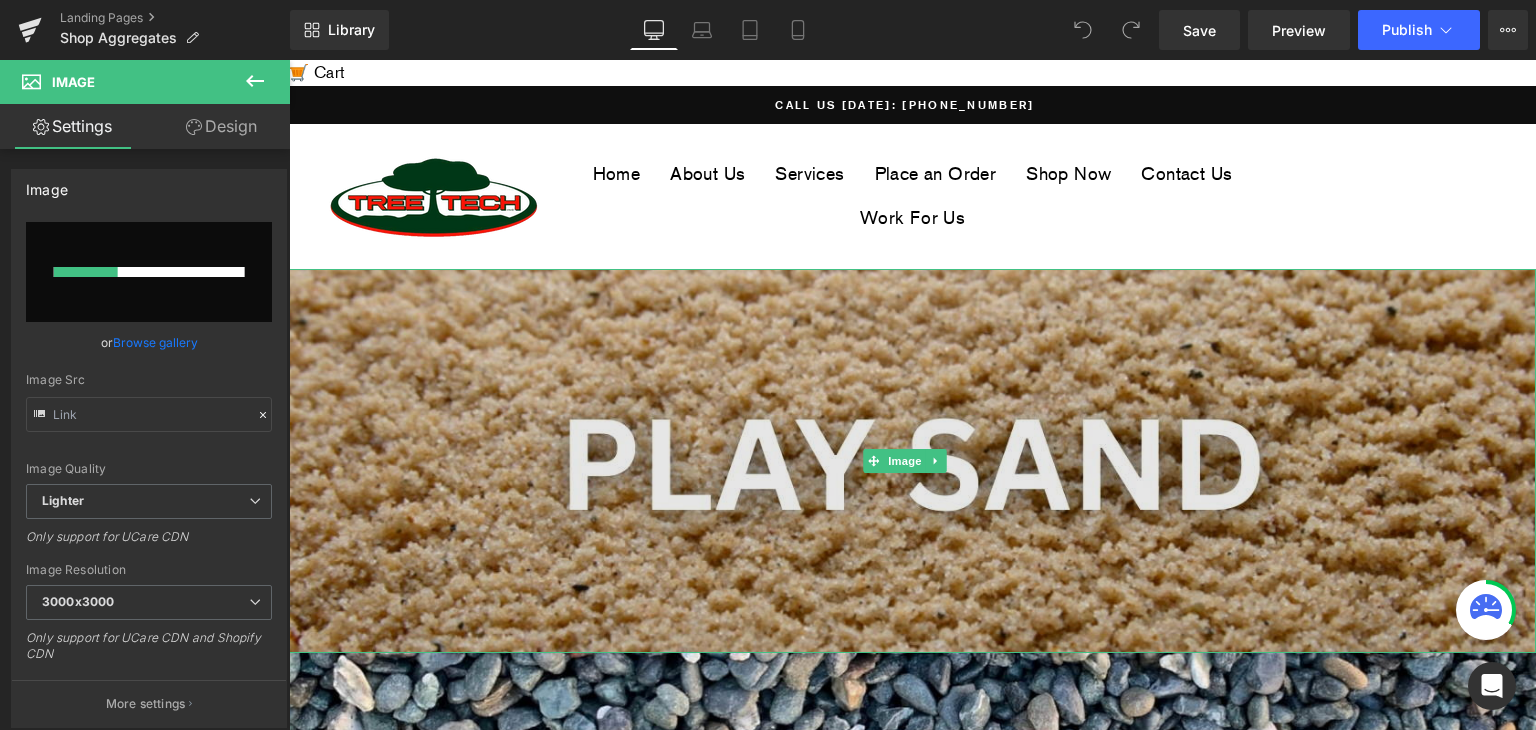 type 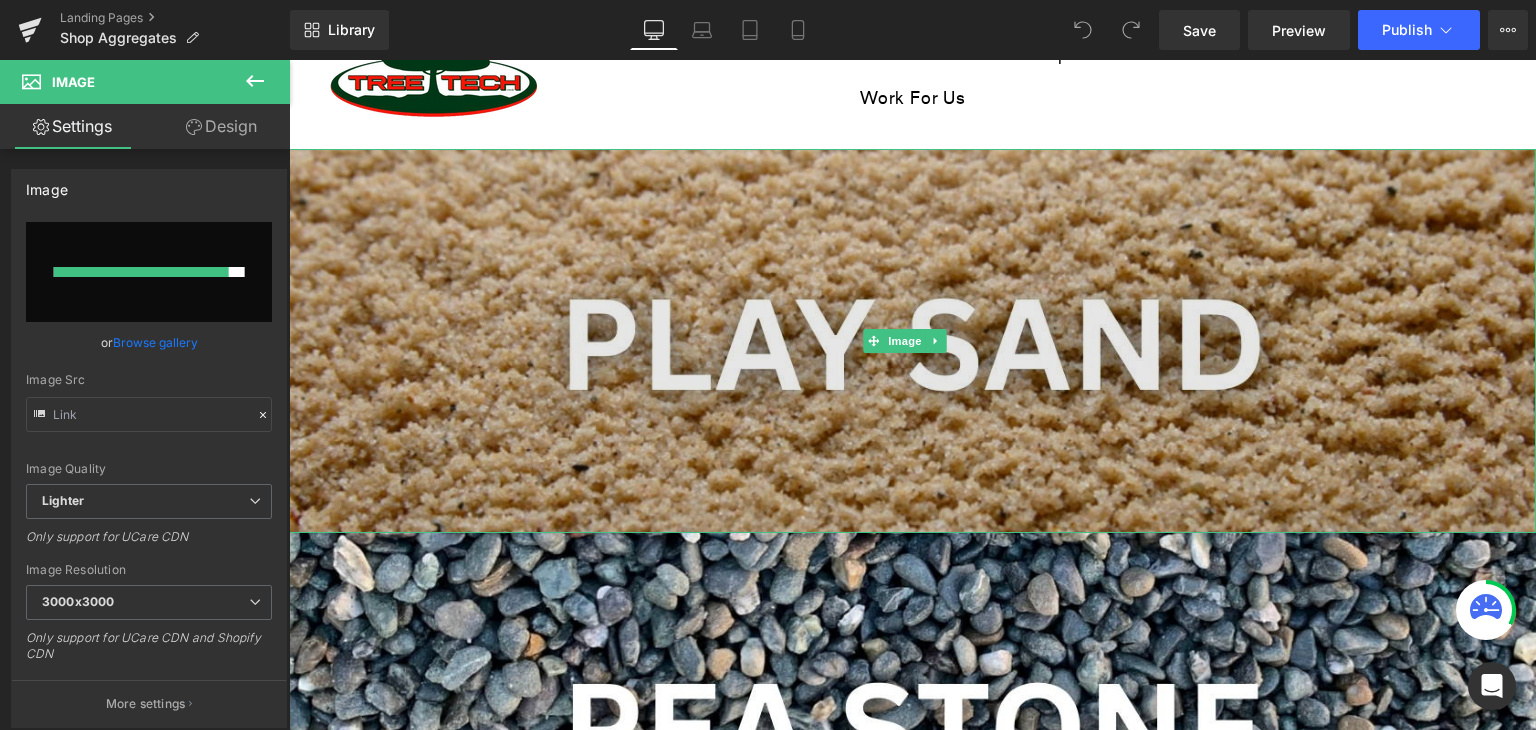 scroll, scrollTop: 0, scrollLeft: 0, axis: both 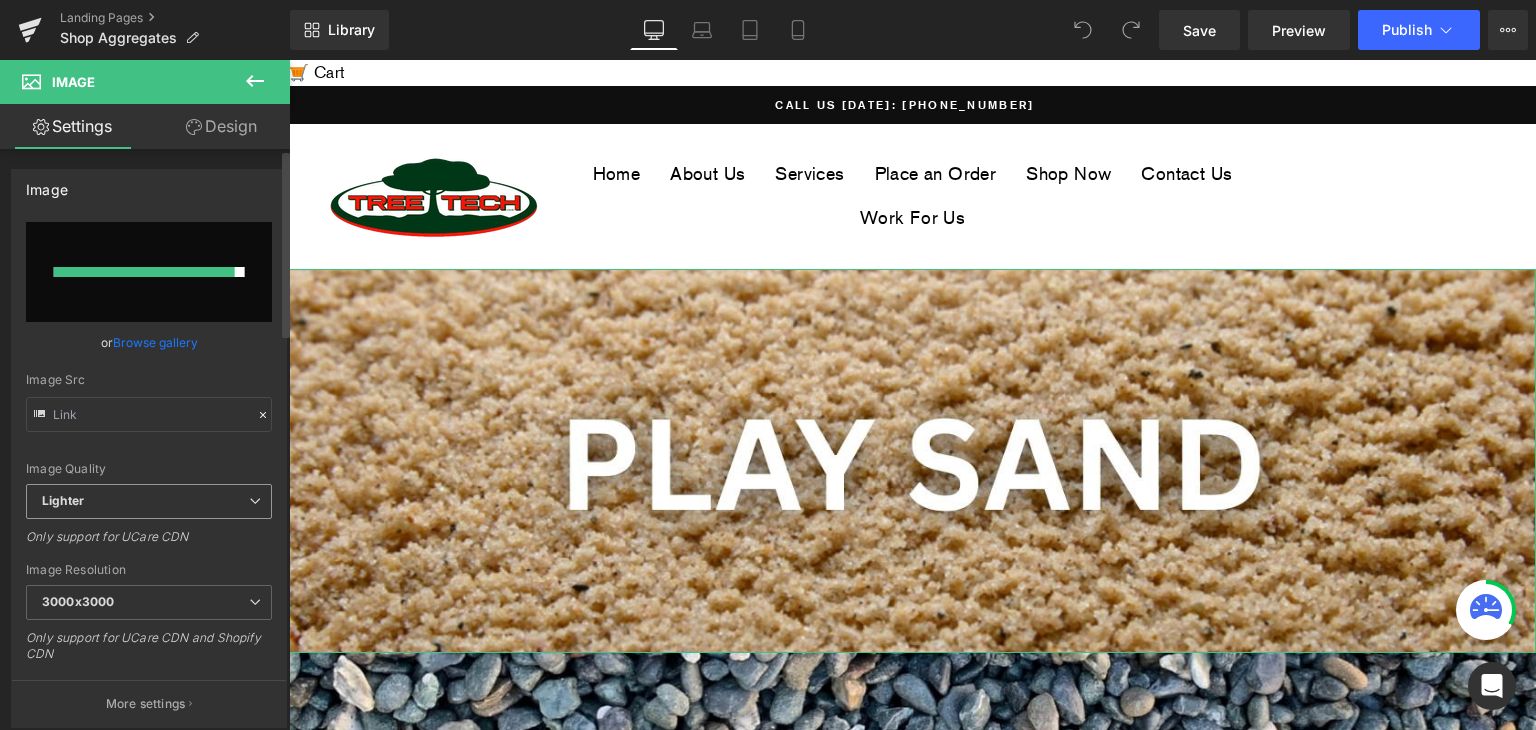 click on "Lighter" at bounding box center (149, 501) 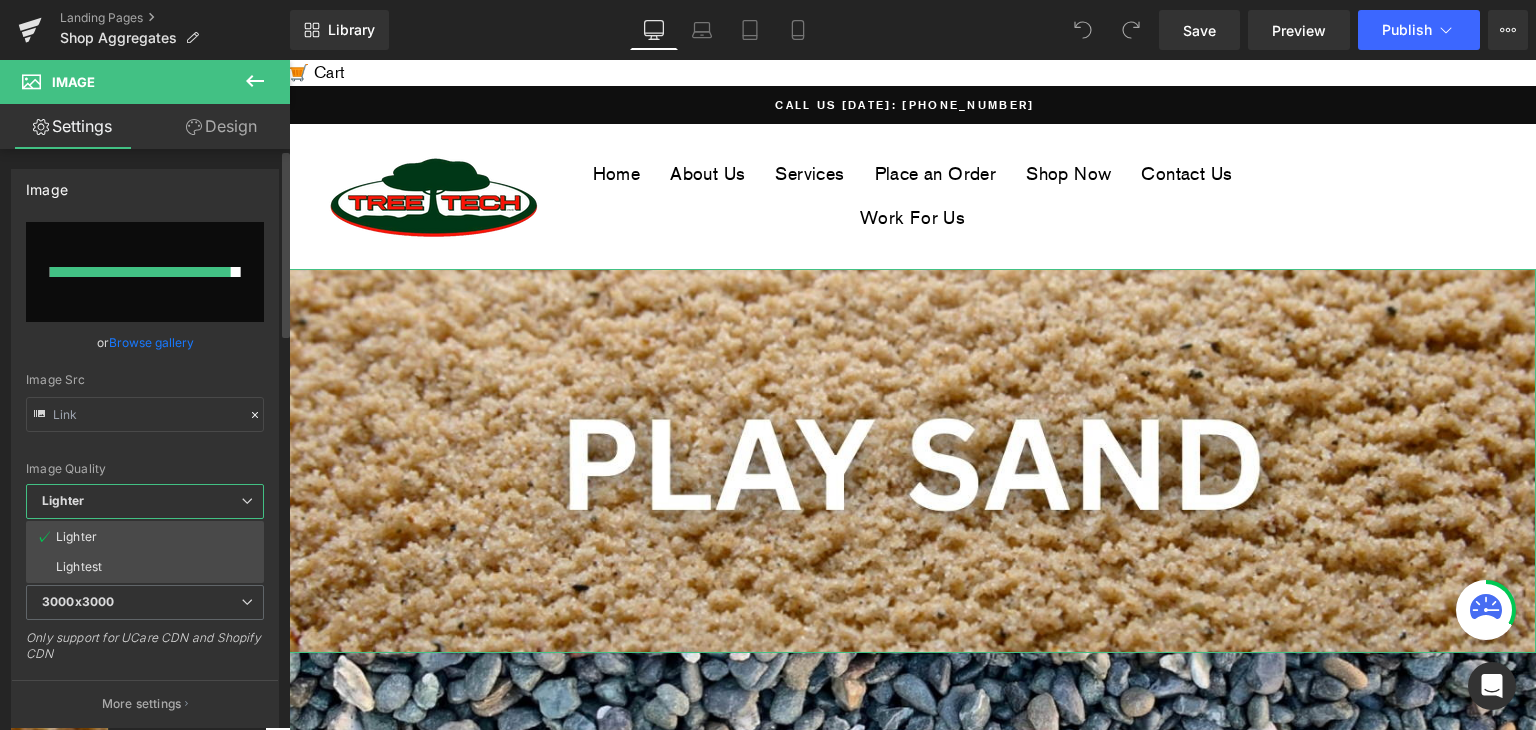 click on "Lighter" at bounding box center (145, 501) 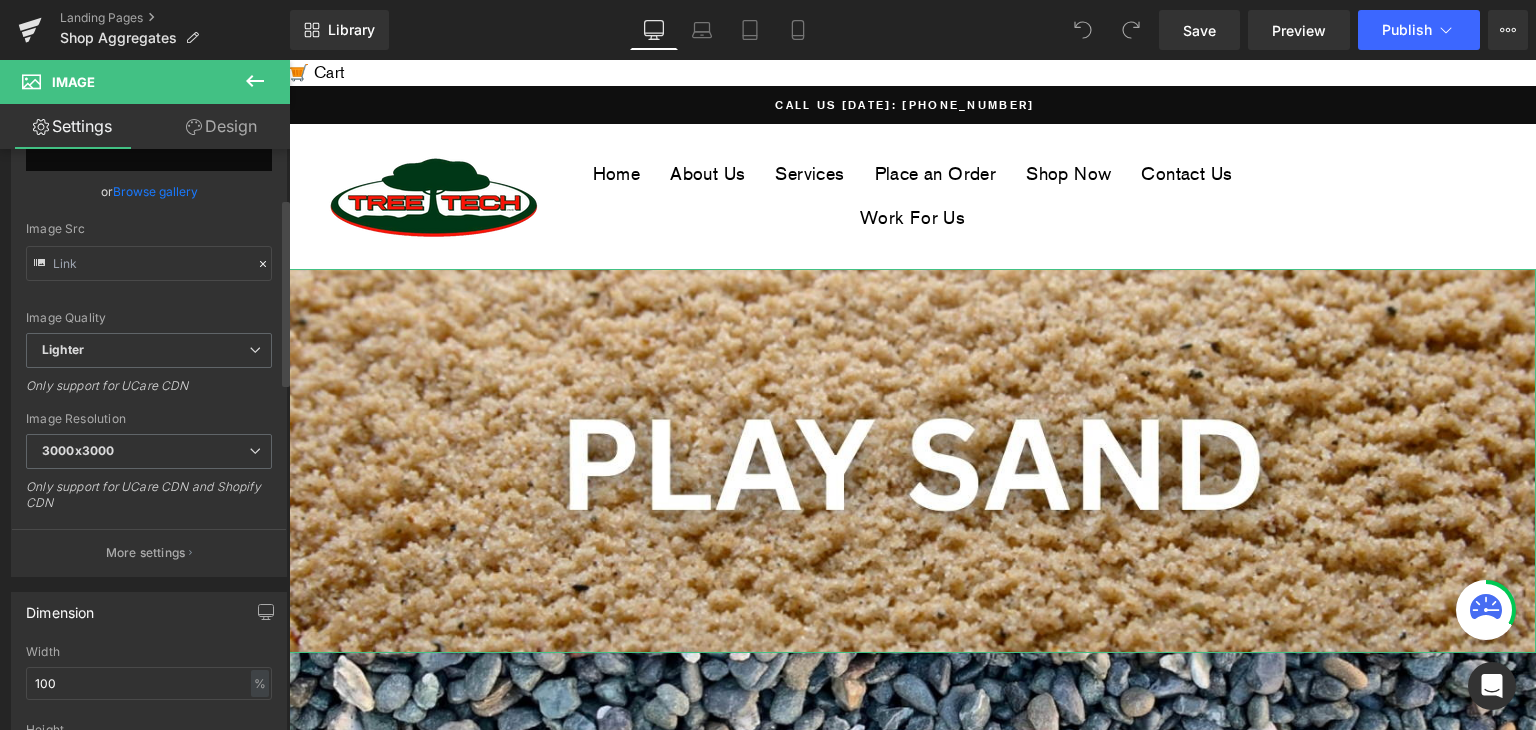 scroll, scrollTop: 152, scrollLeft: 0, axis: vertical 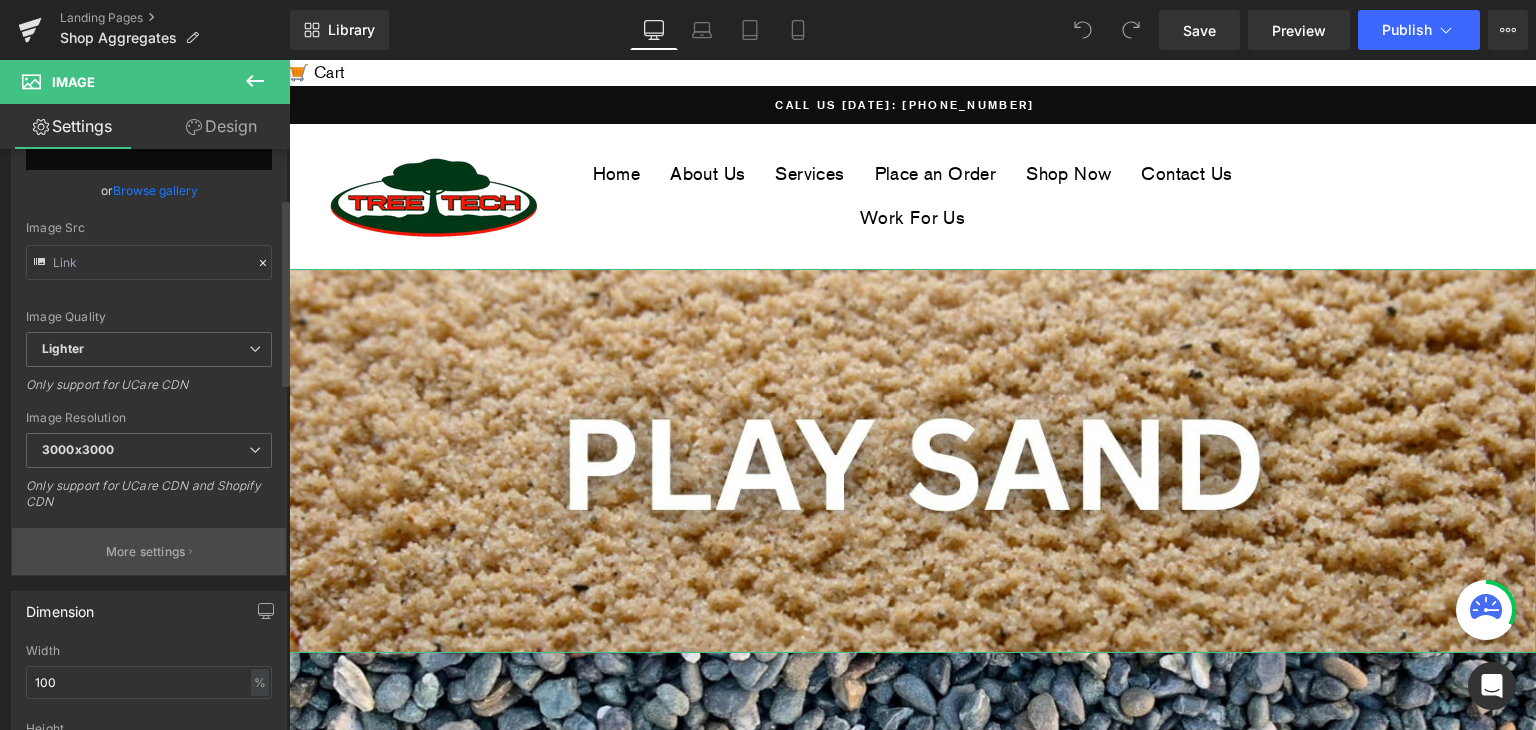 click on "More settings" at bounding box center (149, 551) 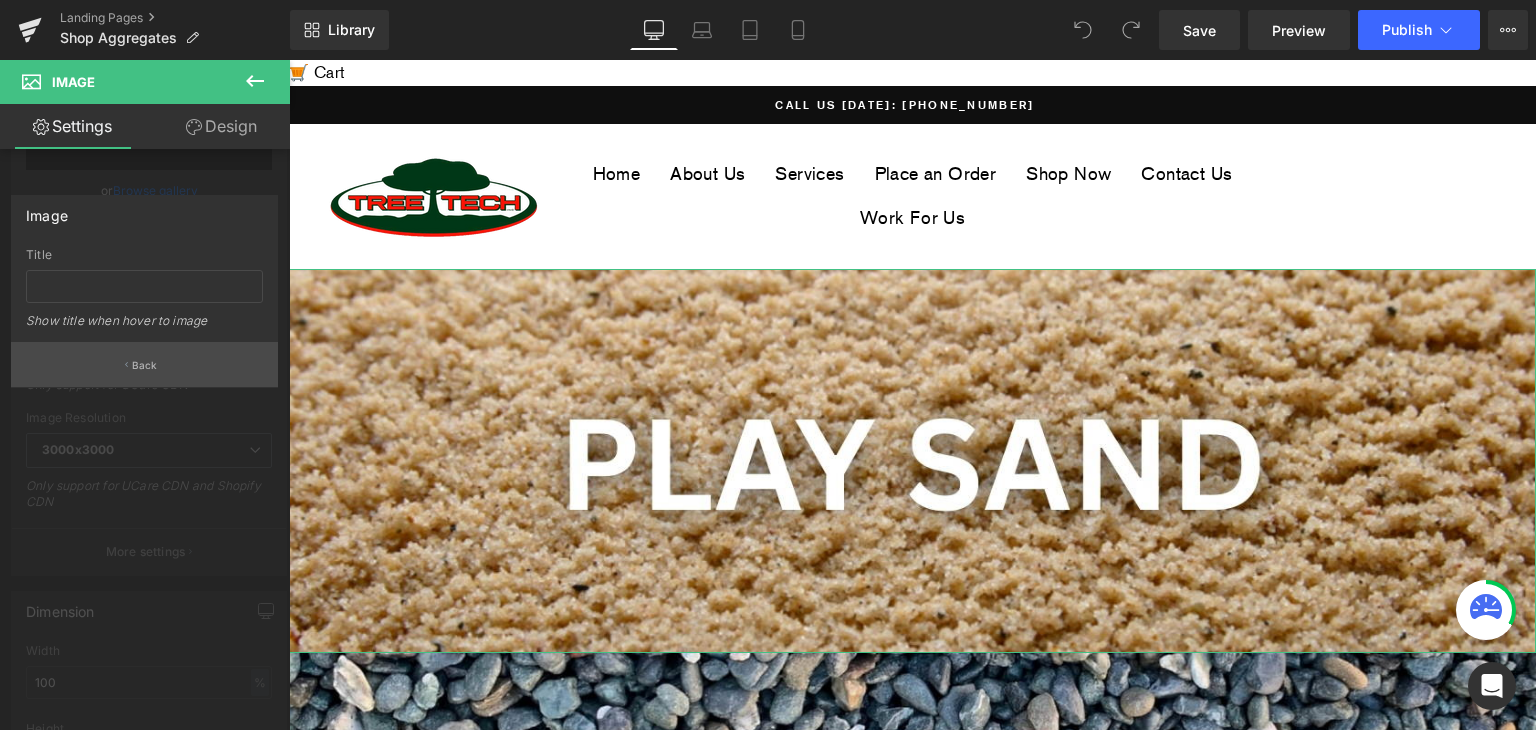click on "Back" at bounding box center [145, 365] 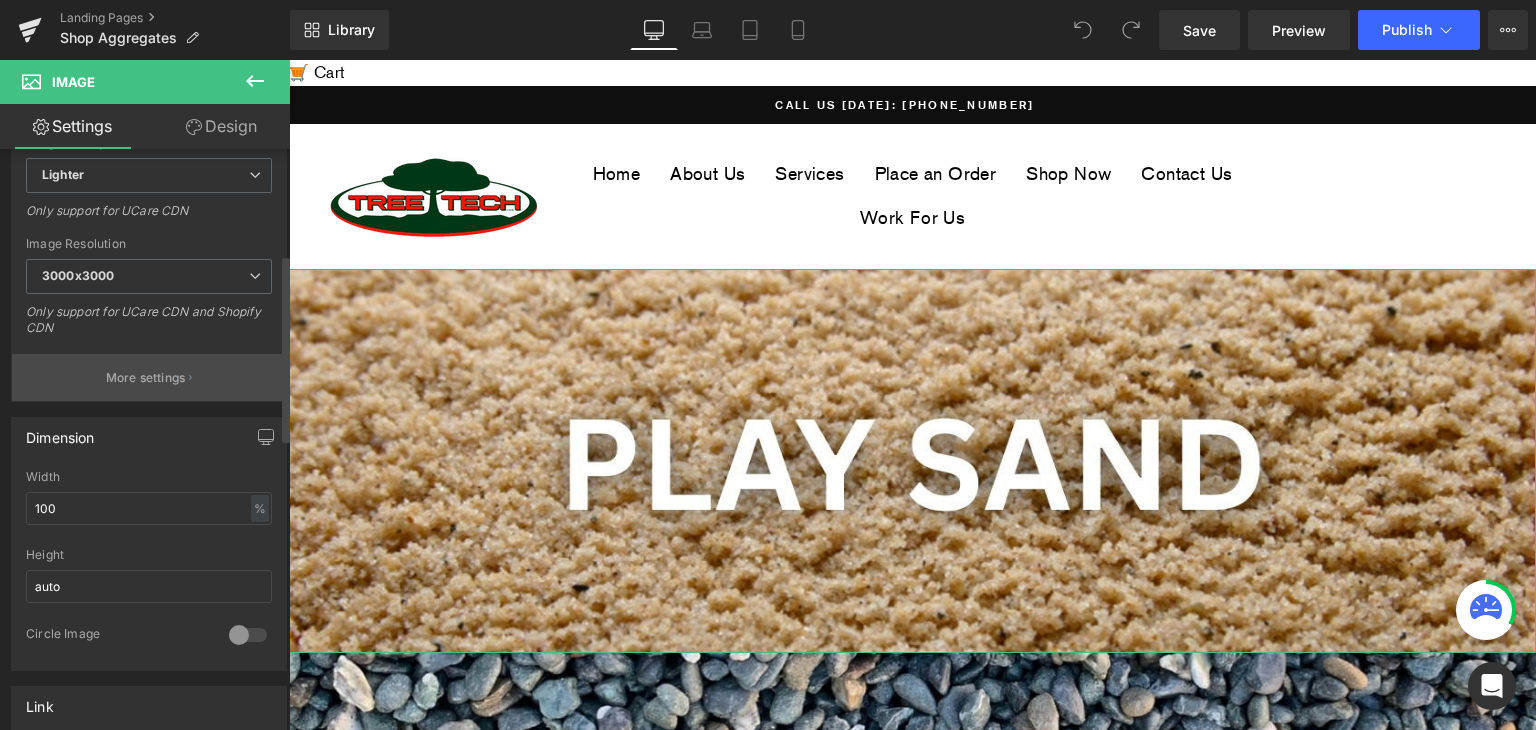 scroll, scrollTop: 0, scrollLeft: 0, axis: both 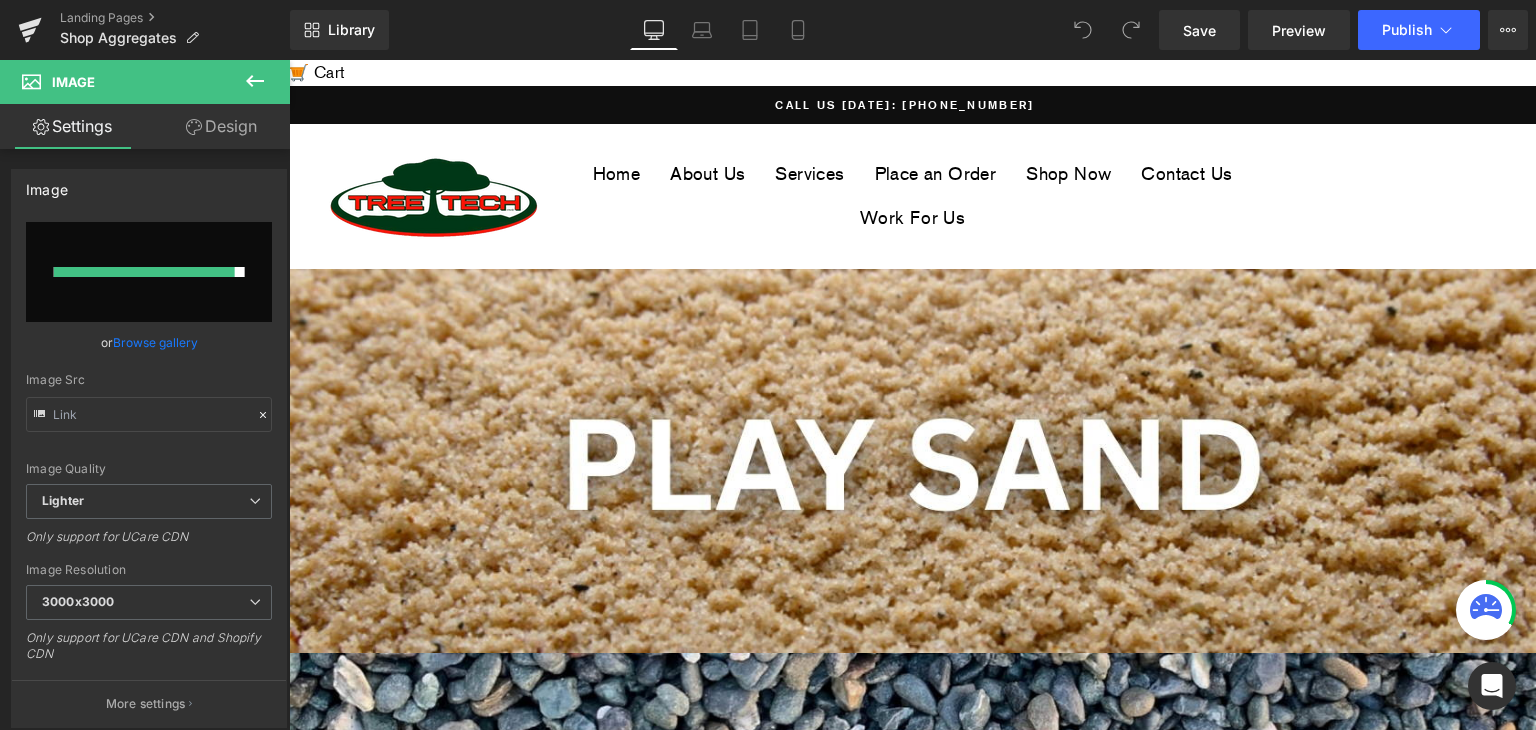 click 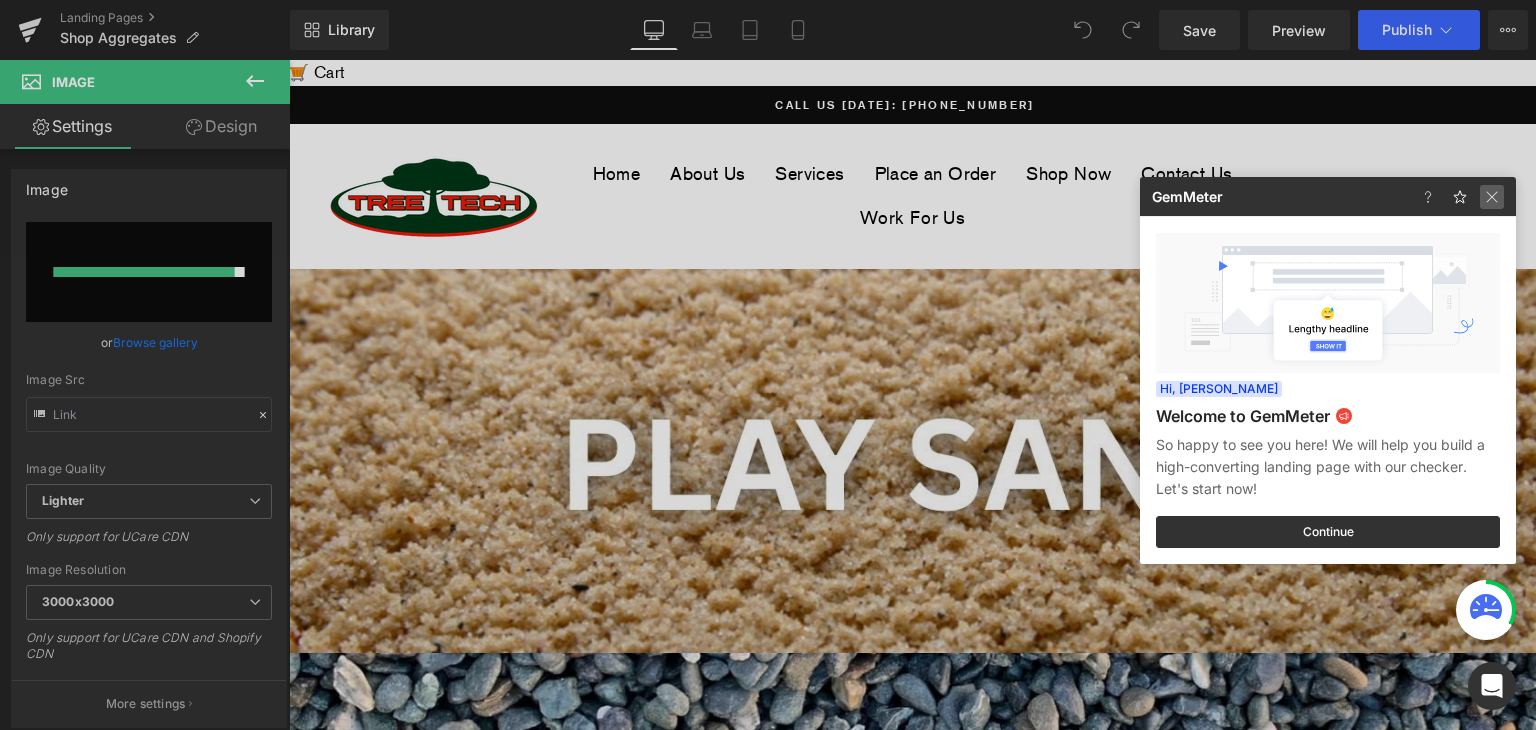 click 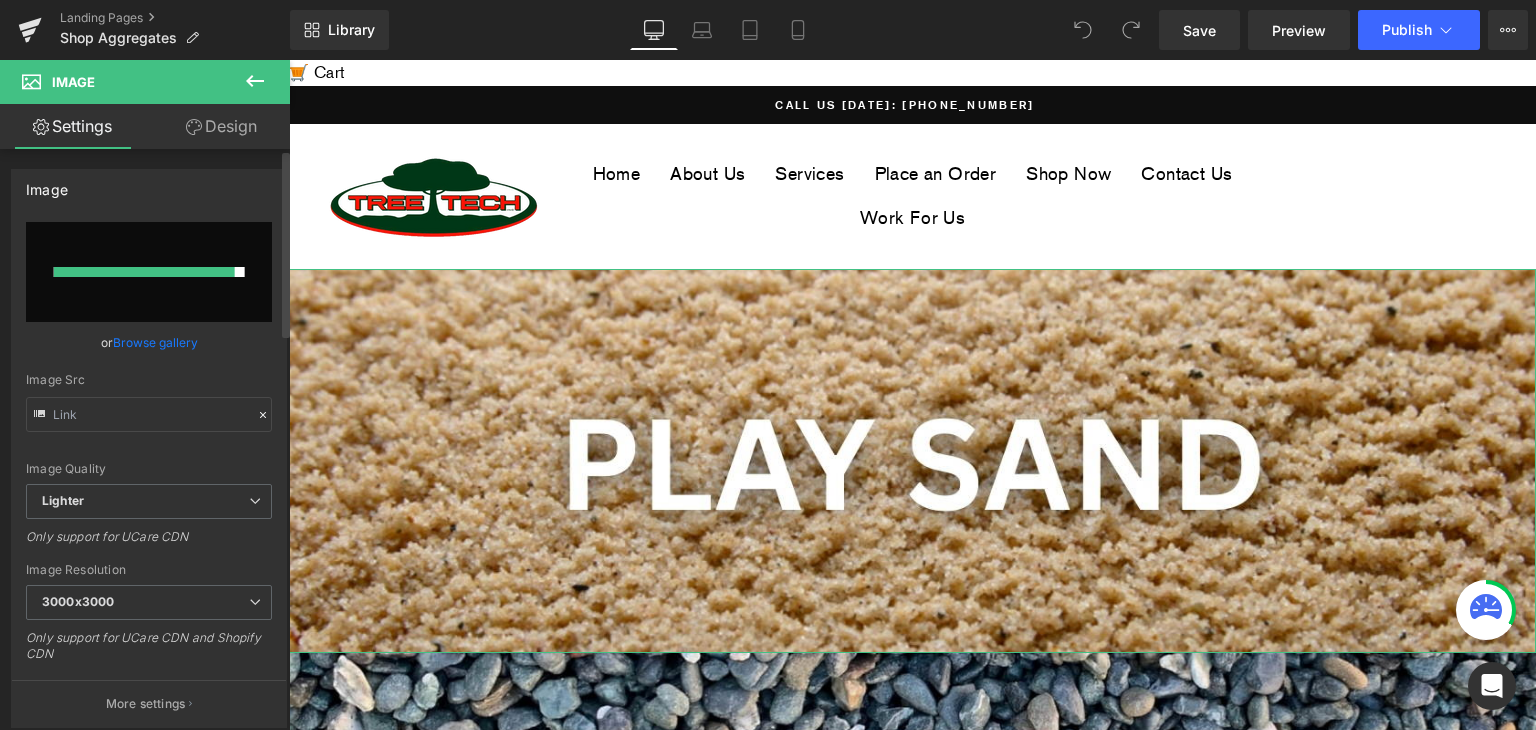 click on "Browse gallery" at bounding box center (155, 342) 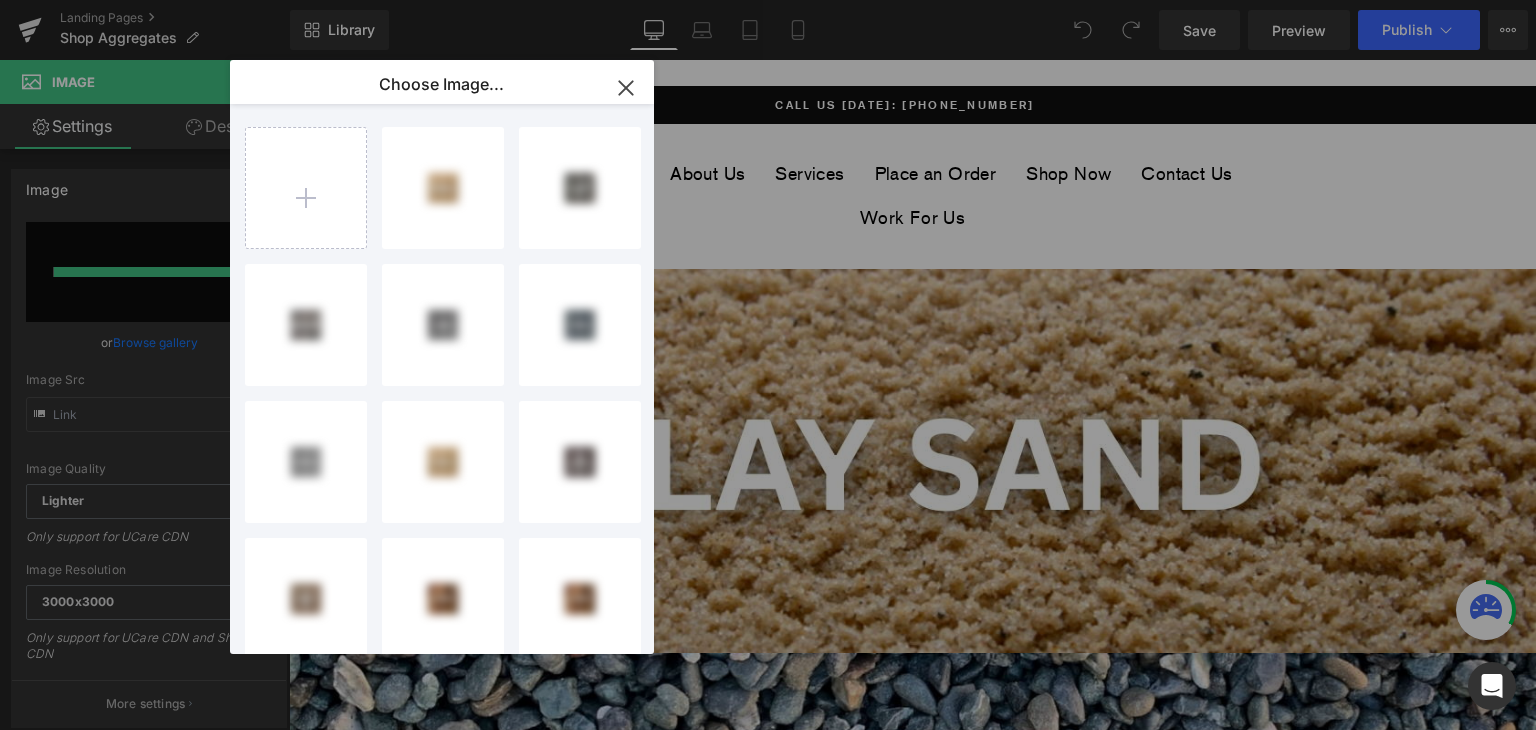 click 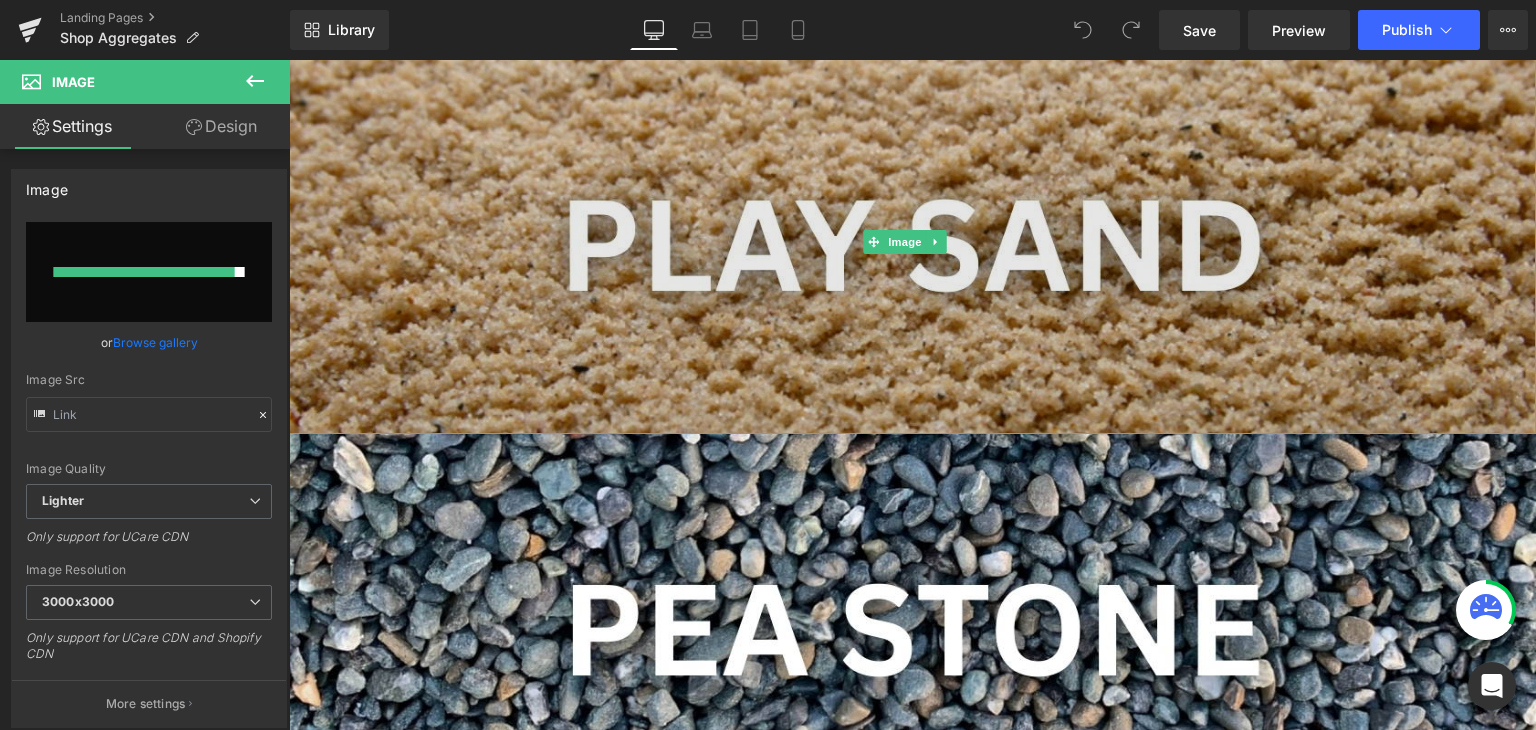 scroll, scrollTop: 0, scrollLeft: 0, axis: both 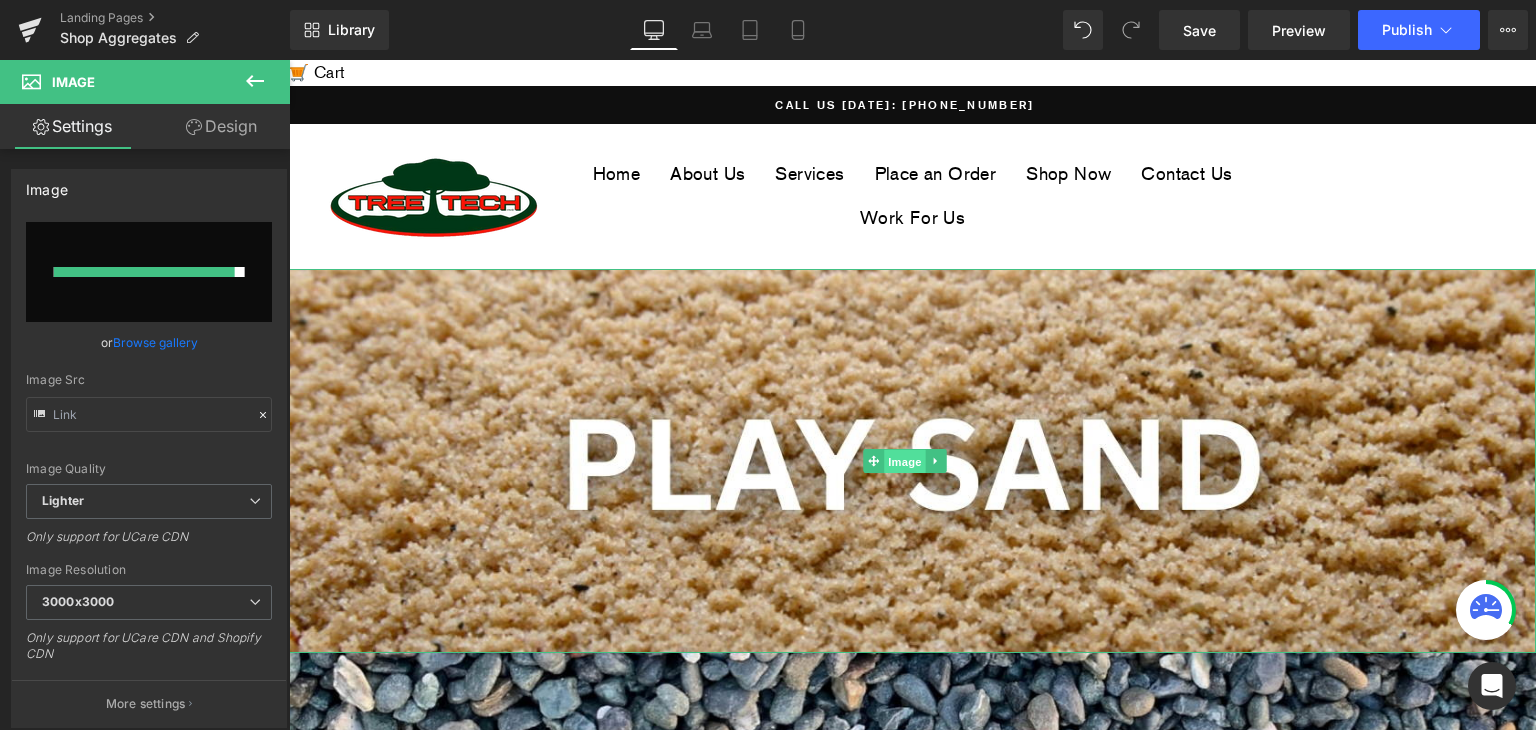 click on "Image" at bounding box center (905, 462) 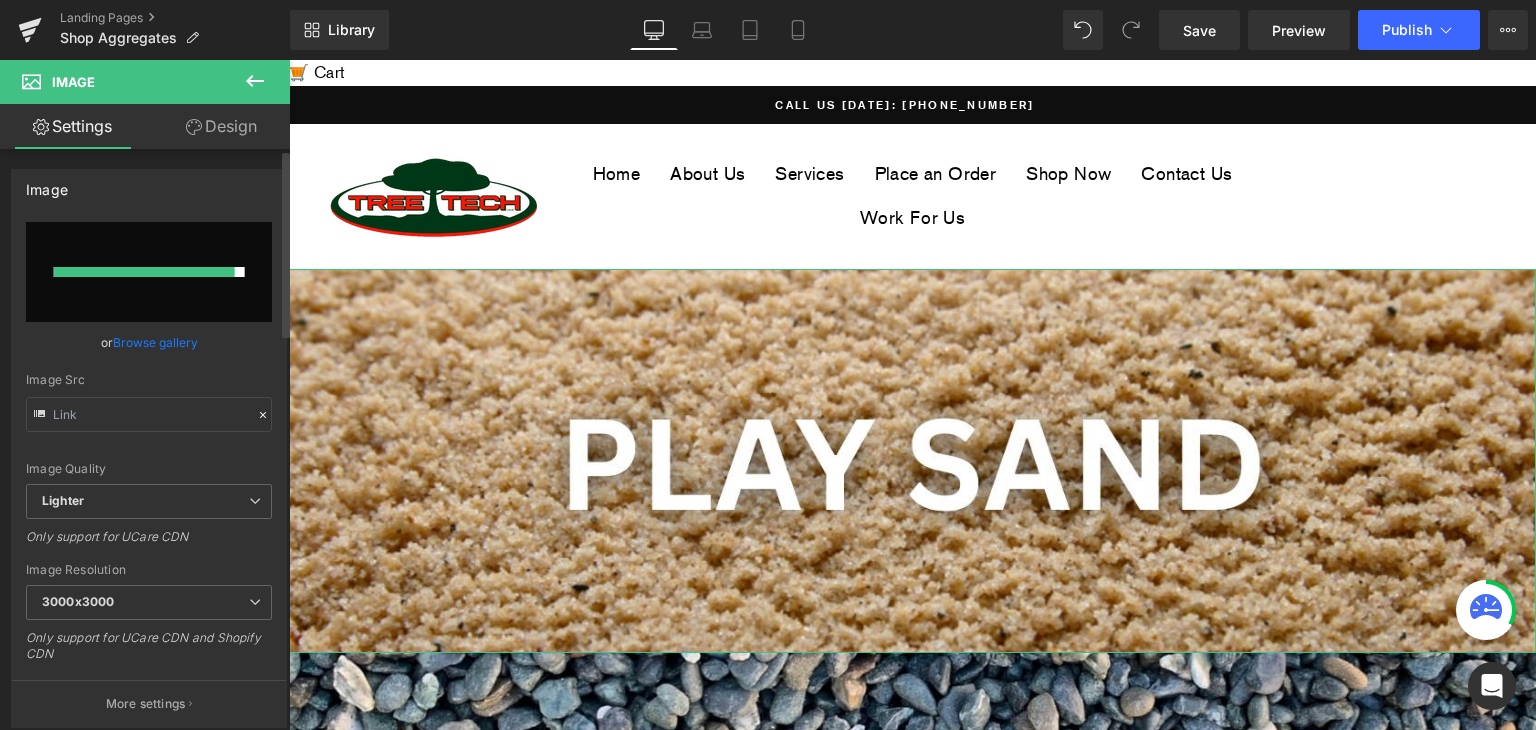 click at bounding box center [149, 272] 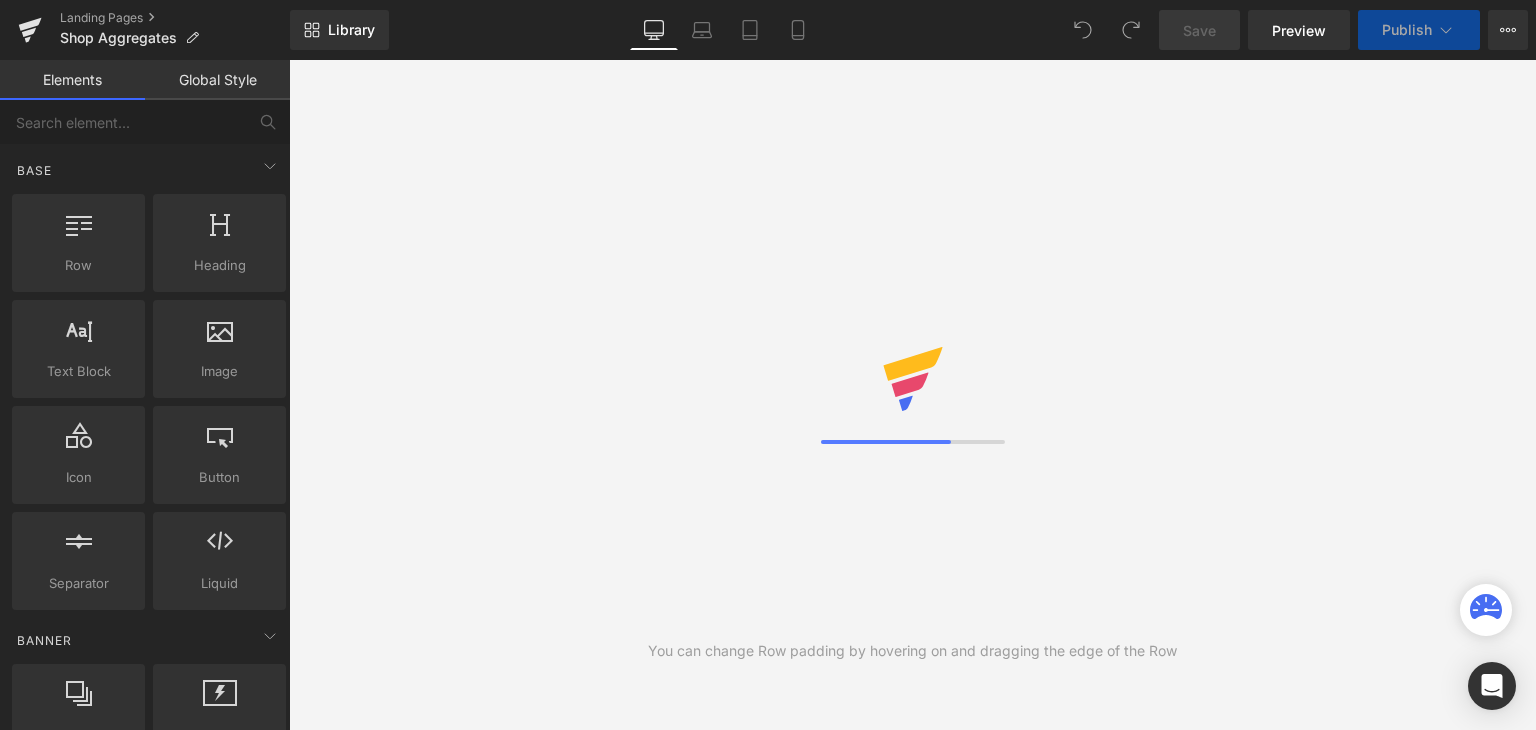 scroll, scrollTop: 0, scrollLeft: 0, axis: both 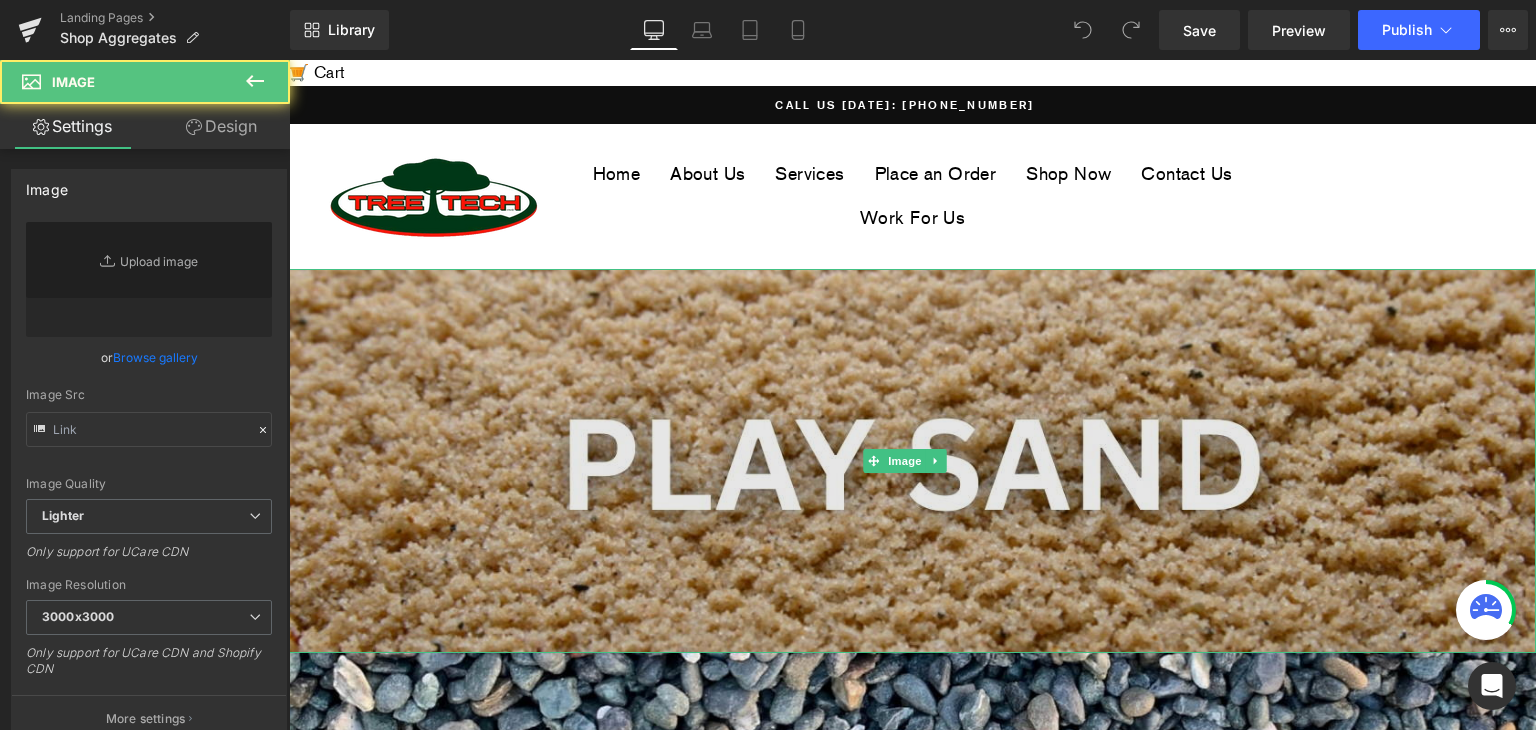 click at bounding box center (912, 461) 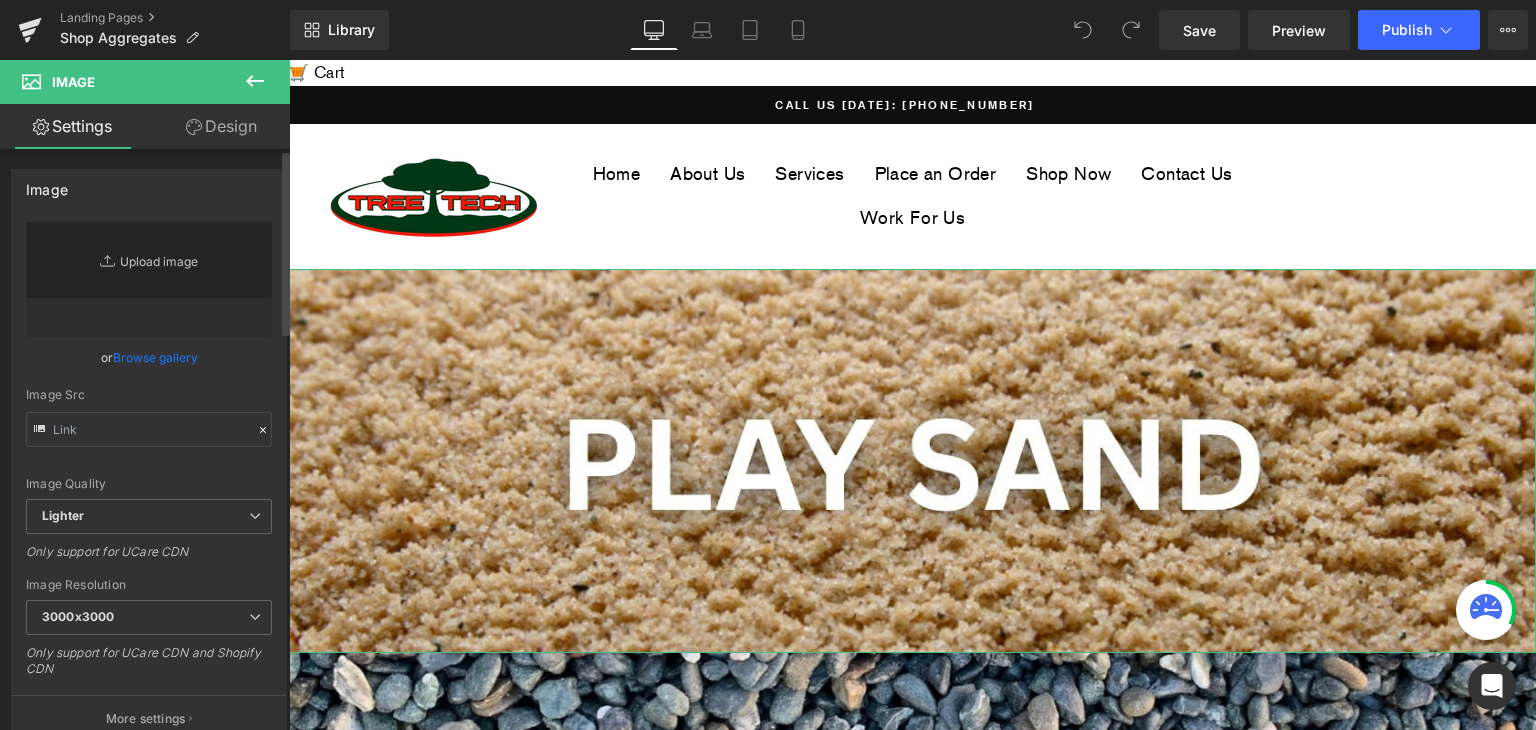 click on "Replace Image" at bounding box center [149, 279] 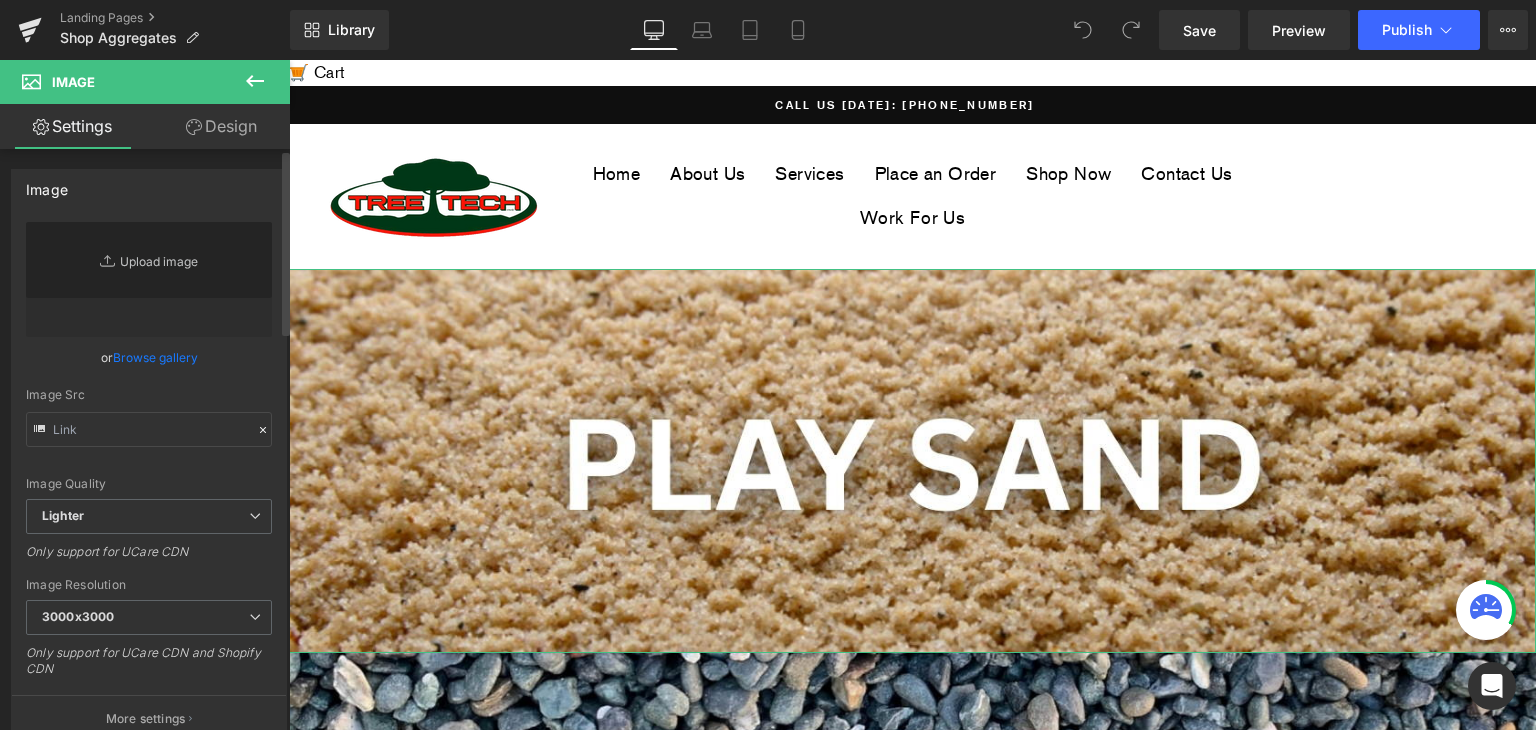 type on "C:\fakepath\PLAY SAND BANNER.jpg" 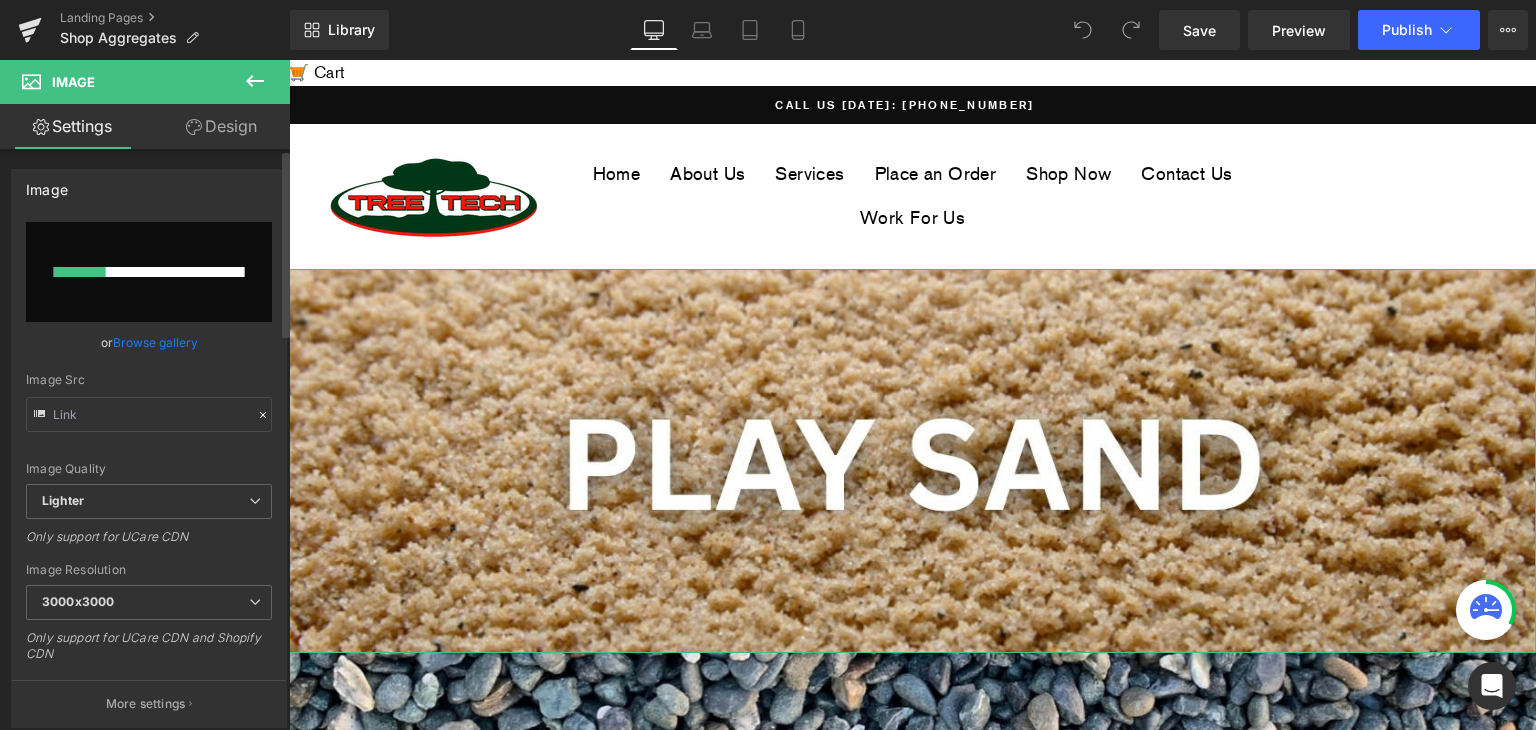 type 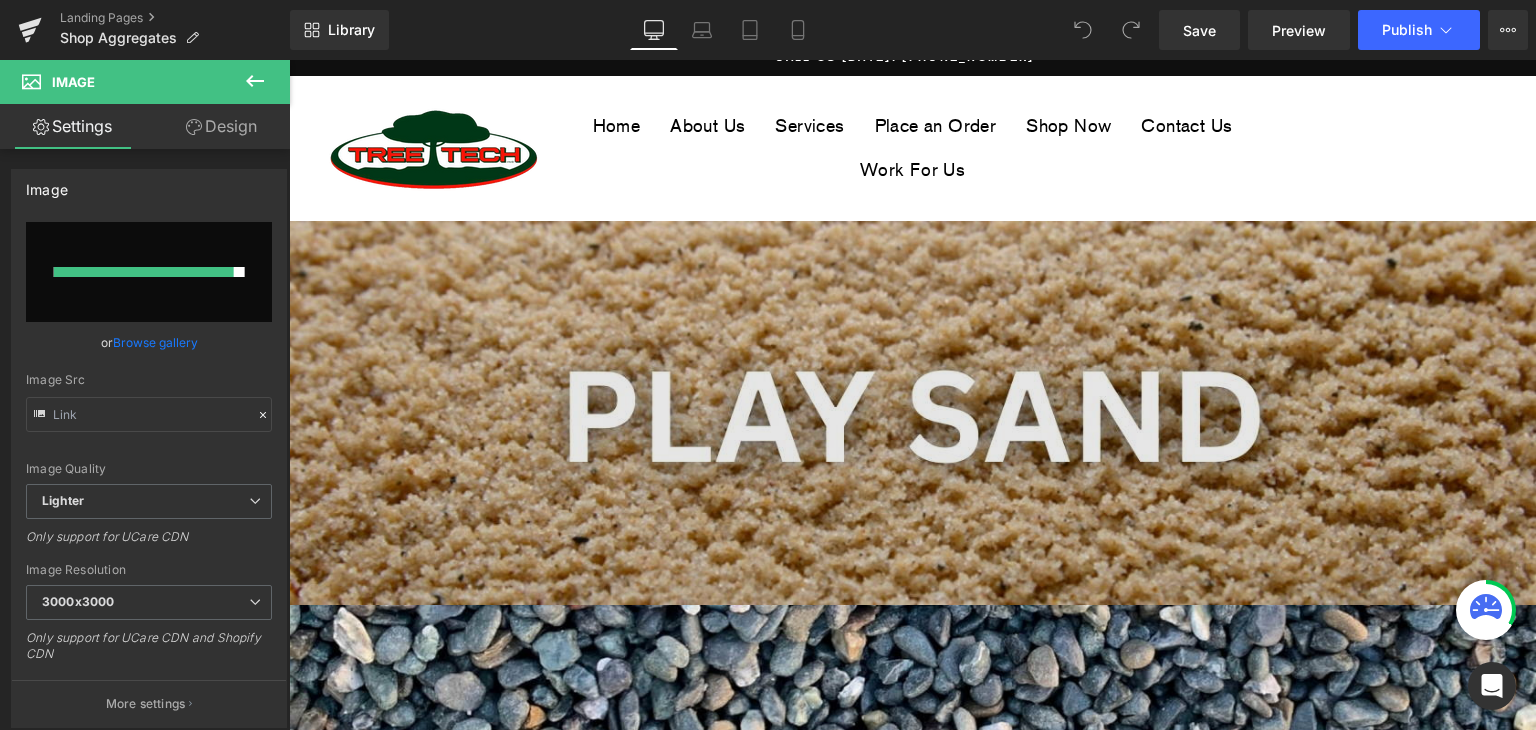 scroll, scrollTop: 0, scrollLeft: 0, axis: both 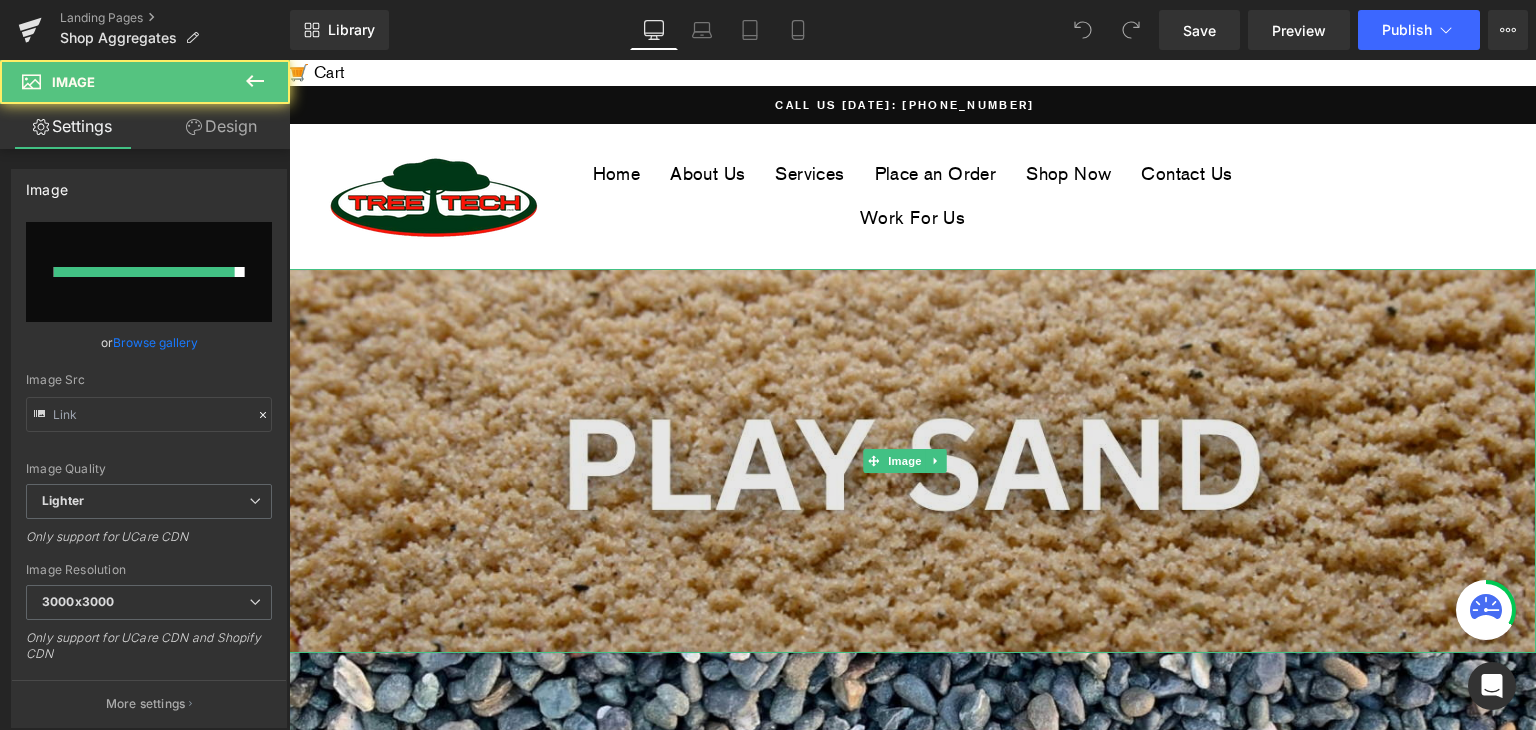 click at bounding box center (912, 461) 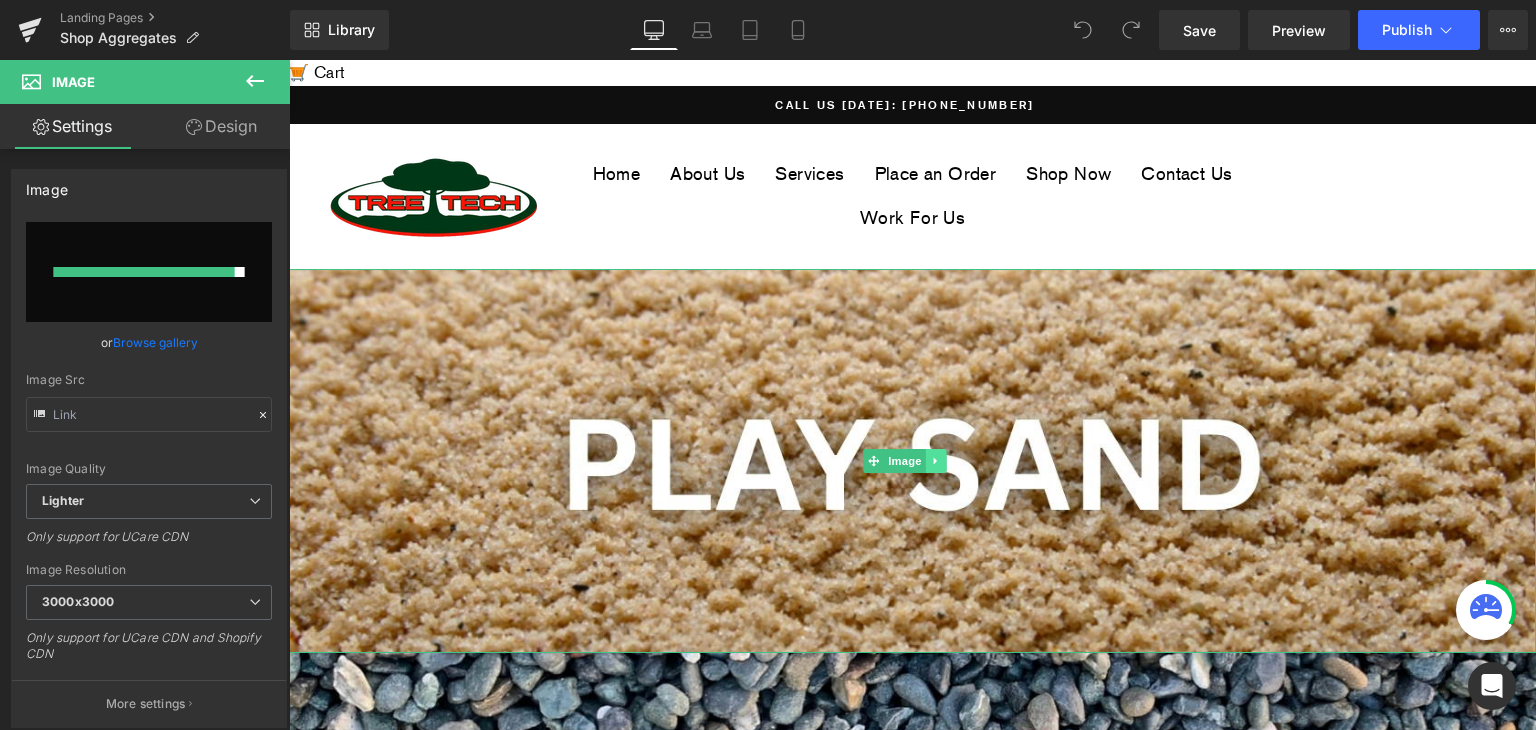 click 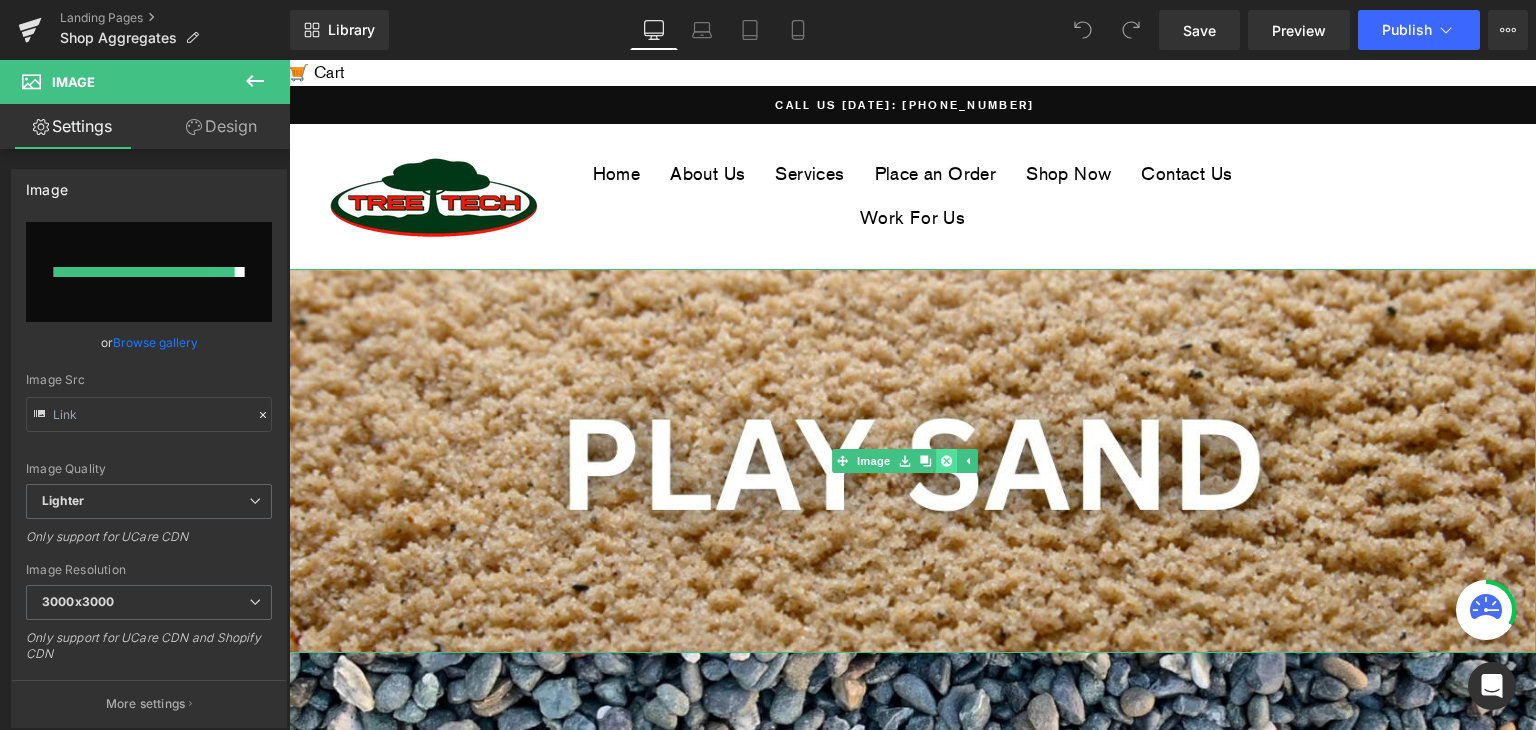 click 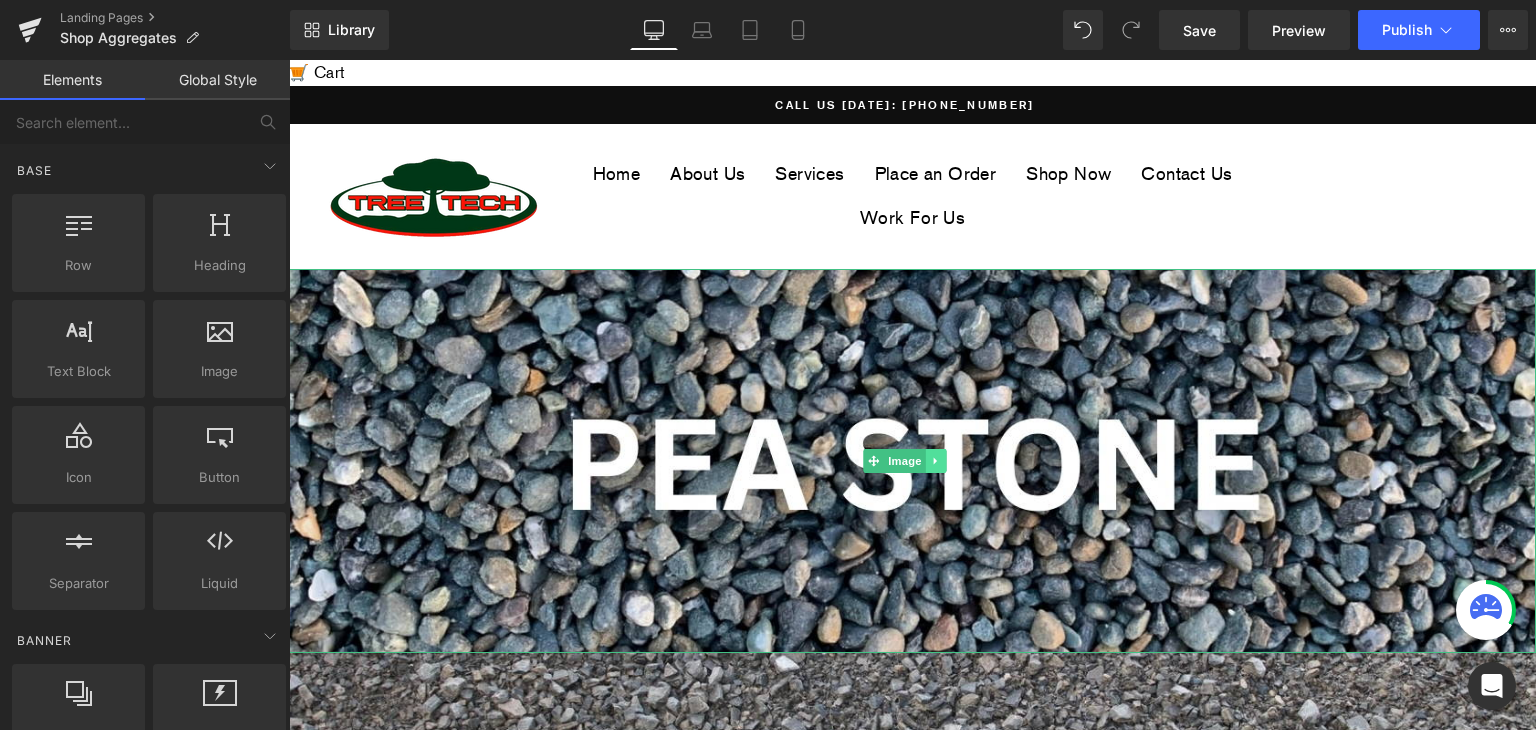 click 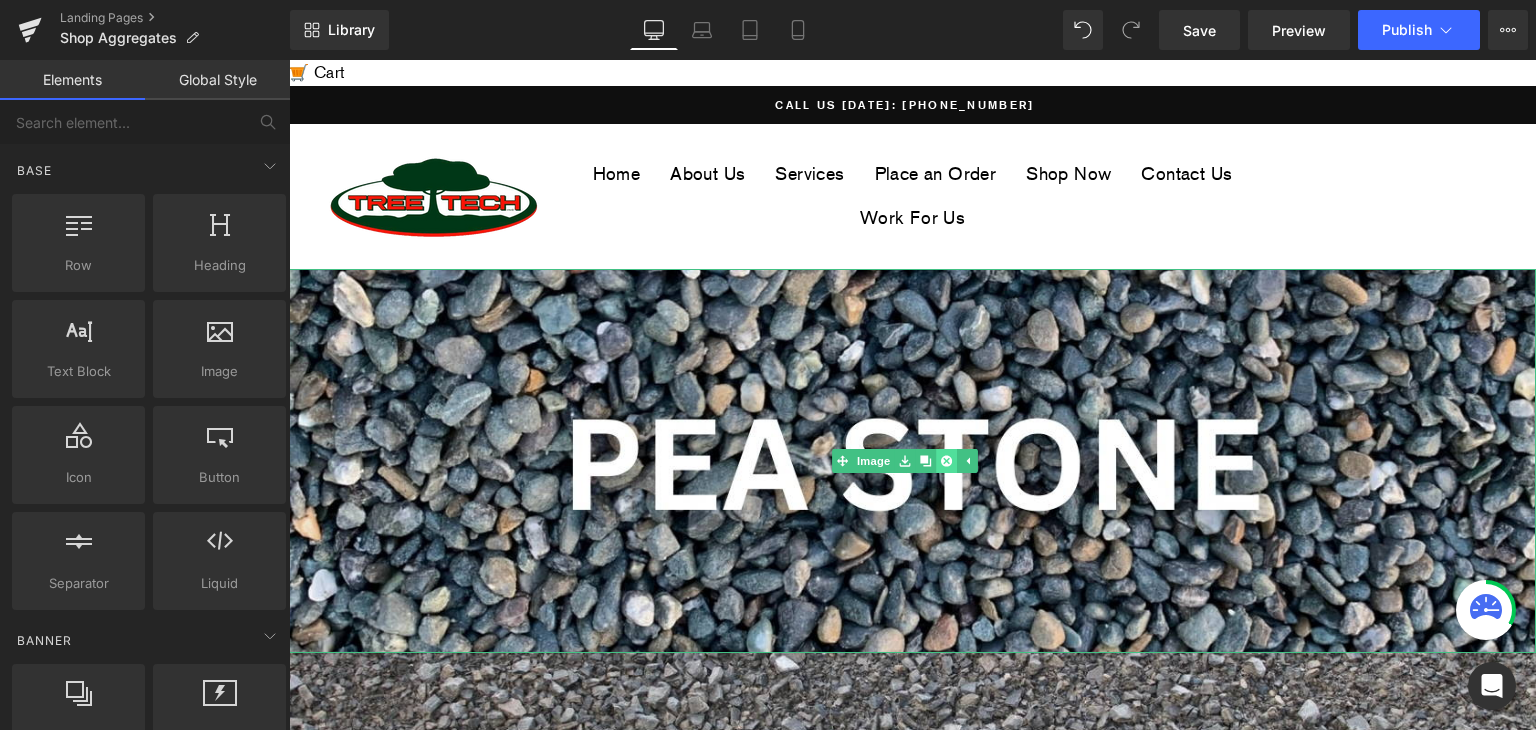 click 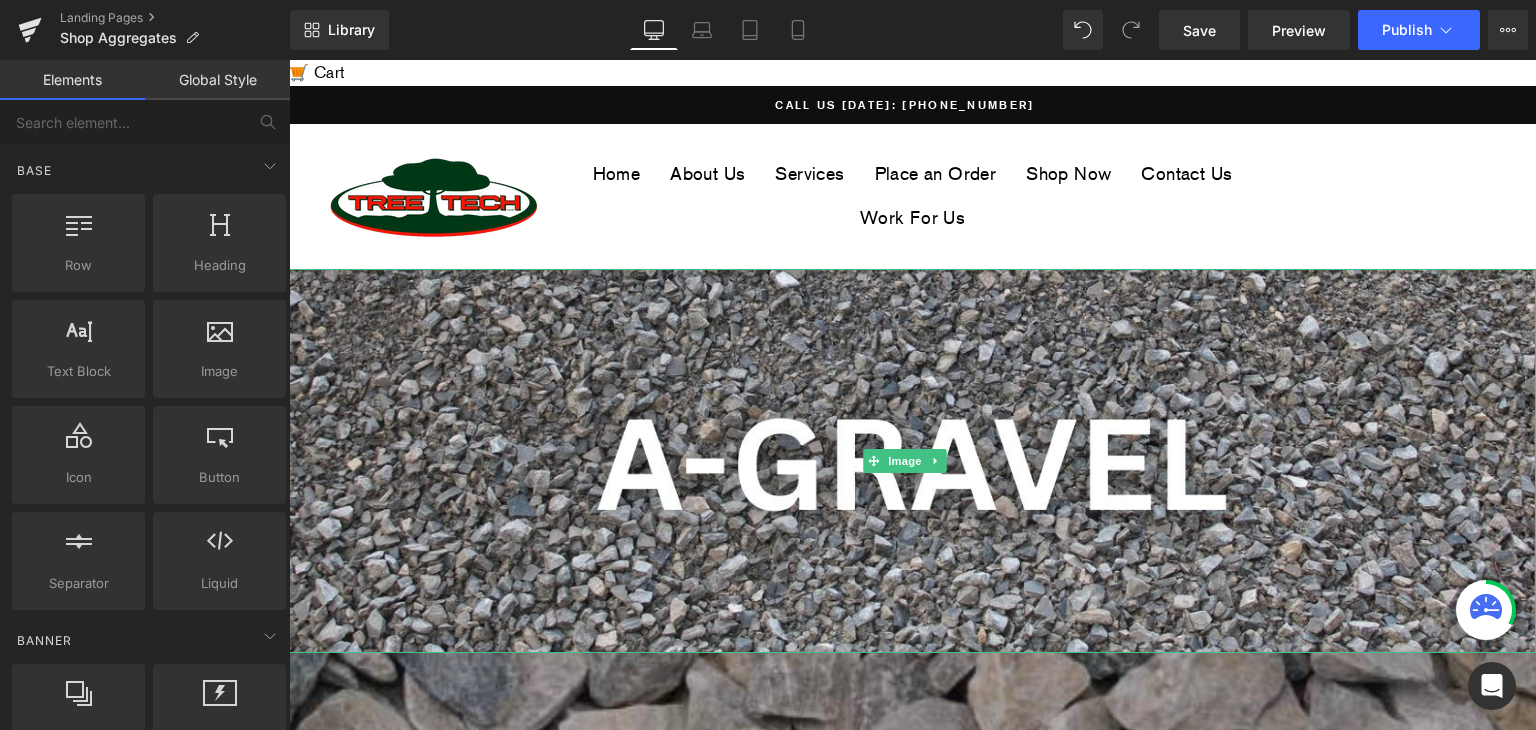 click at bounding box center [912, 461] 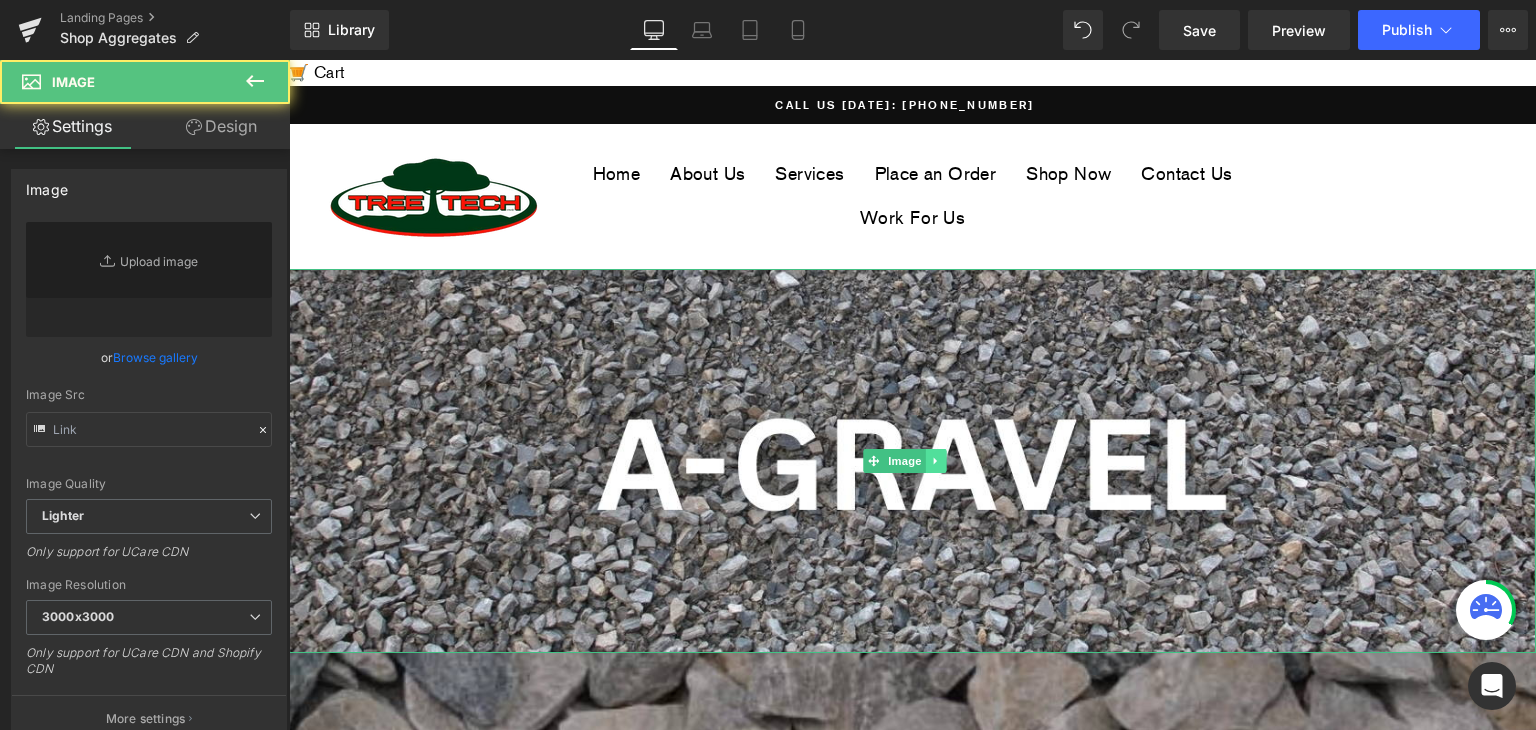 click at bounding box center (936, 461) 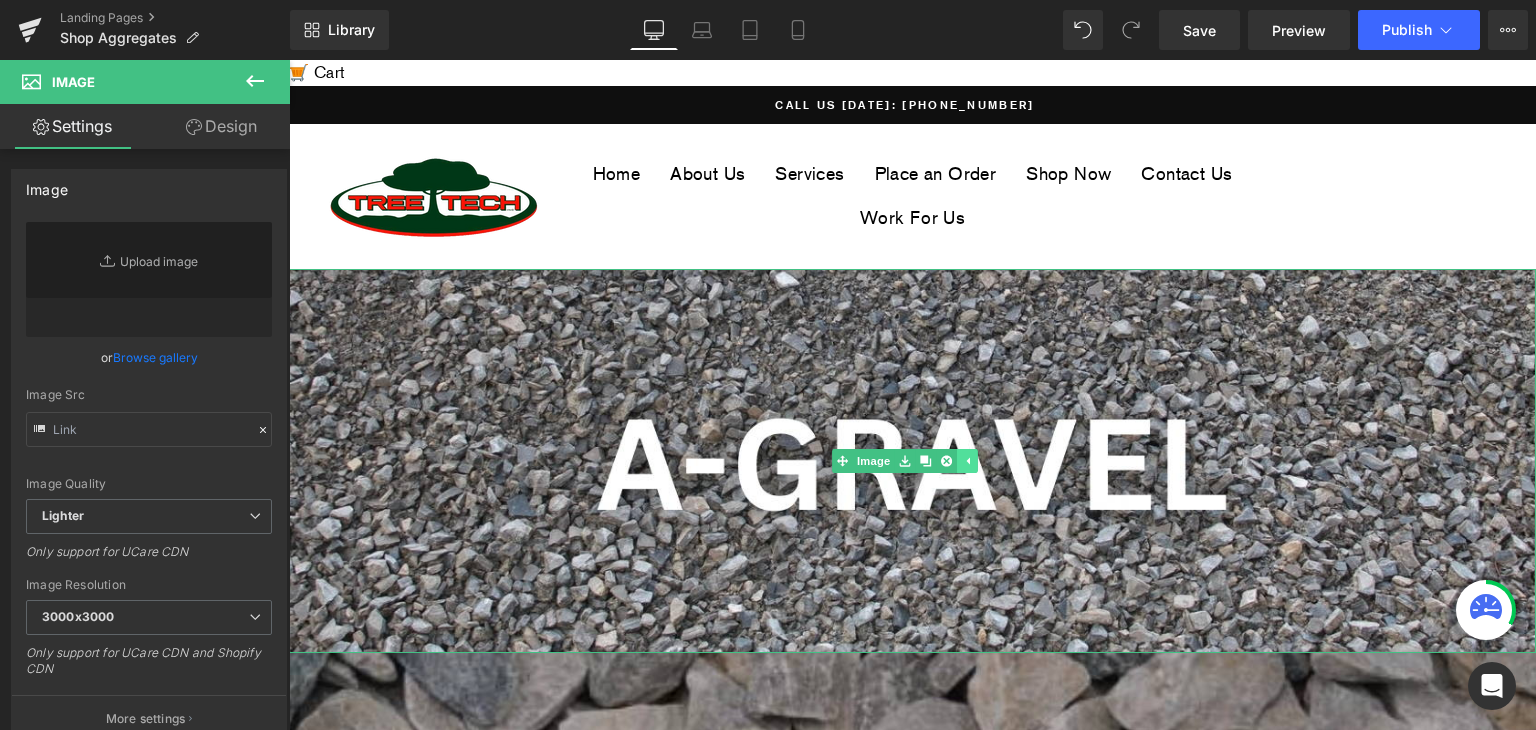 click 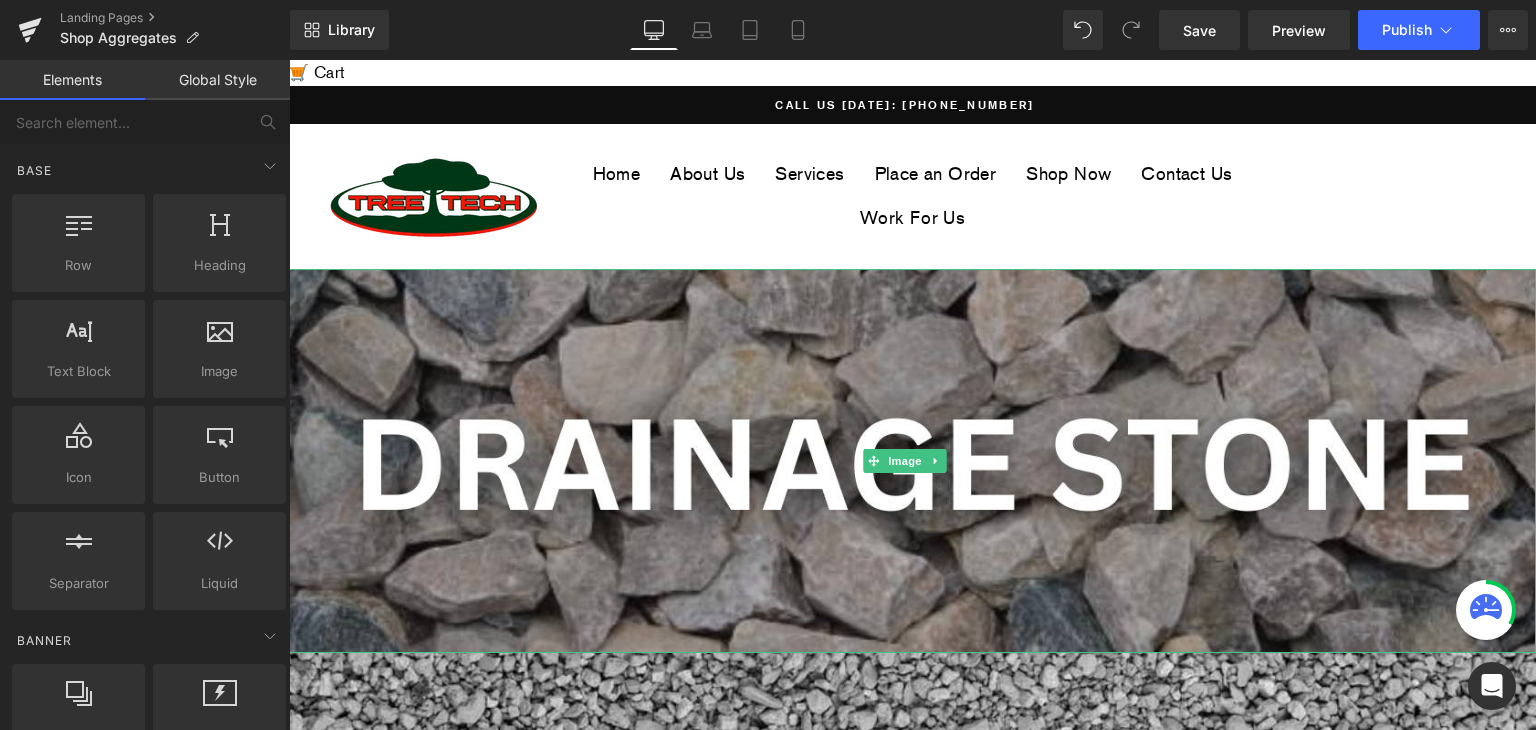 click at bounding box center (936, 461) 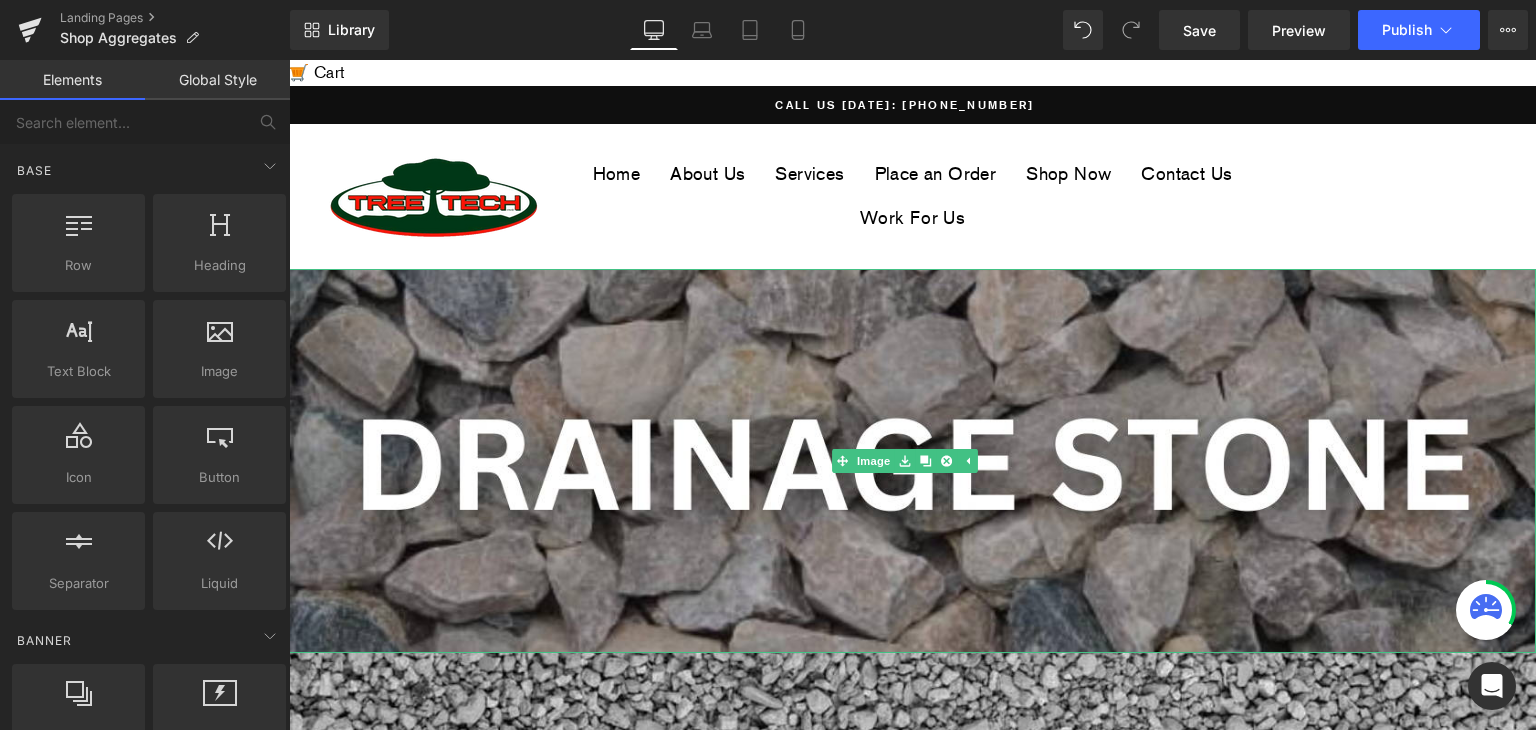 click 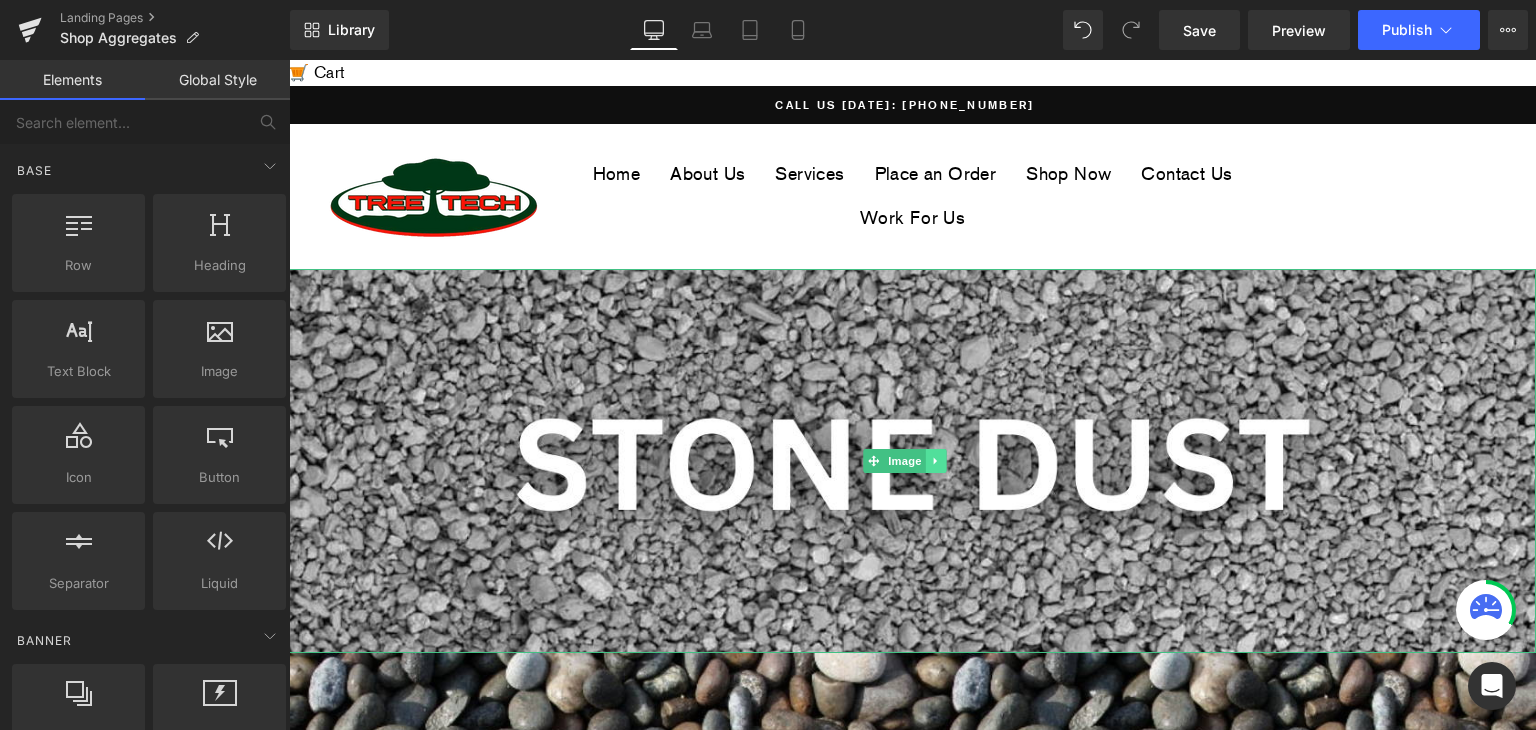 click 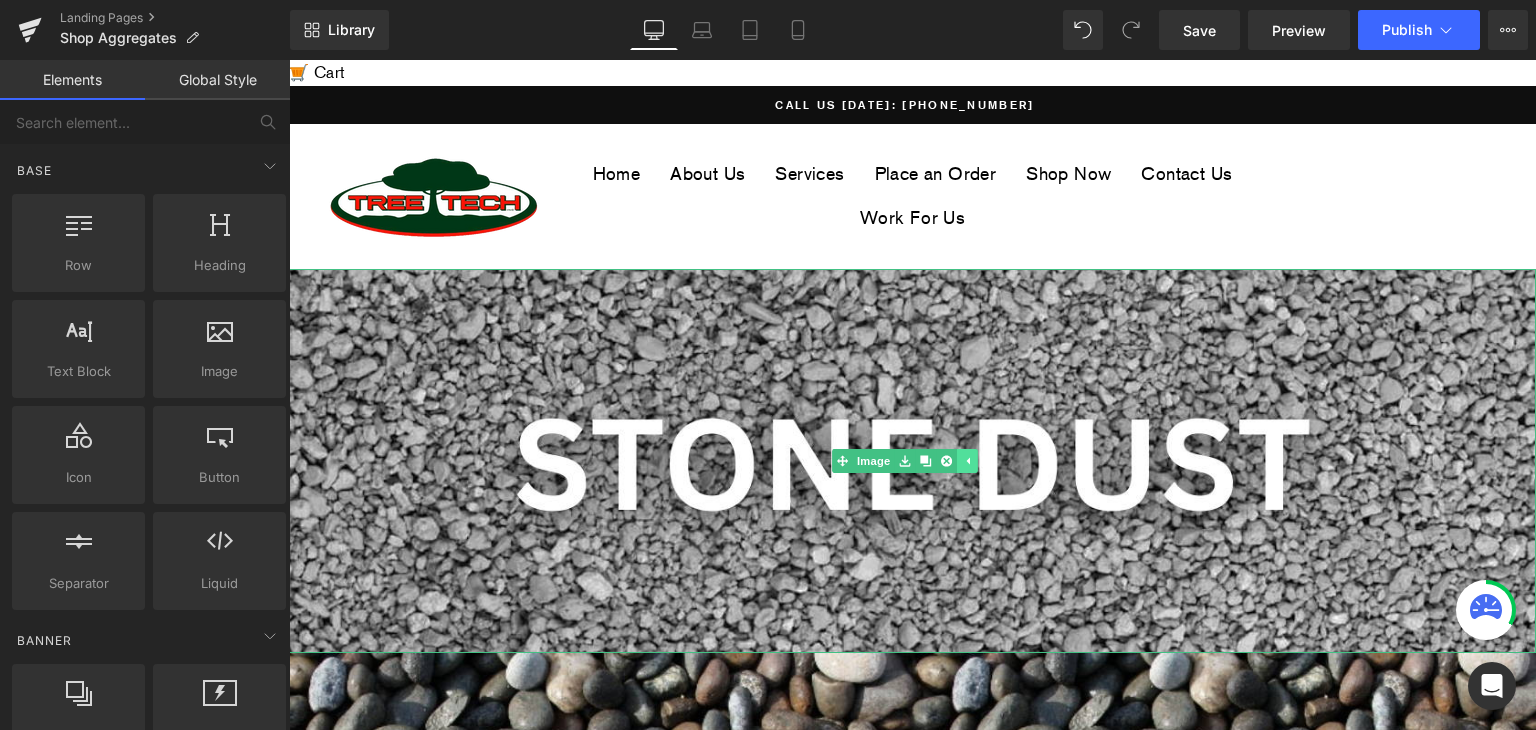 click 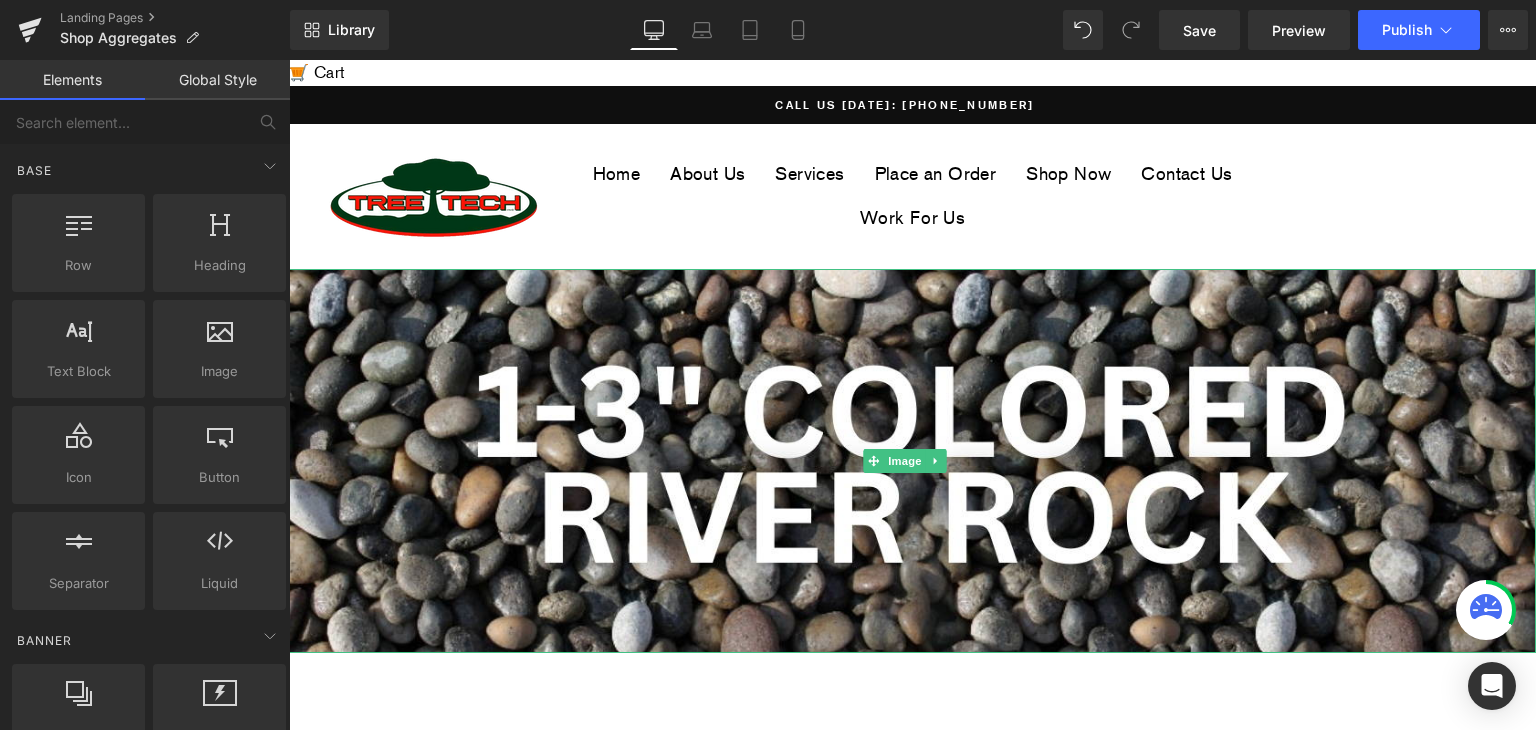 click 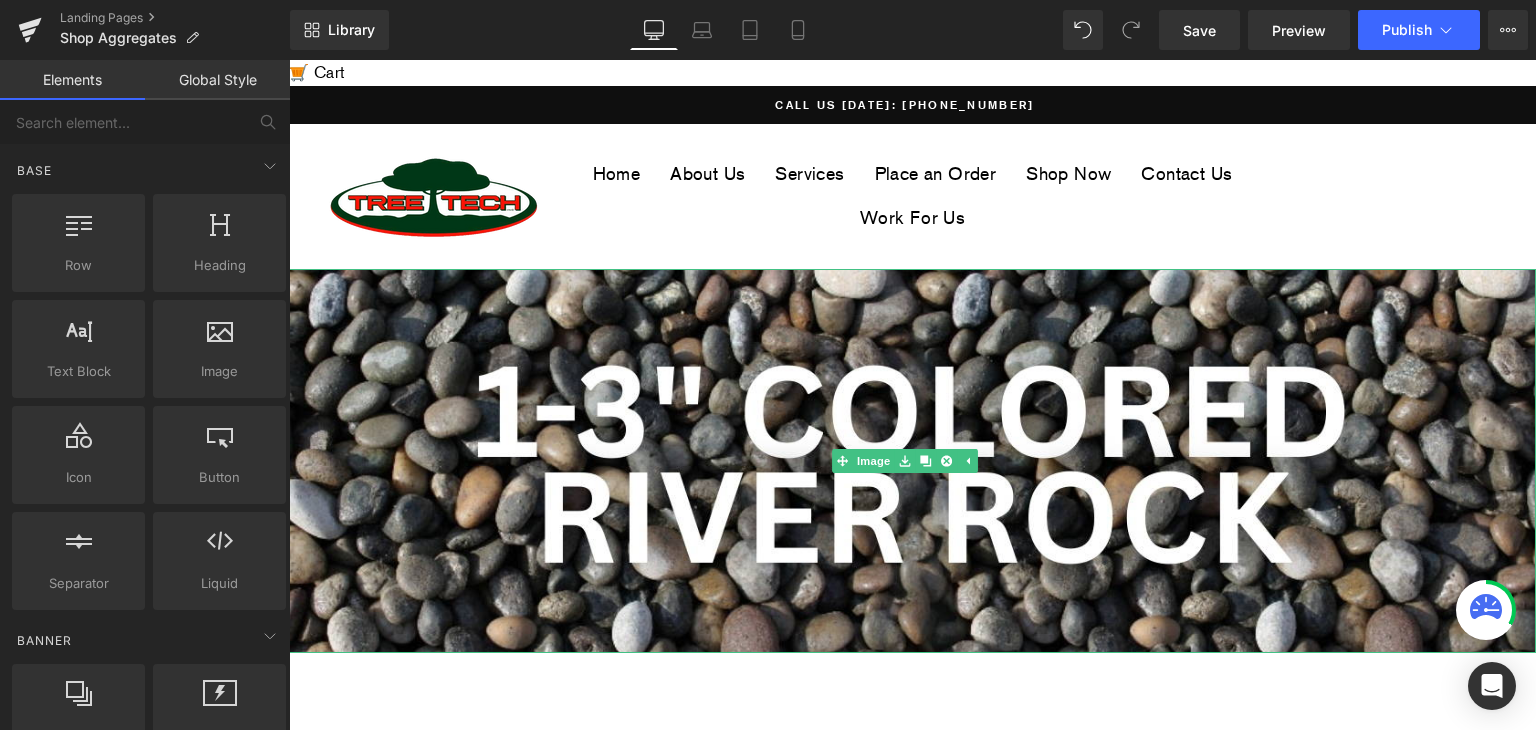 click 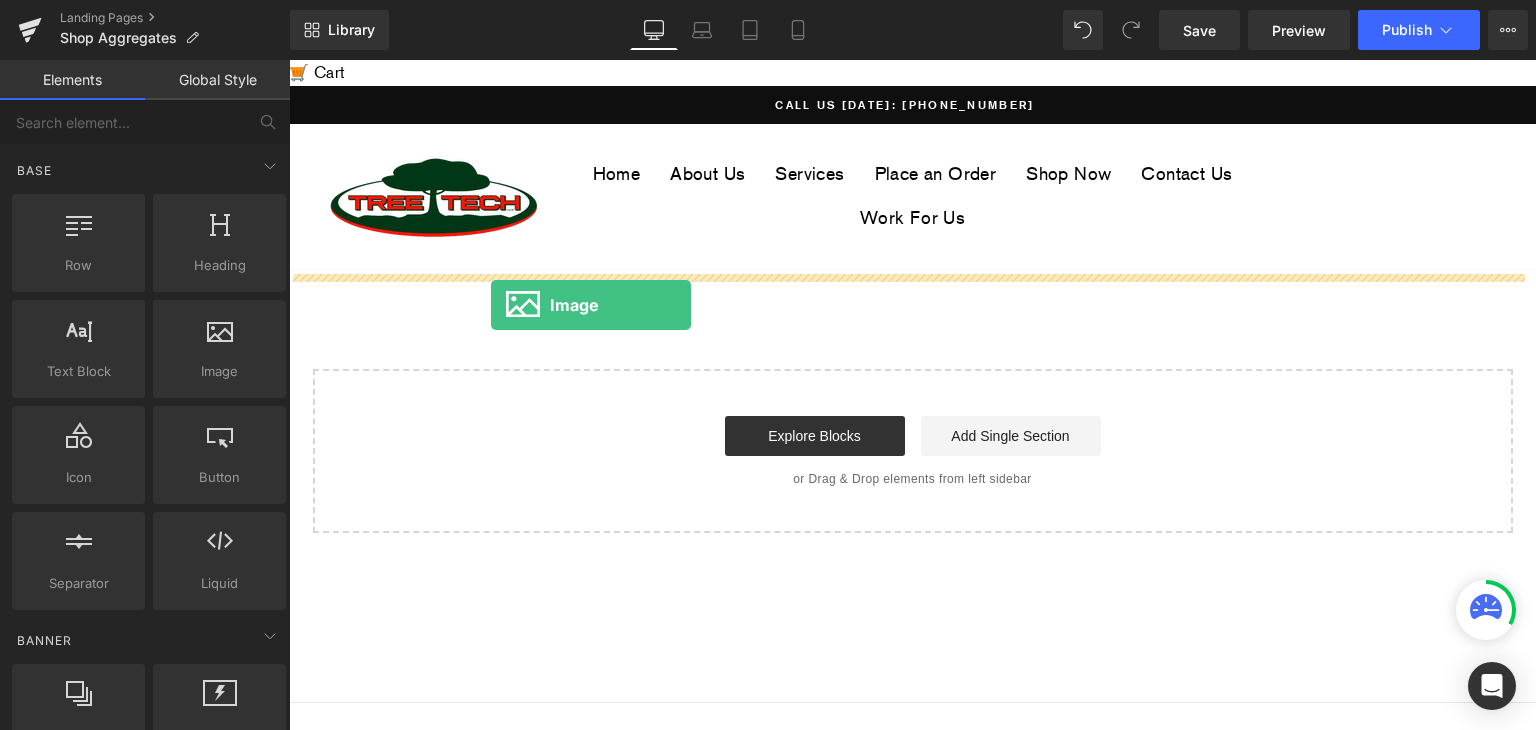 drag, startPoint x: 522, startPoint y: 414, endPoint x: 491, endPoint y: 305, distance: 113.32255 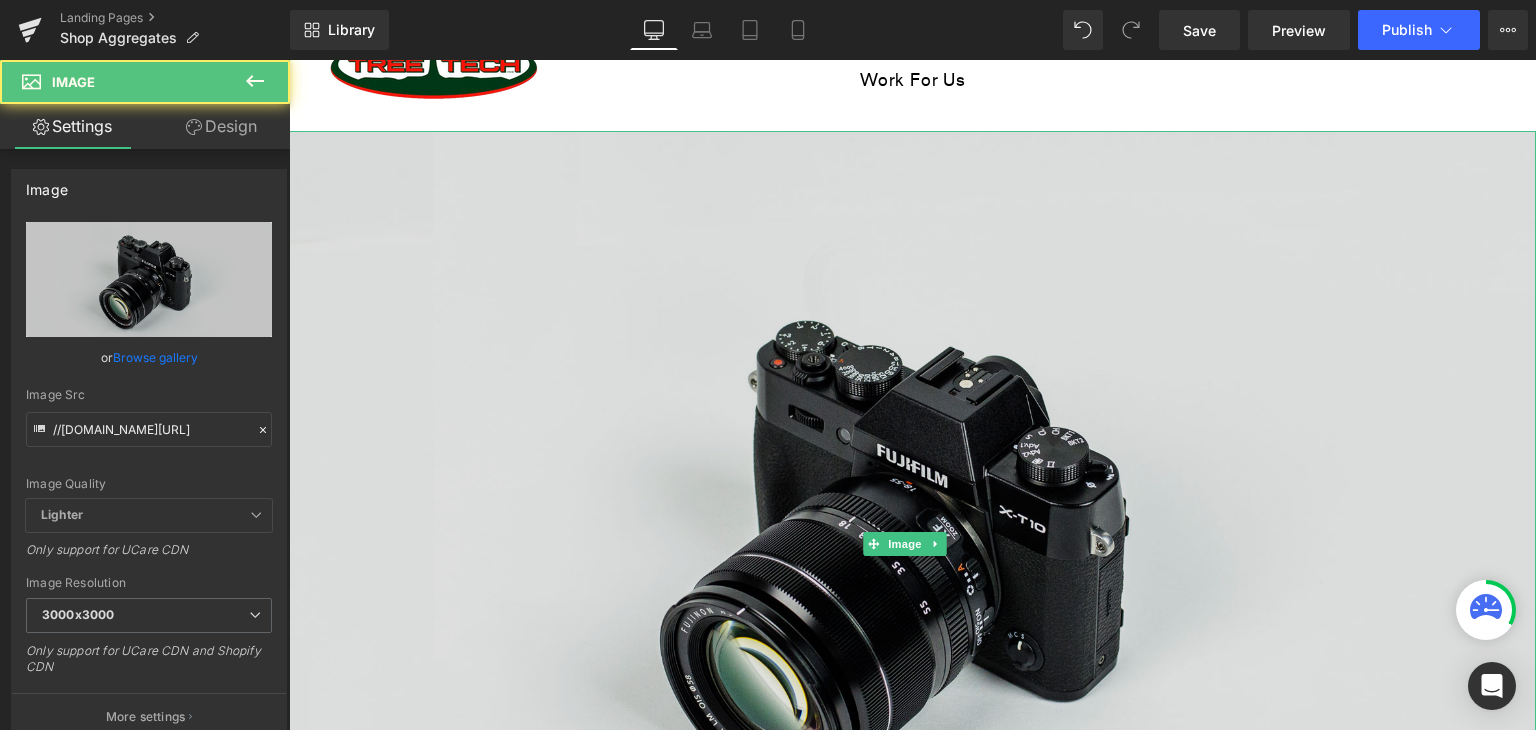 scroll, scrollTop: 200, scrollLeft: 0, axis: vertical 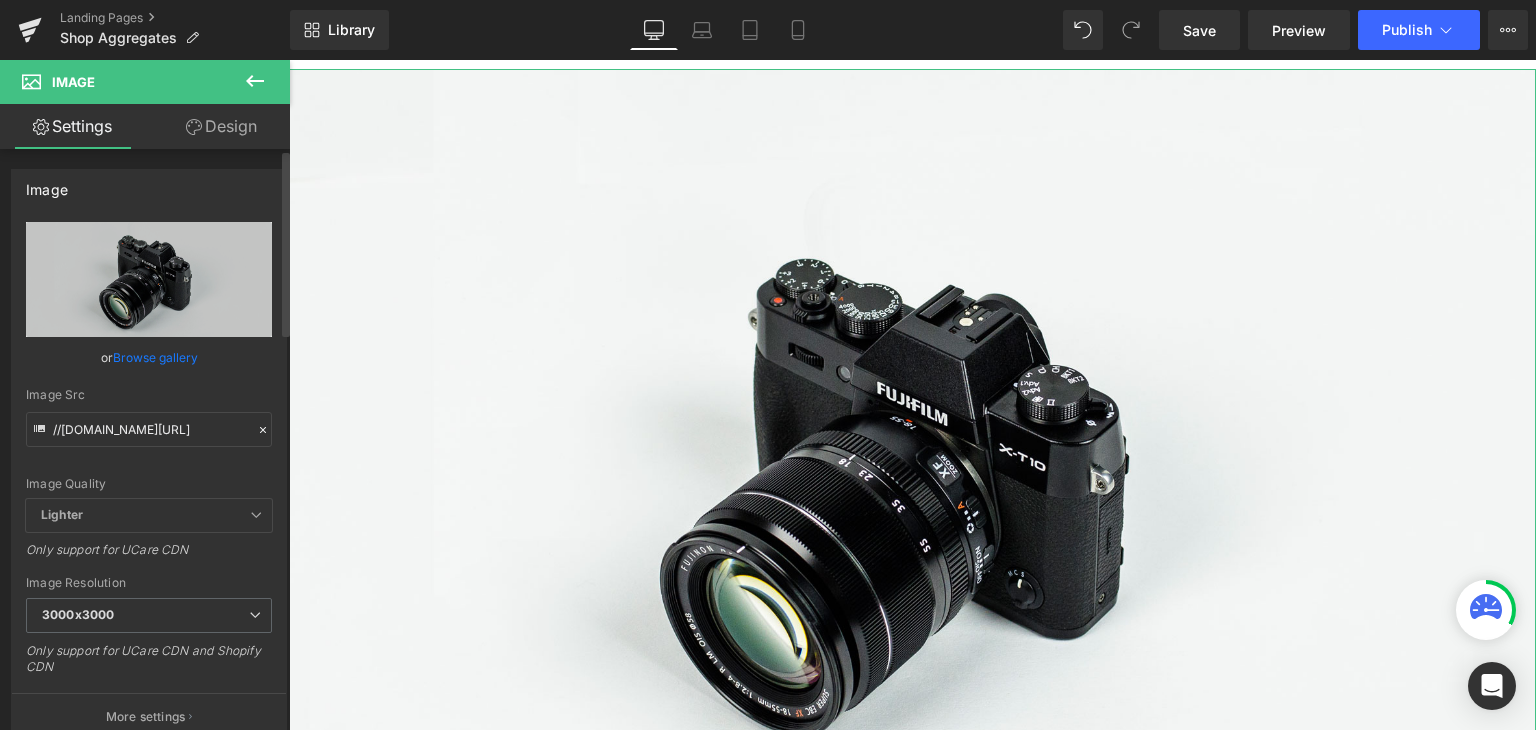 click on "Browse gallery" at bounding box center [155, 357] 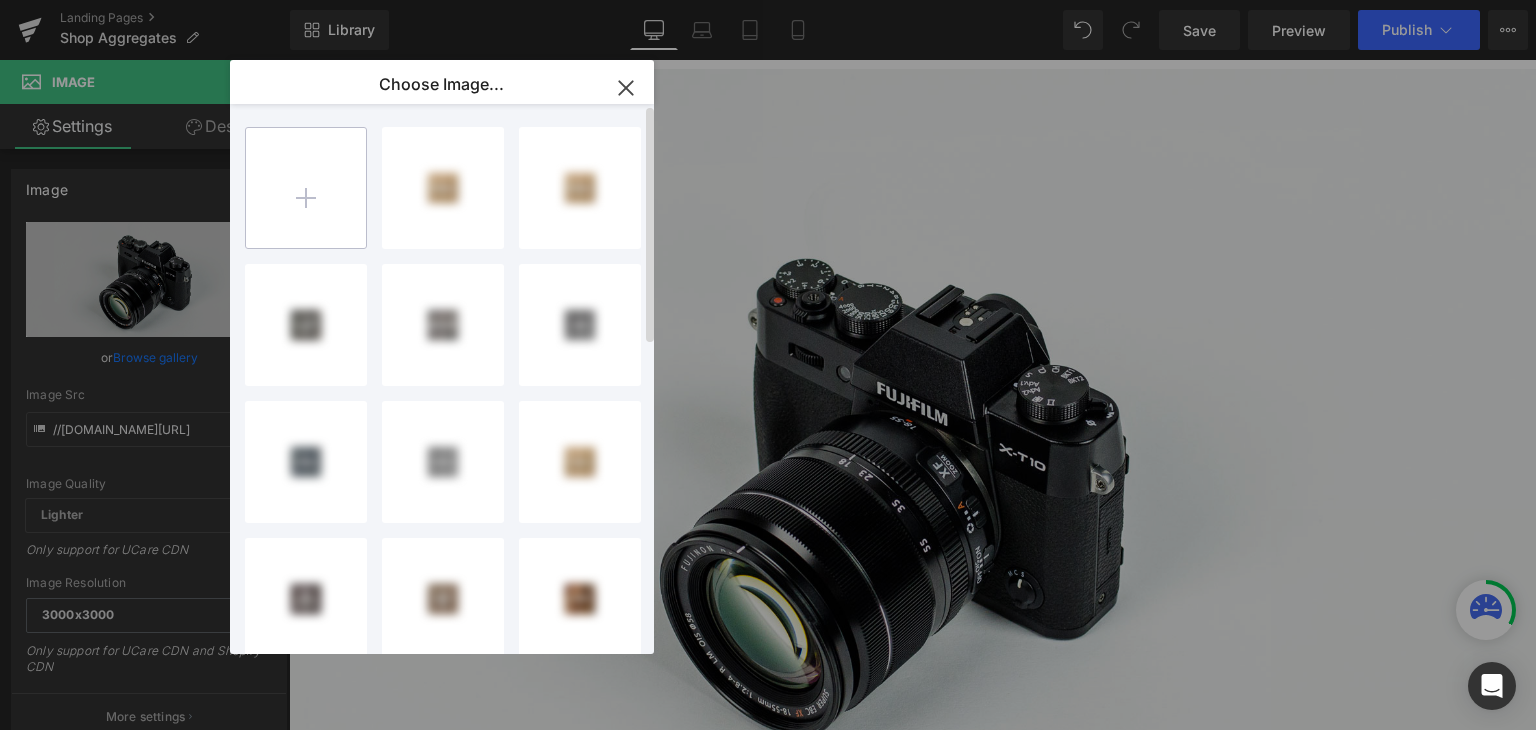 click at bounding box center [306, 188] 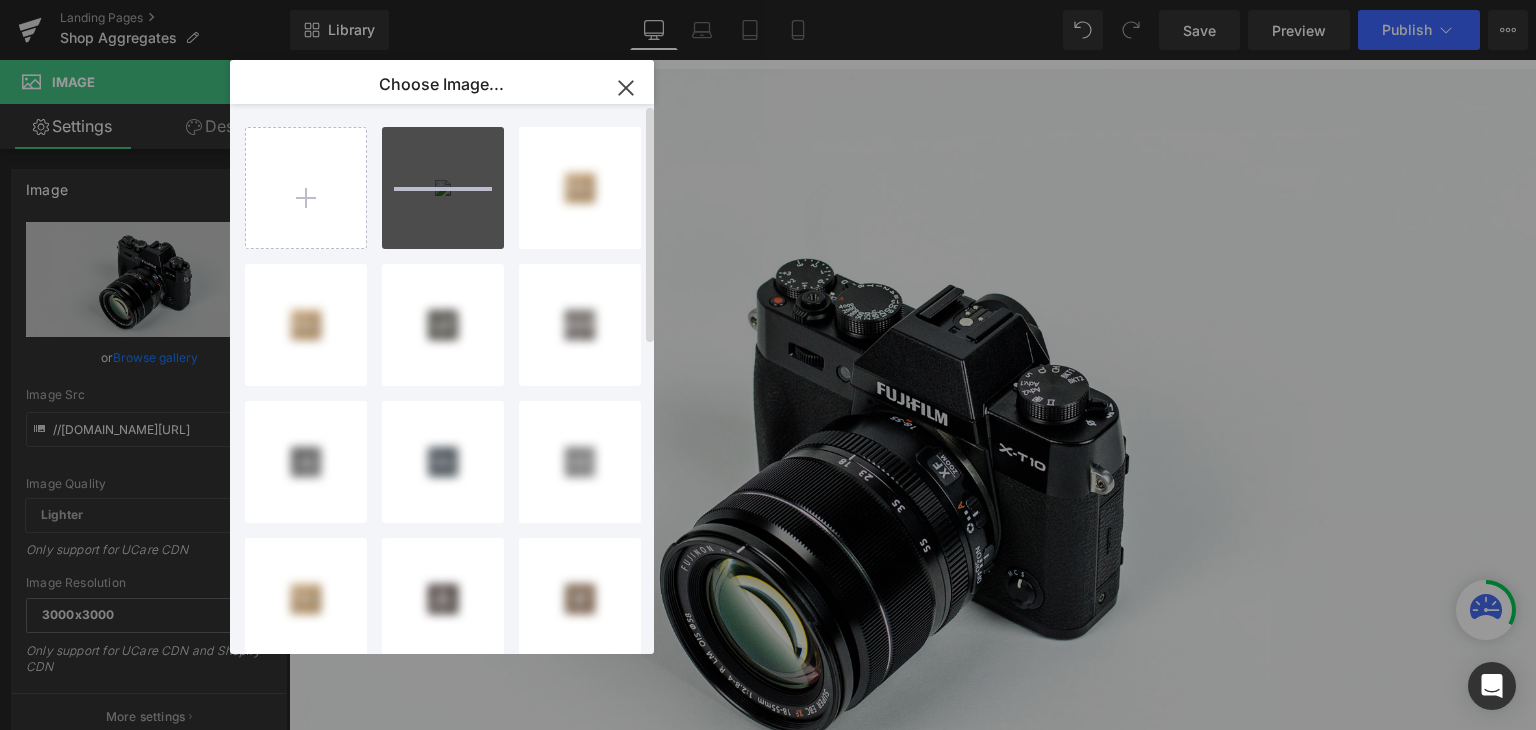 type 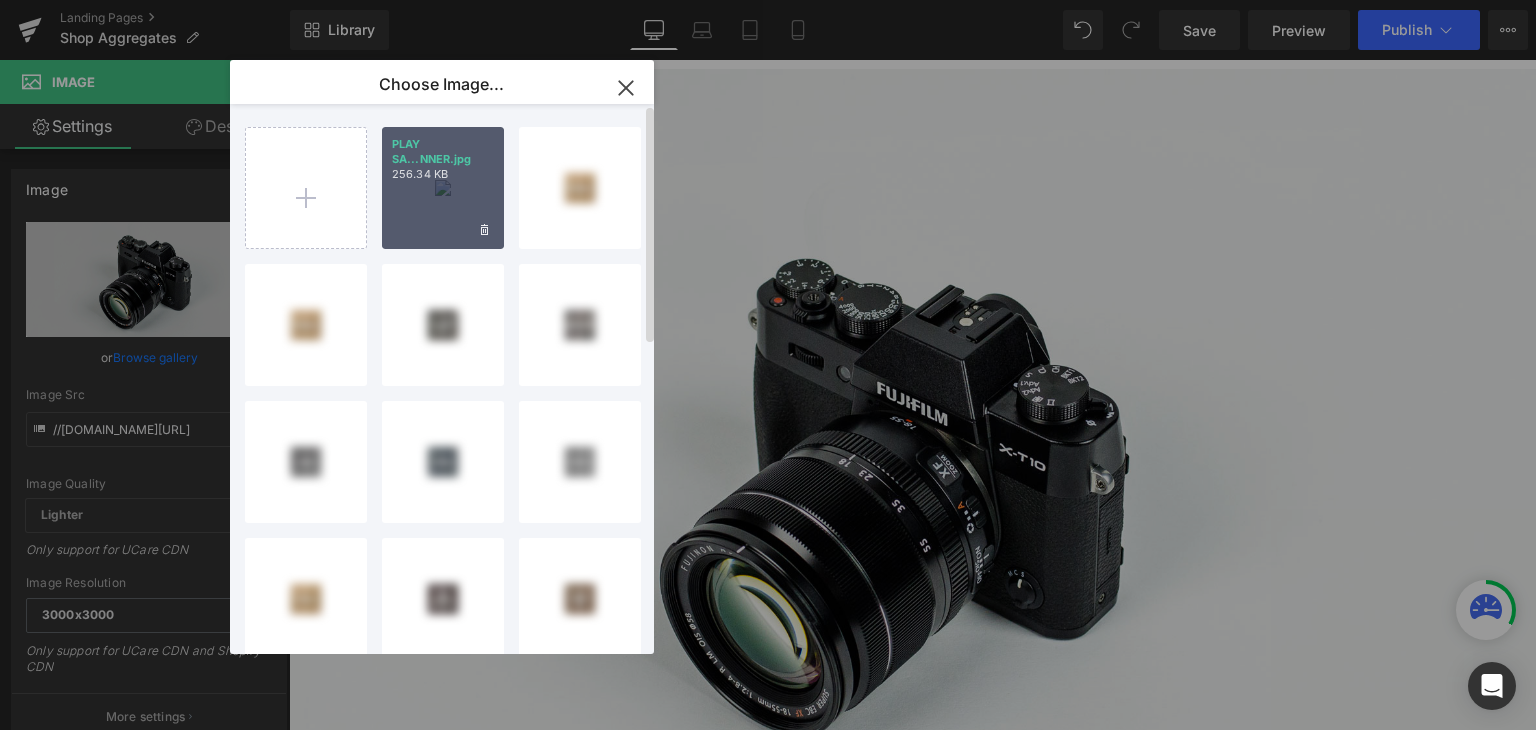 click on "PLAY SA...NNER.jpg 256.34 KB" at bounding box center [443, 188] 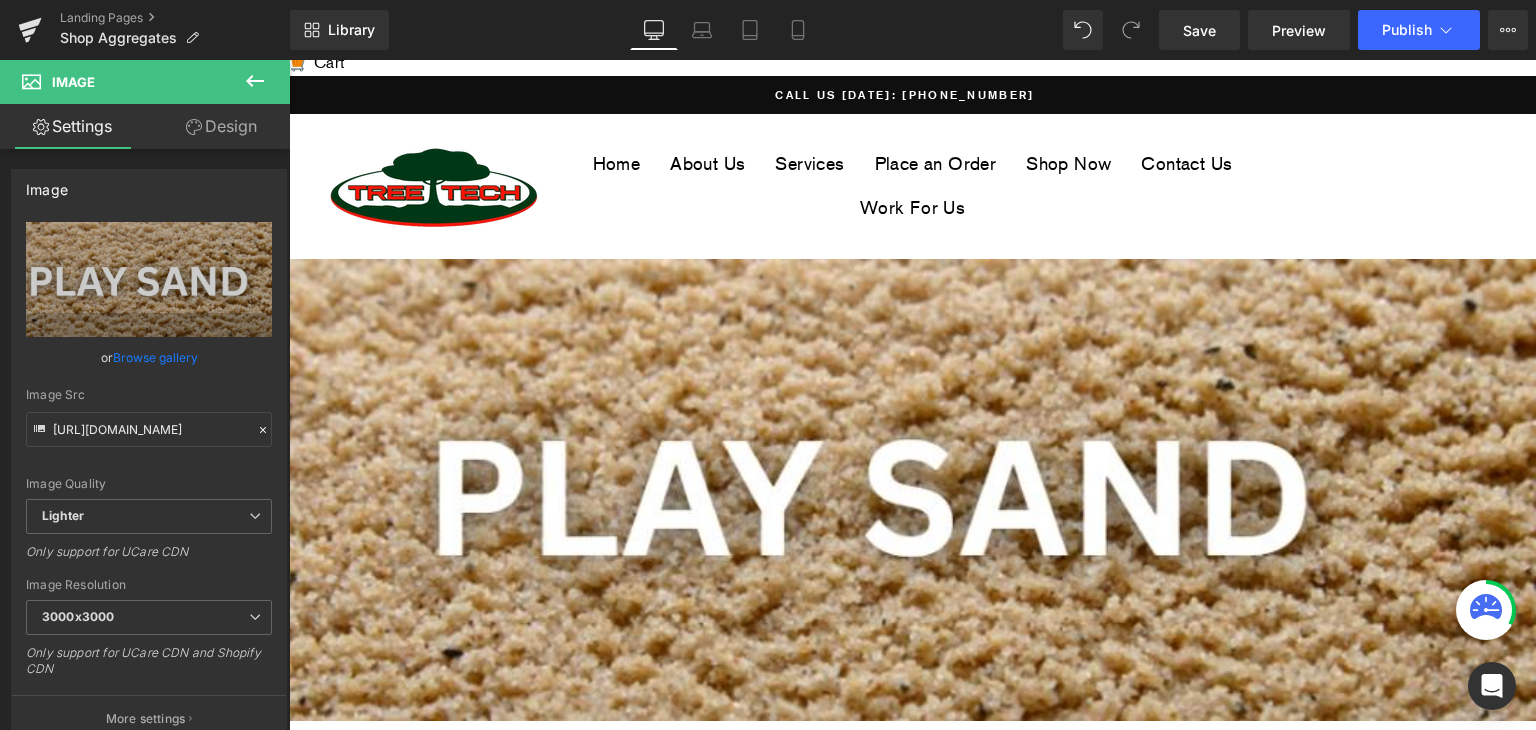 scroll, scrollTop: 0, scrollLeft: 0, axis: both 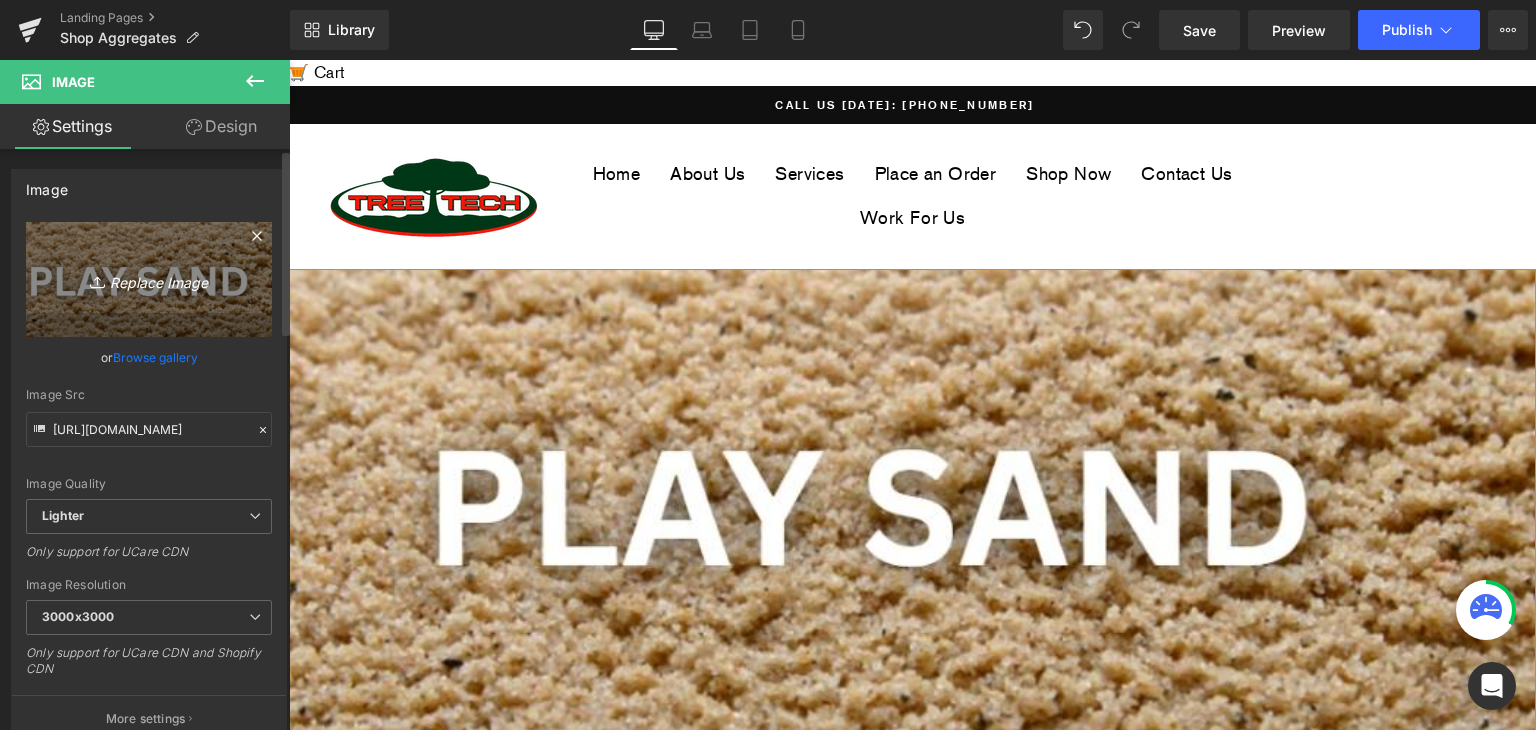 click on "Replace Image" at bounding box center (149, 279) 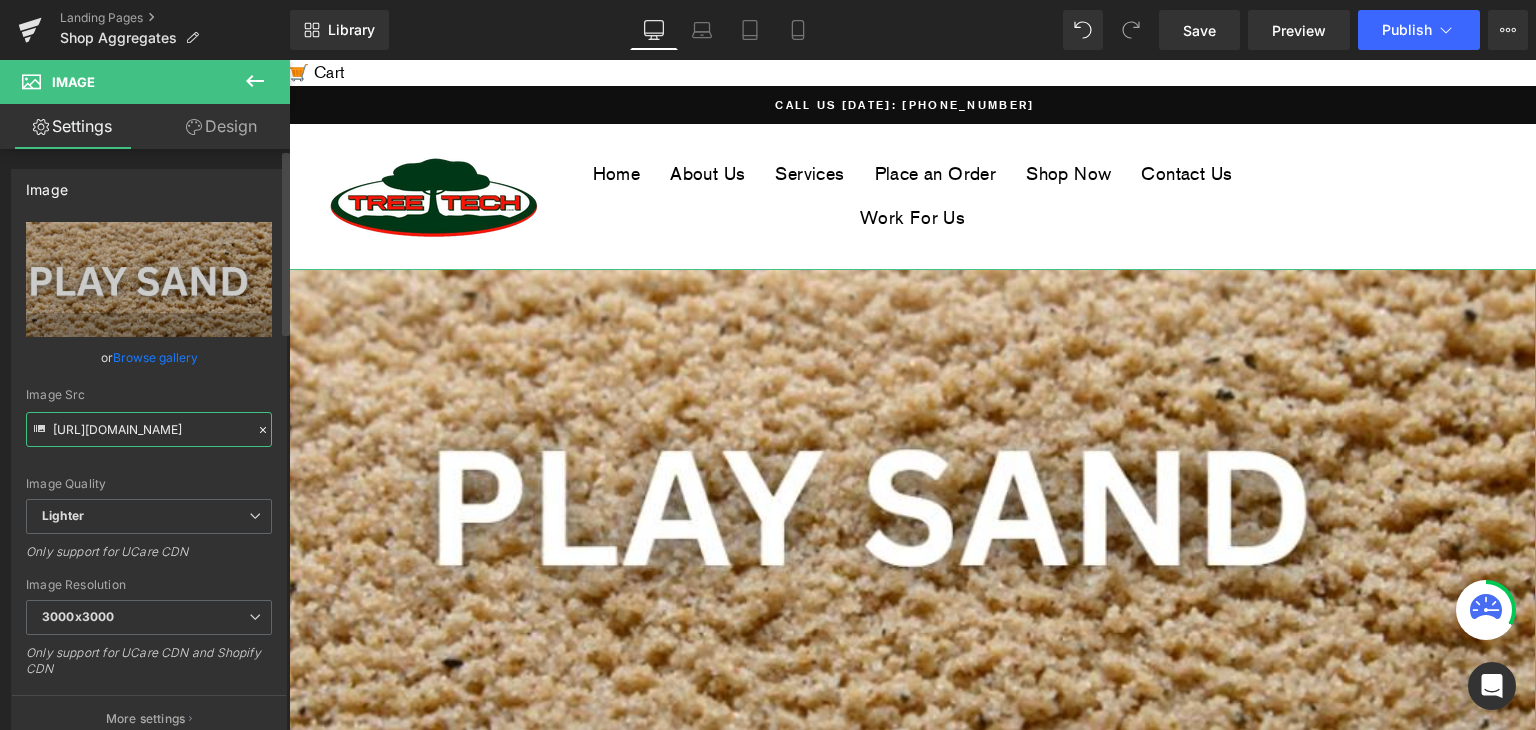 click on "https://ucarecdn.com/b9a68531-258a-46fc-bb15-aa2ba2777bfb/-/format/auto/-/preview/3000x3000/-/quality/lighter/PLAY%20SAND%20BANNER.jpg" at bounding box center (149, 429) 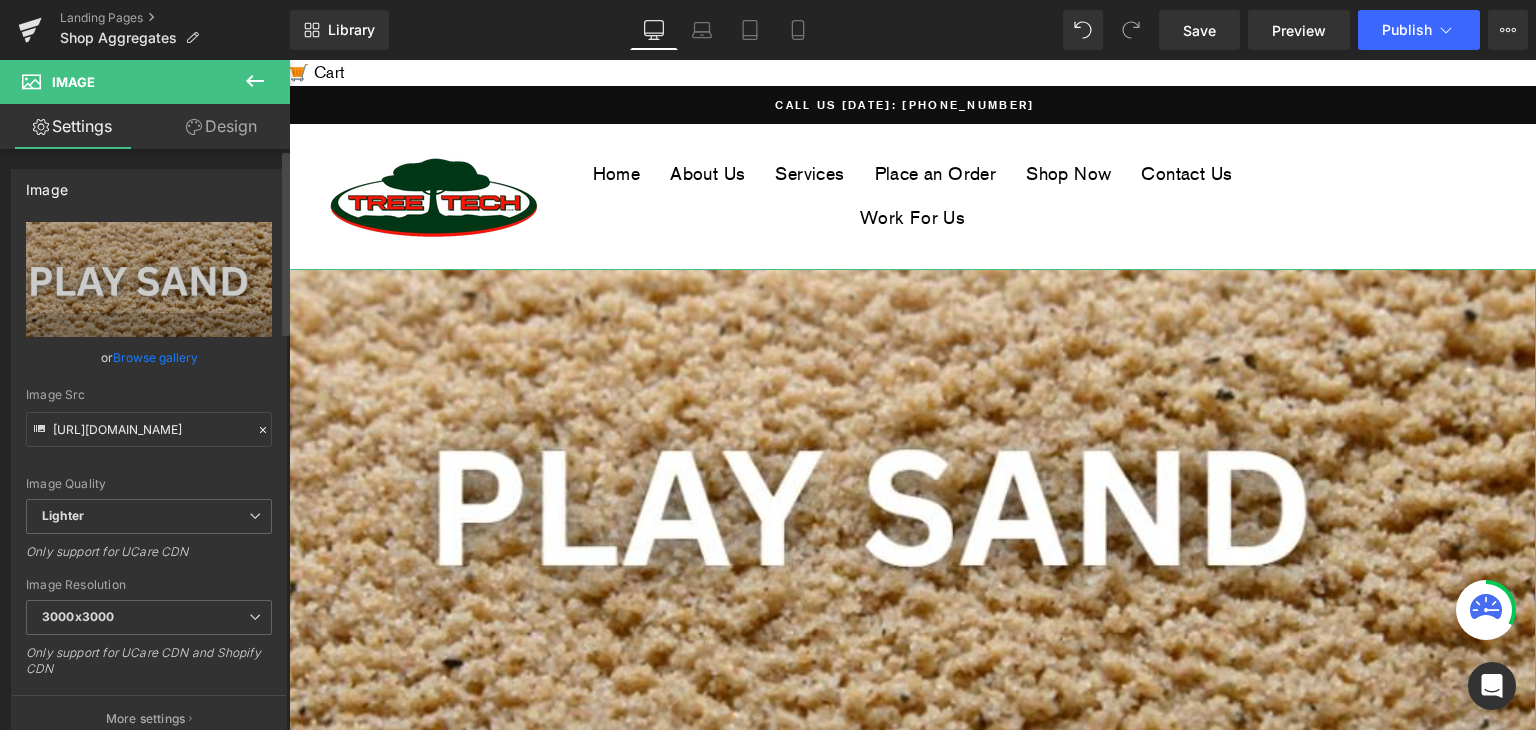 click 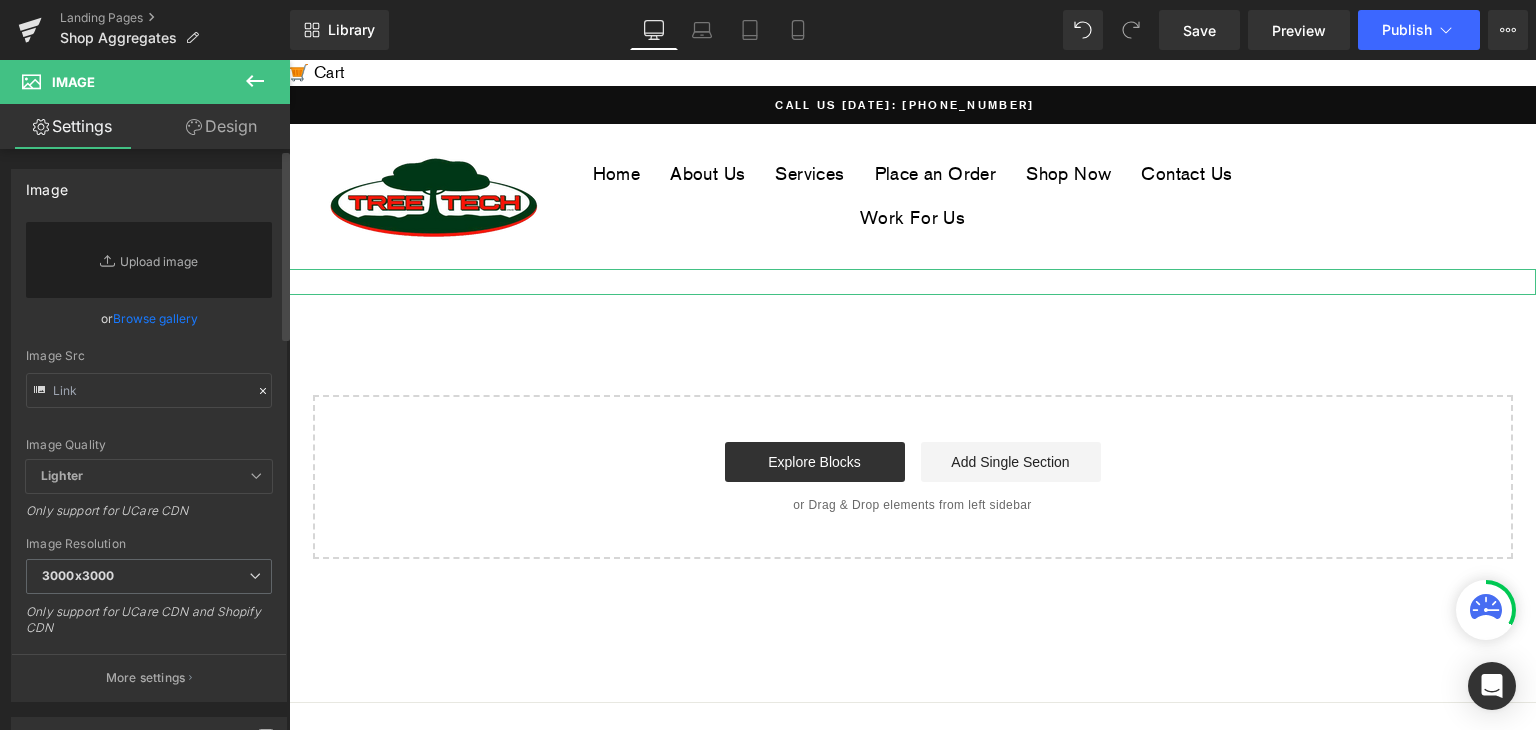 scroll, scrollTop: 74, scrollLeft: 0, axis: vertical 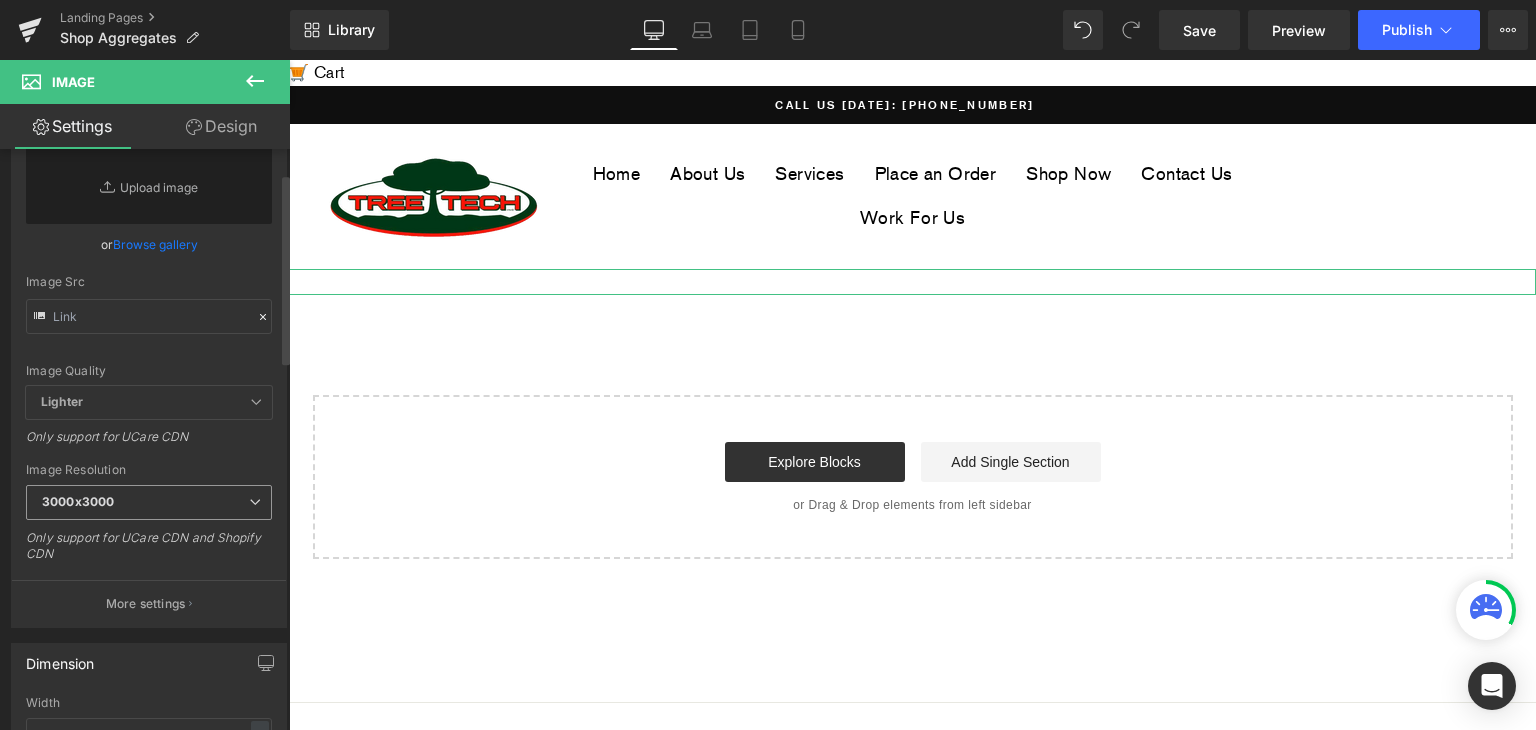 click on "3000x3000" at bounding box center (149, 502) 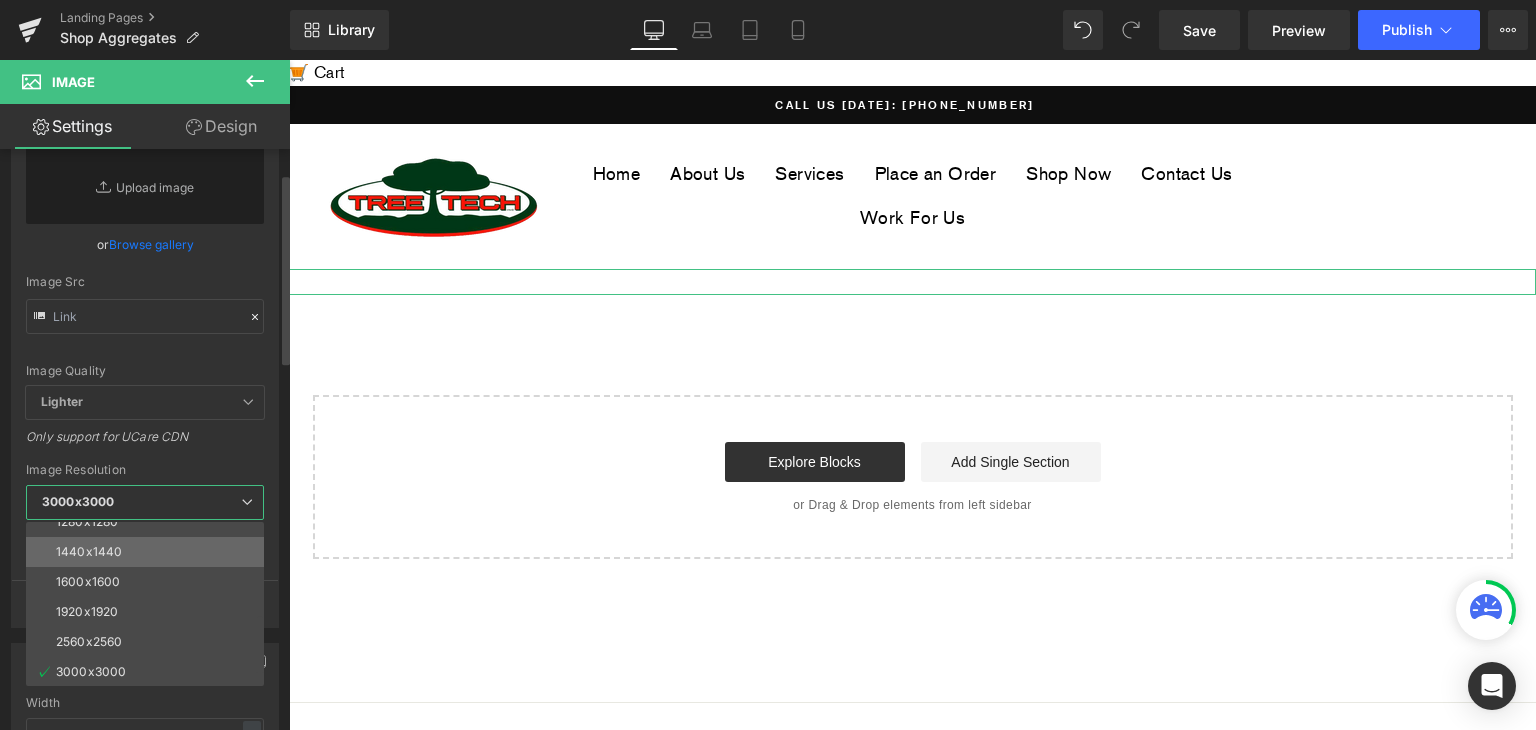scroll, scrollTop: 257, scrollLeft: 0, axis: vertical 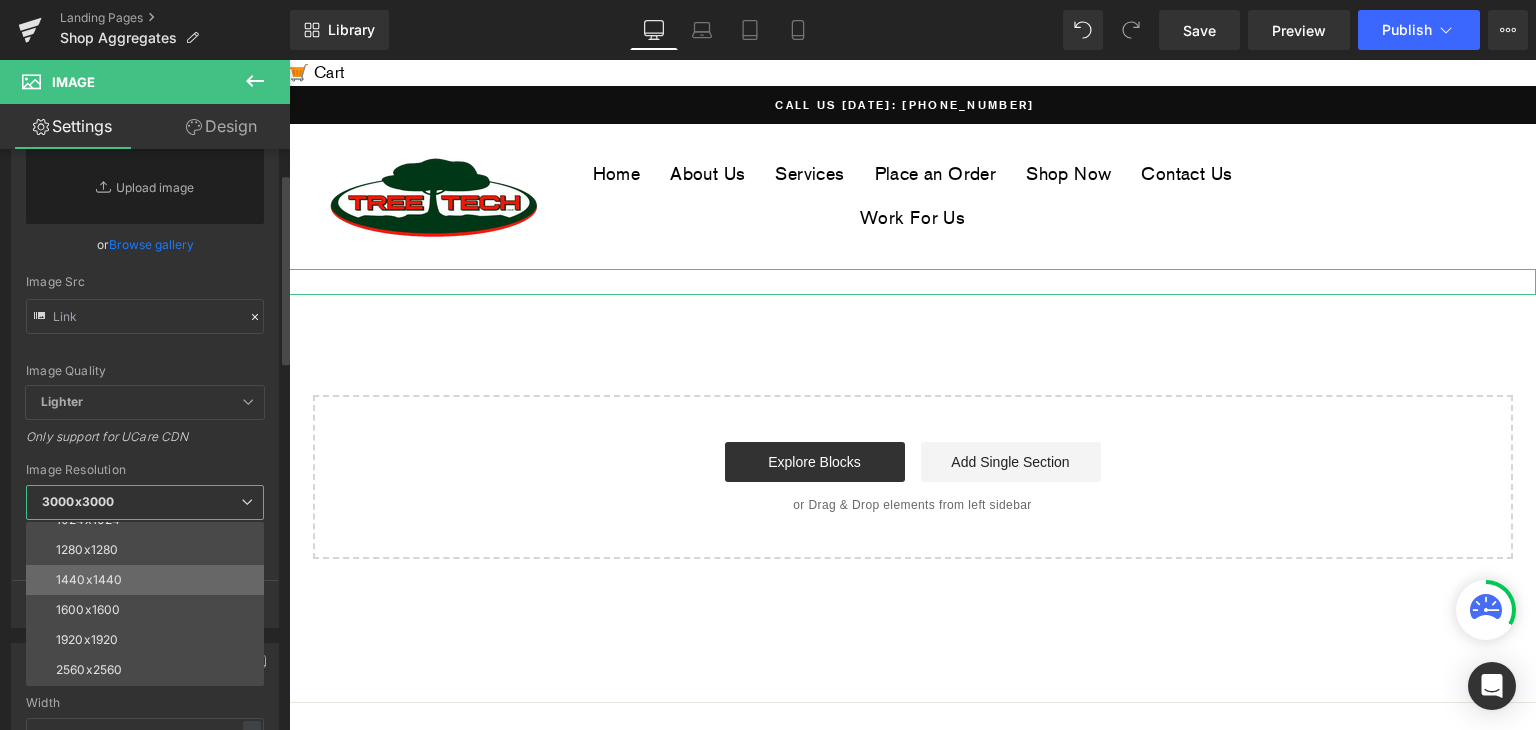 click on "1280x1280" at bounding box center [149, 550] 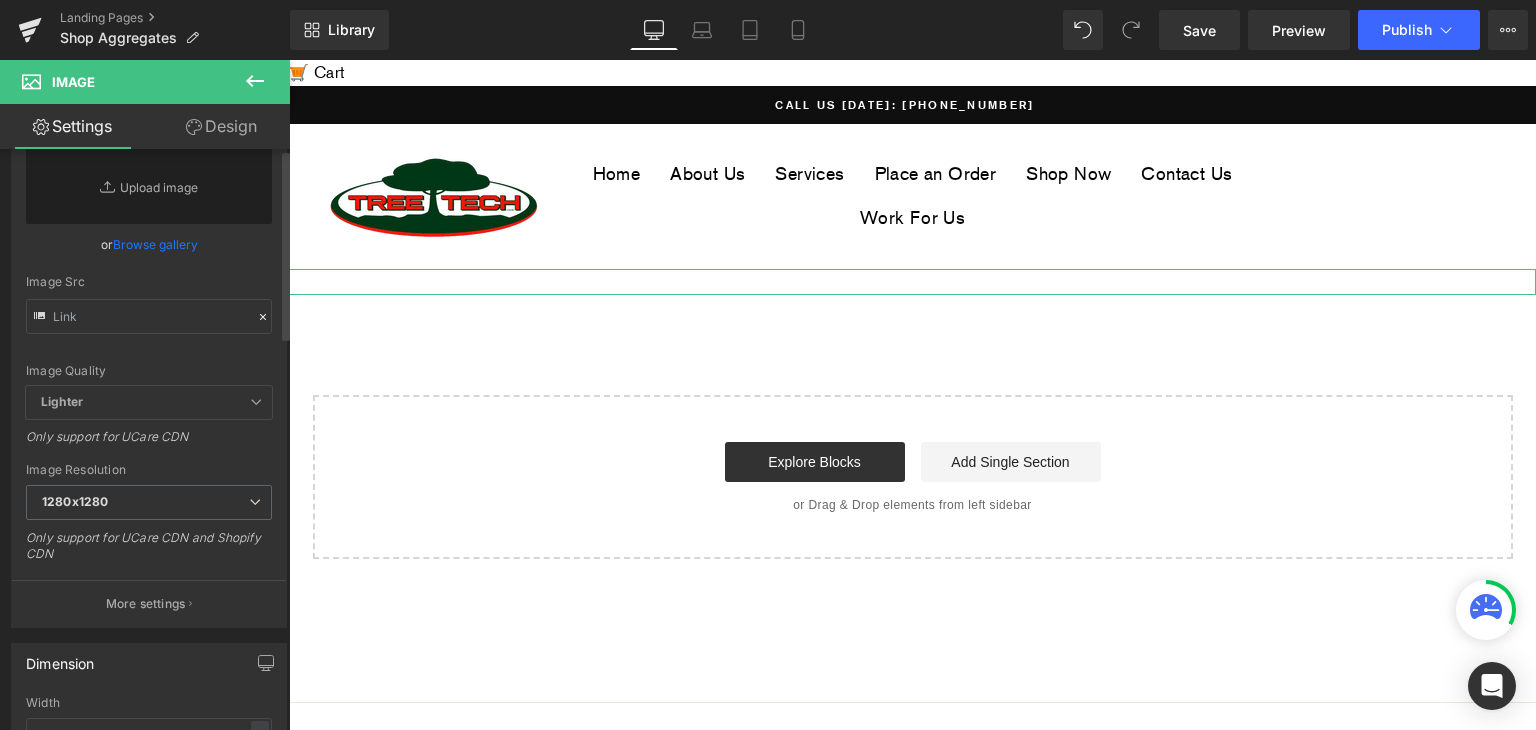 scroll, scrollTop: 0, scrollLeft: 0, axis: both 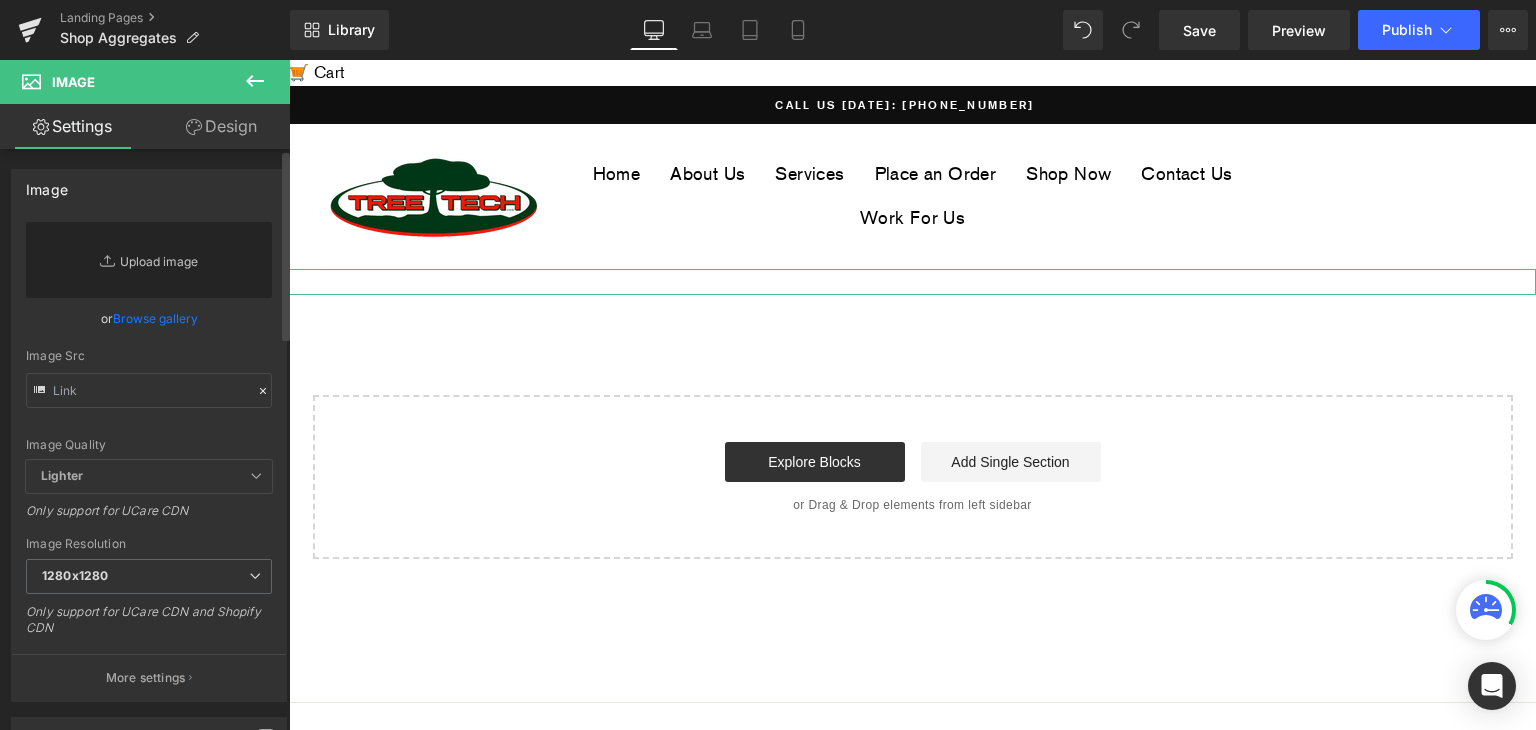click on "Replace Image" at bounding box center (149, 260) 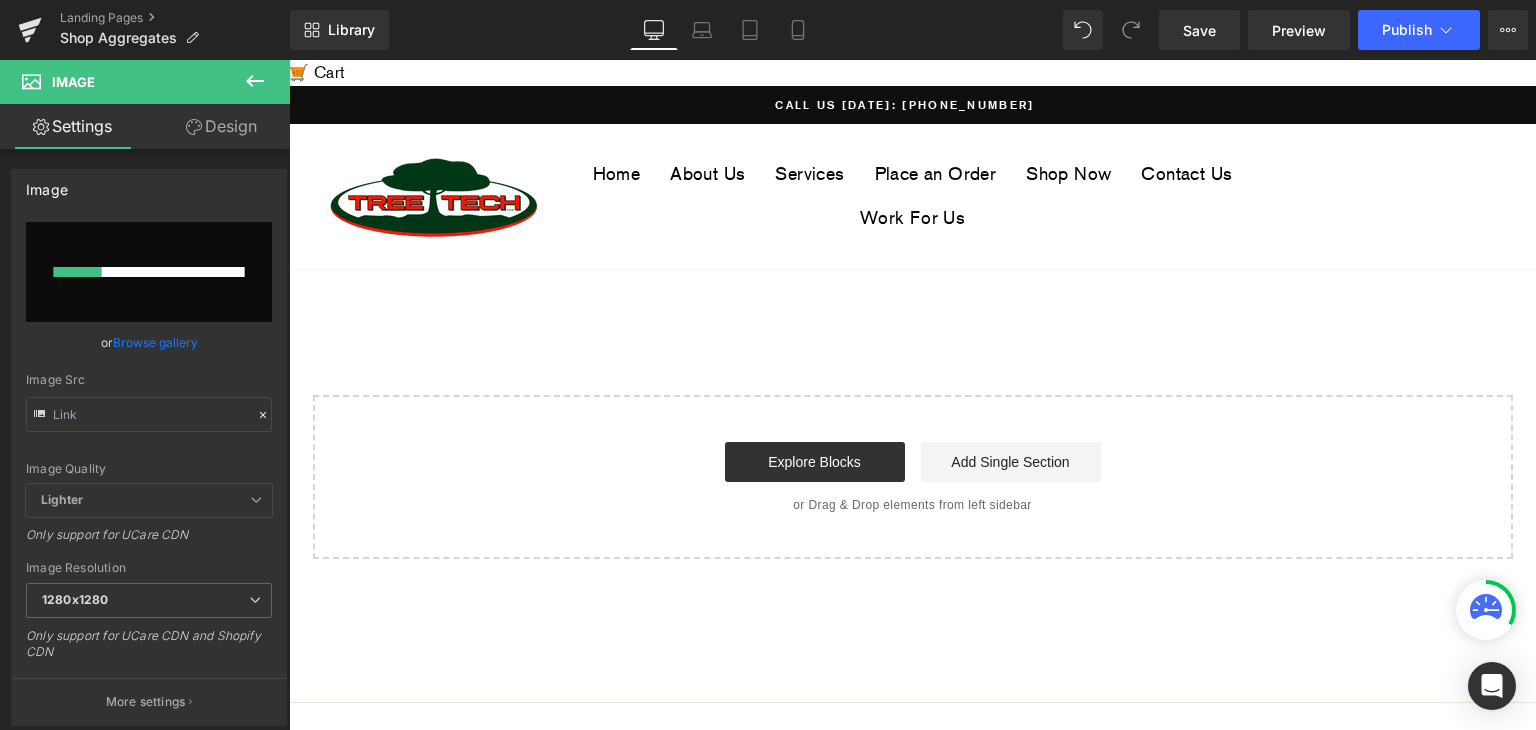 type 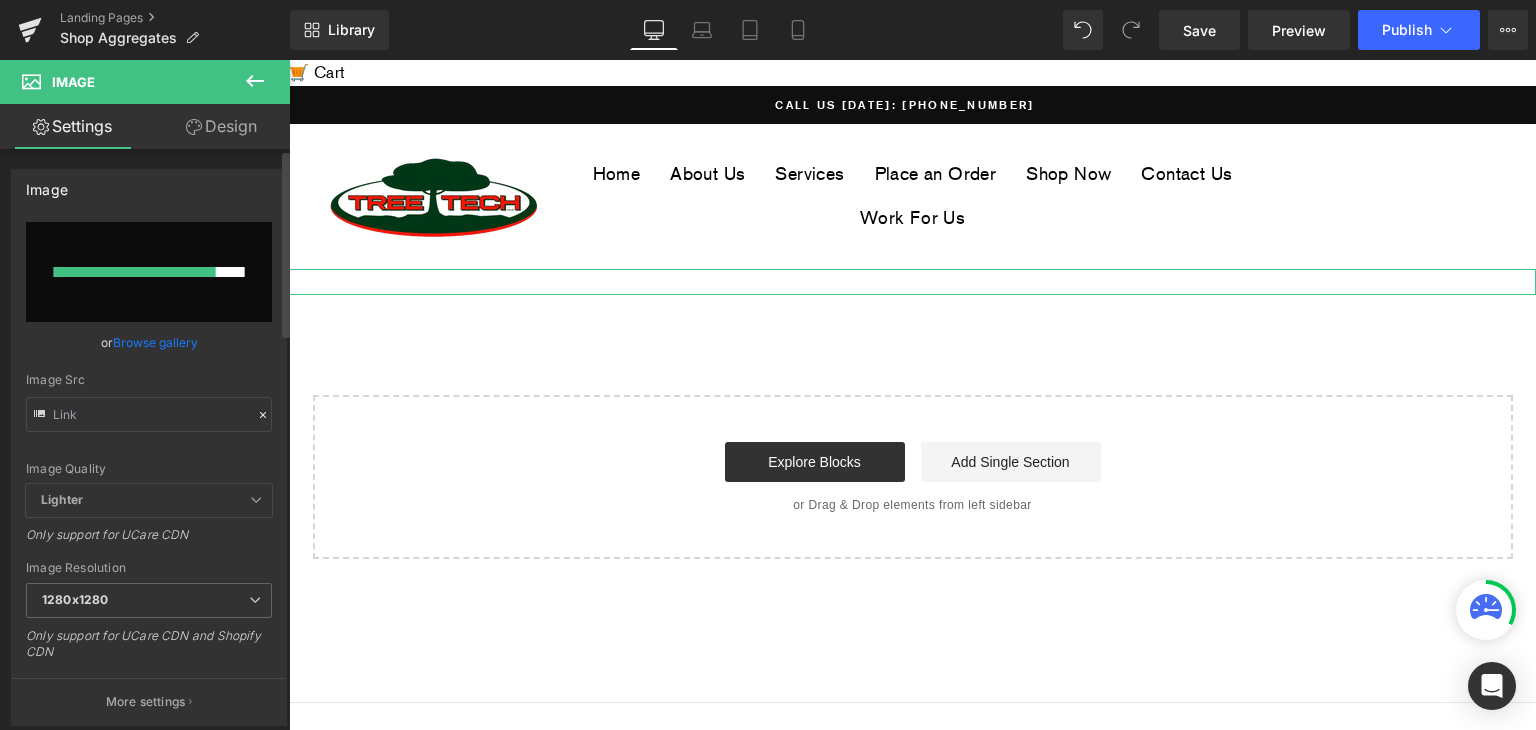 click on "Browse gallery" at bounding box center [155, 342] 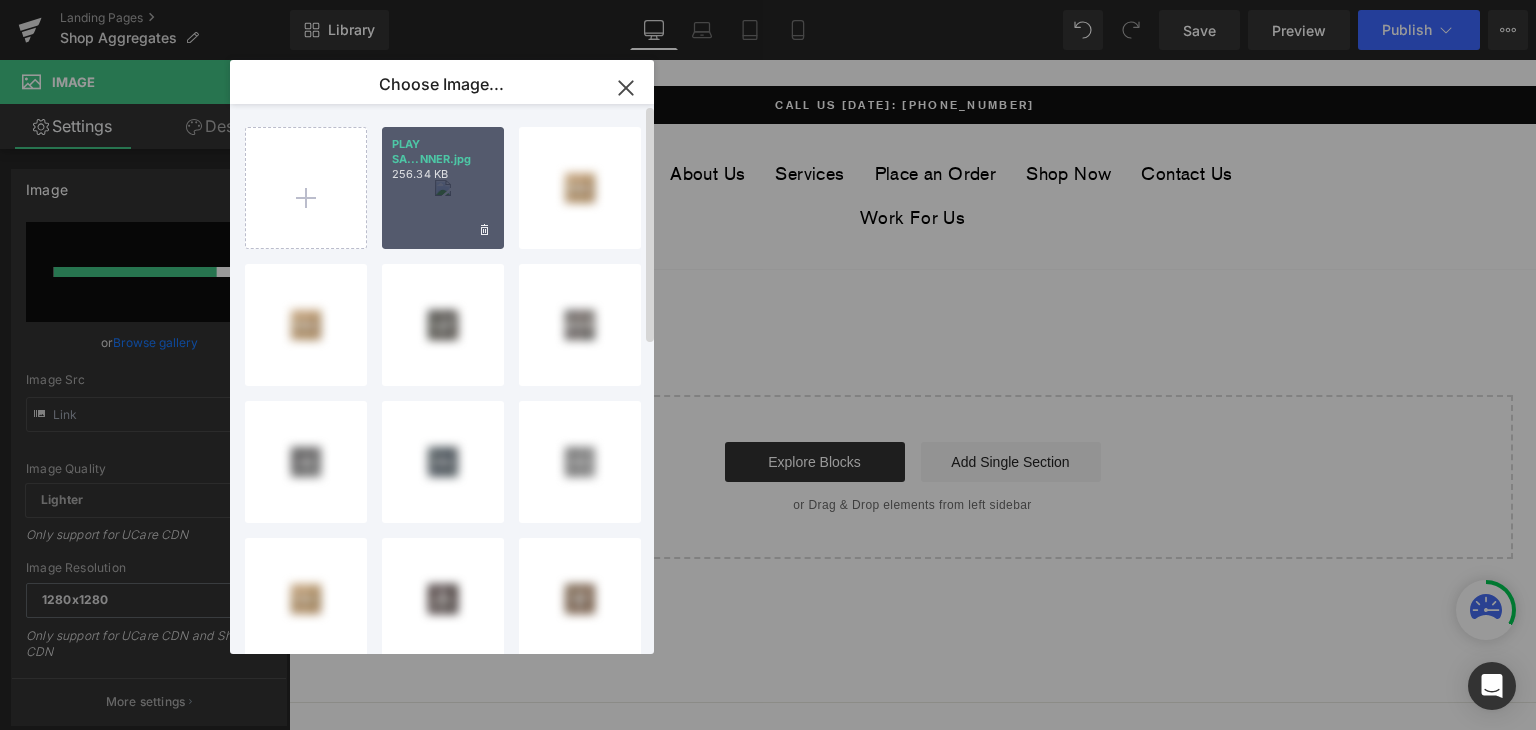 click on "PLAY SA...NNER.jpg 256.34 KB" at bounding box center [443, 188] 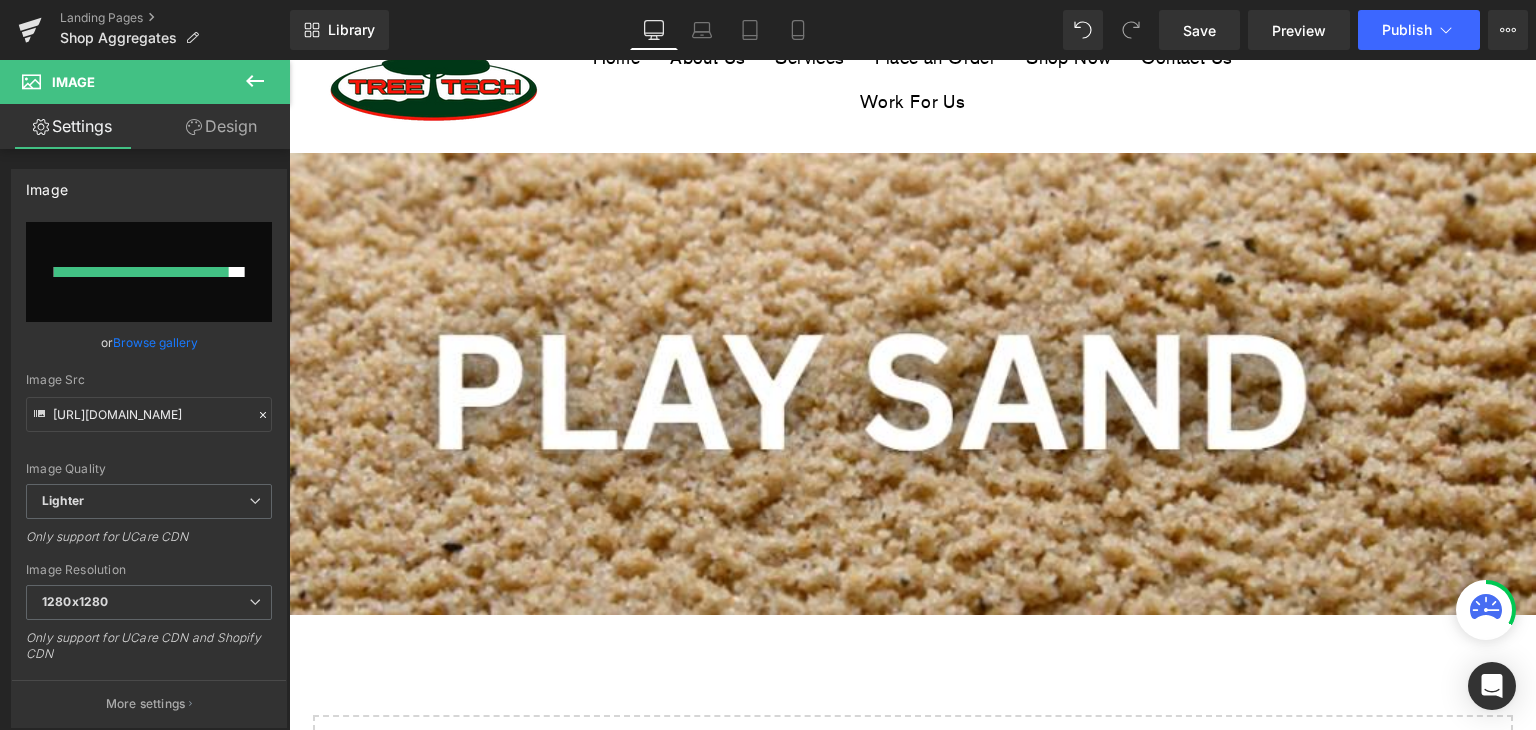 scroll, scrollTop: 0, scrollLeft: 0, axis: both 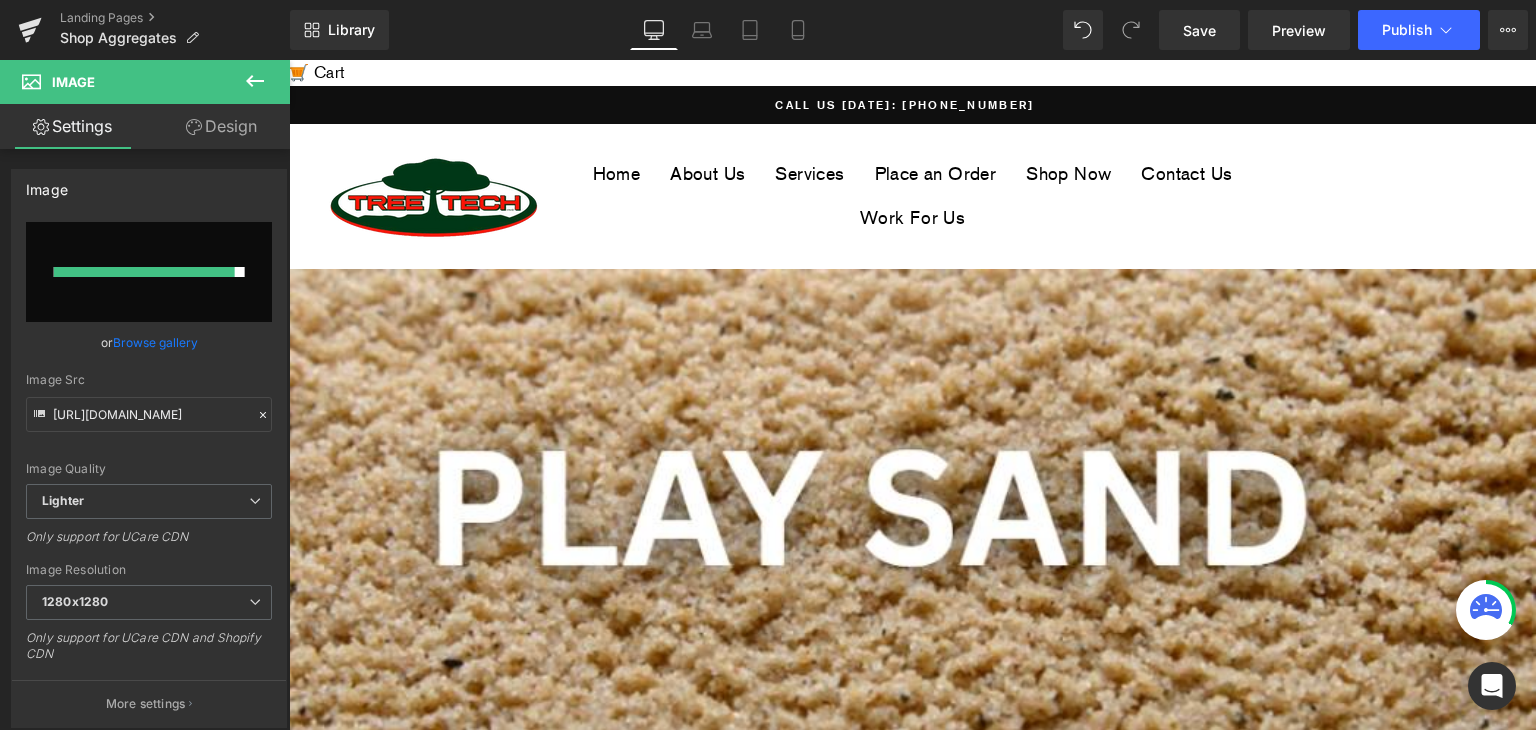 click 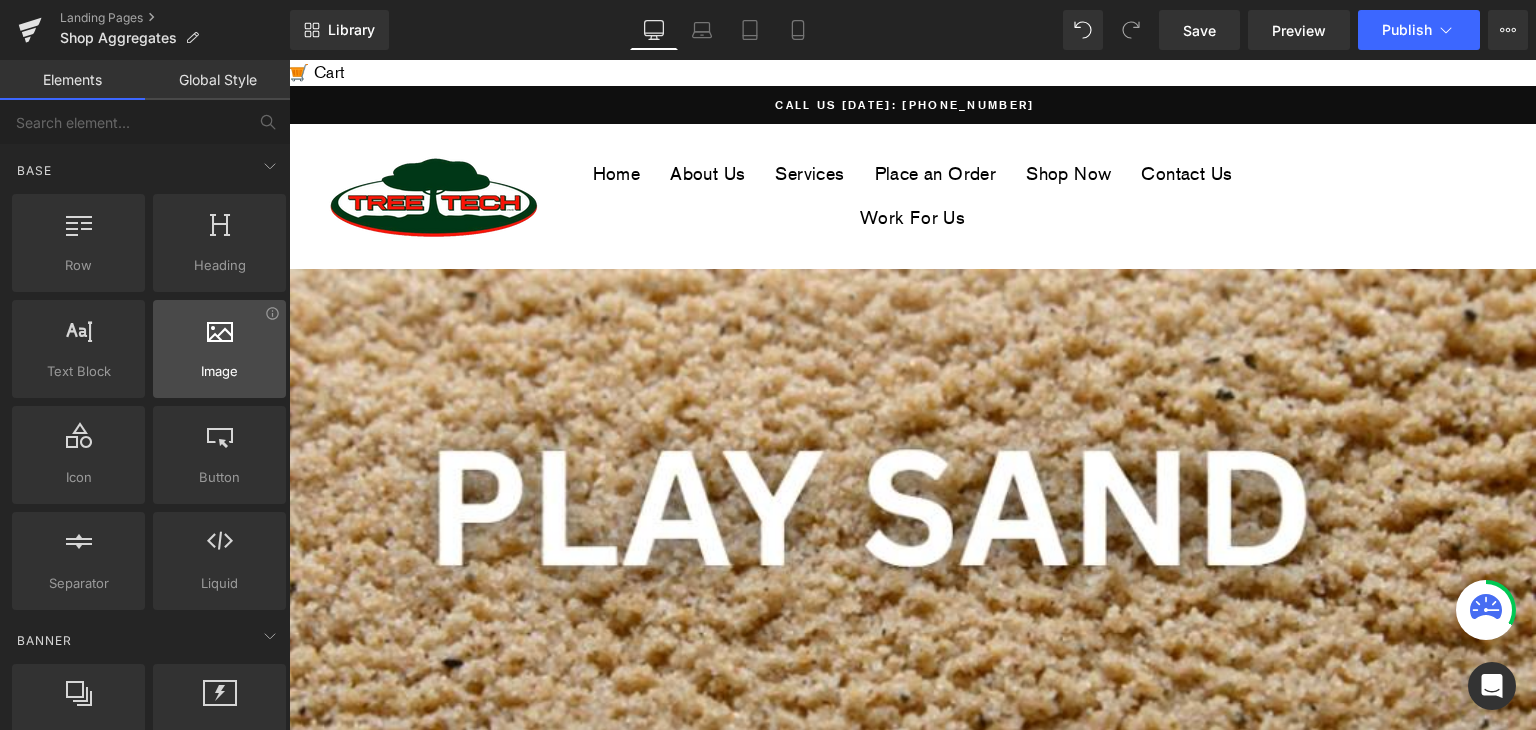 scroll, scrollTop: 166, scrollLeft: 0, axis: vertical 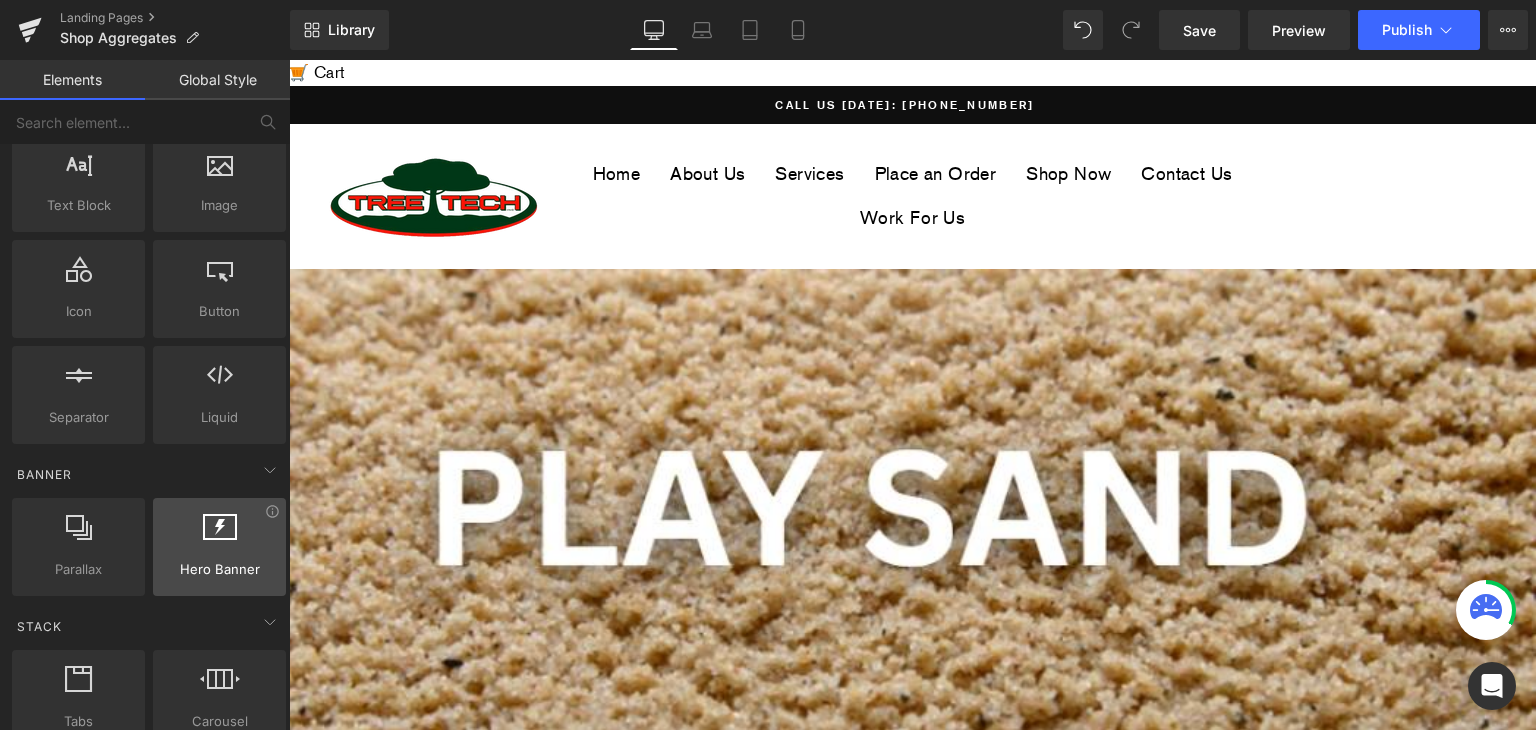 click at bounding box center (220, 527) 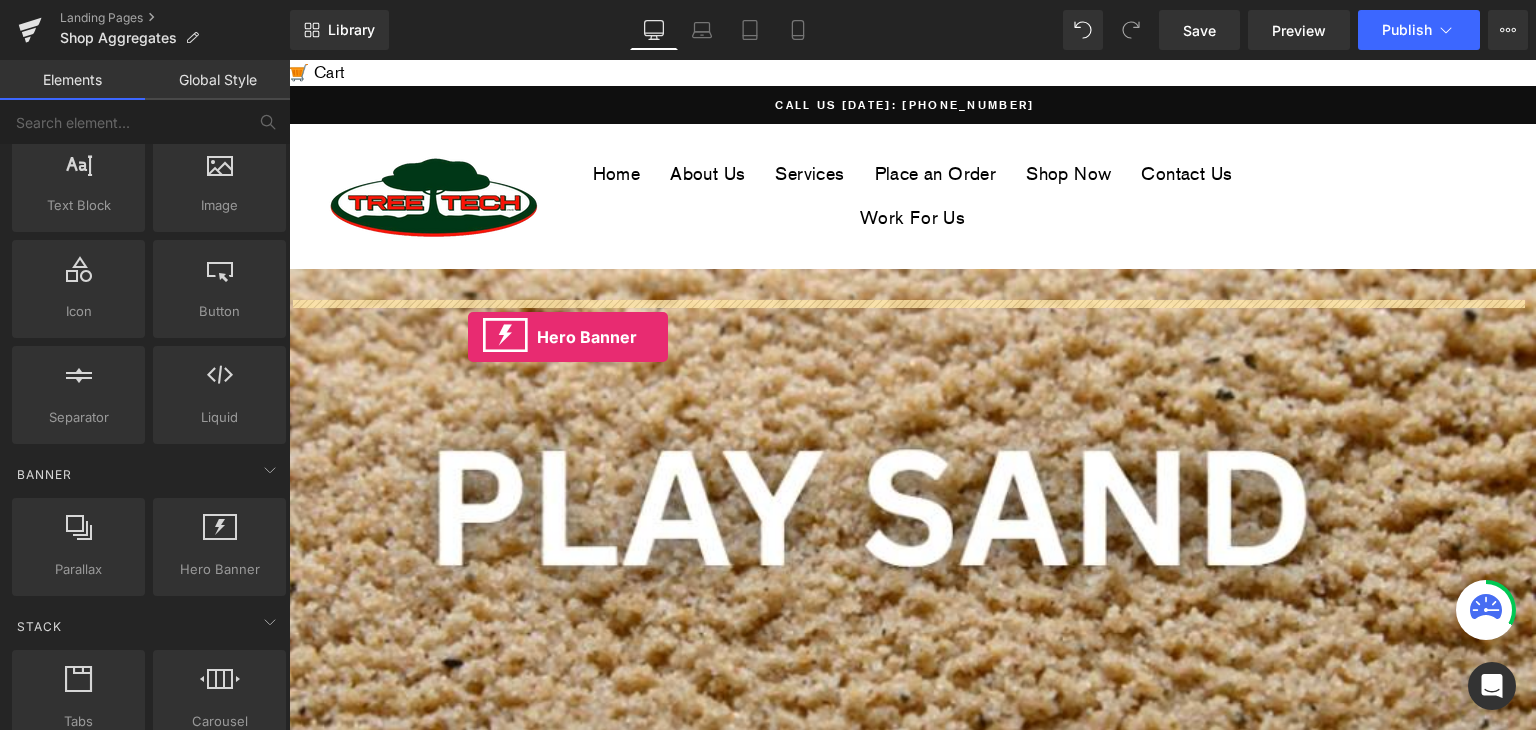drag, startPoint x: 512, startPoint y: 606, endPoint x: 468, endPoint y: 337, distance: 272.57477 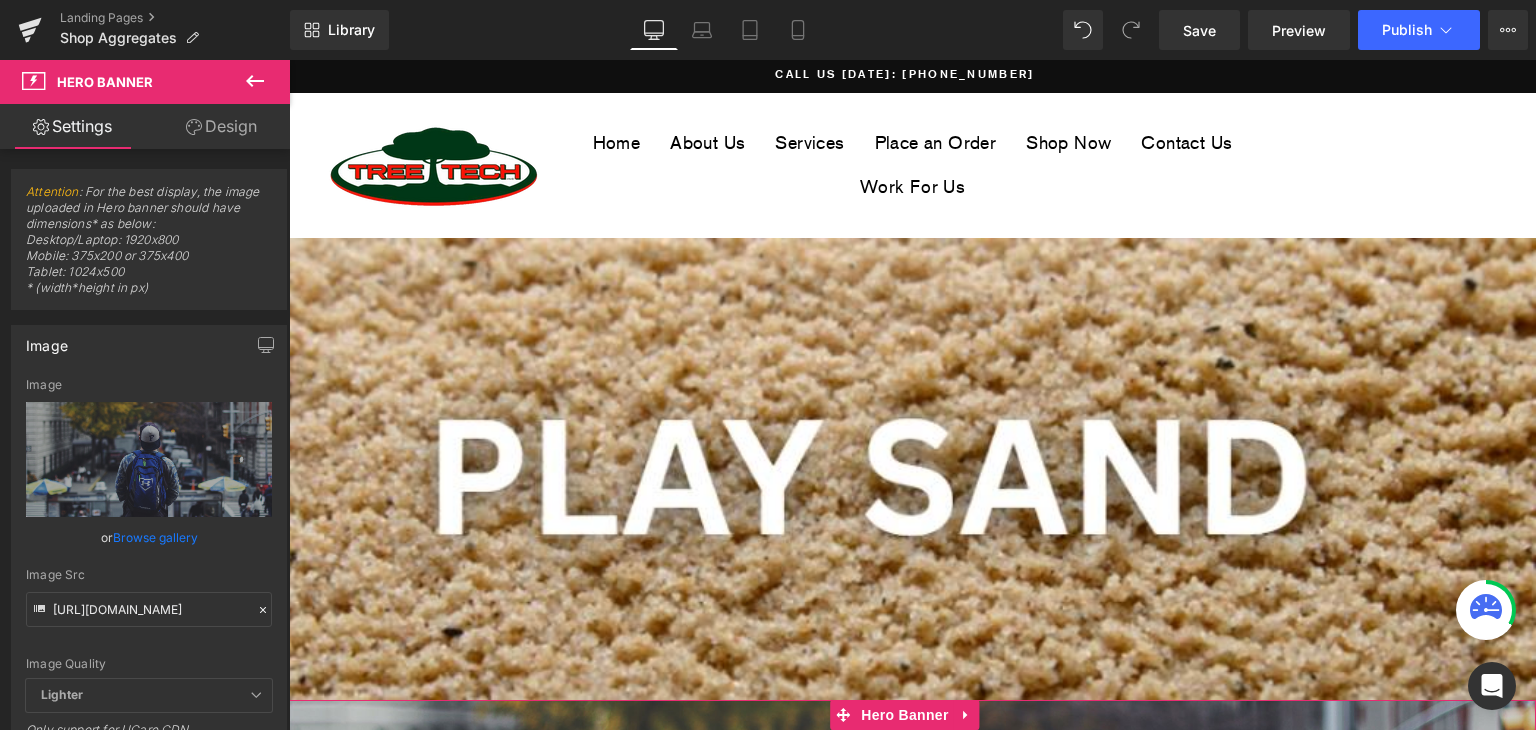 scroll, scrollTop: 28, scrollLeft: 0, axis: vertical 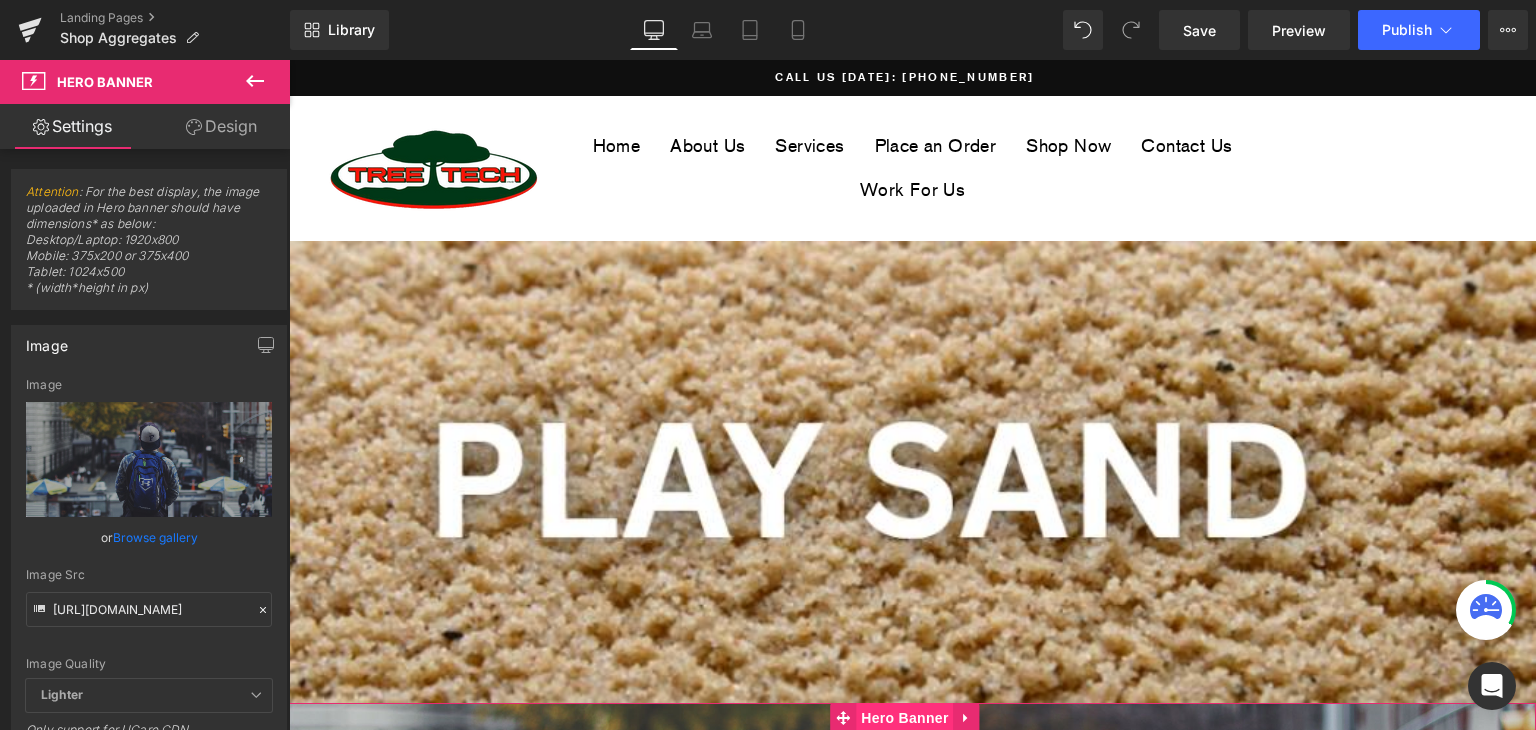 click on "Hero Banner" at bounding box center [904, 718] 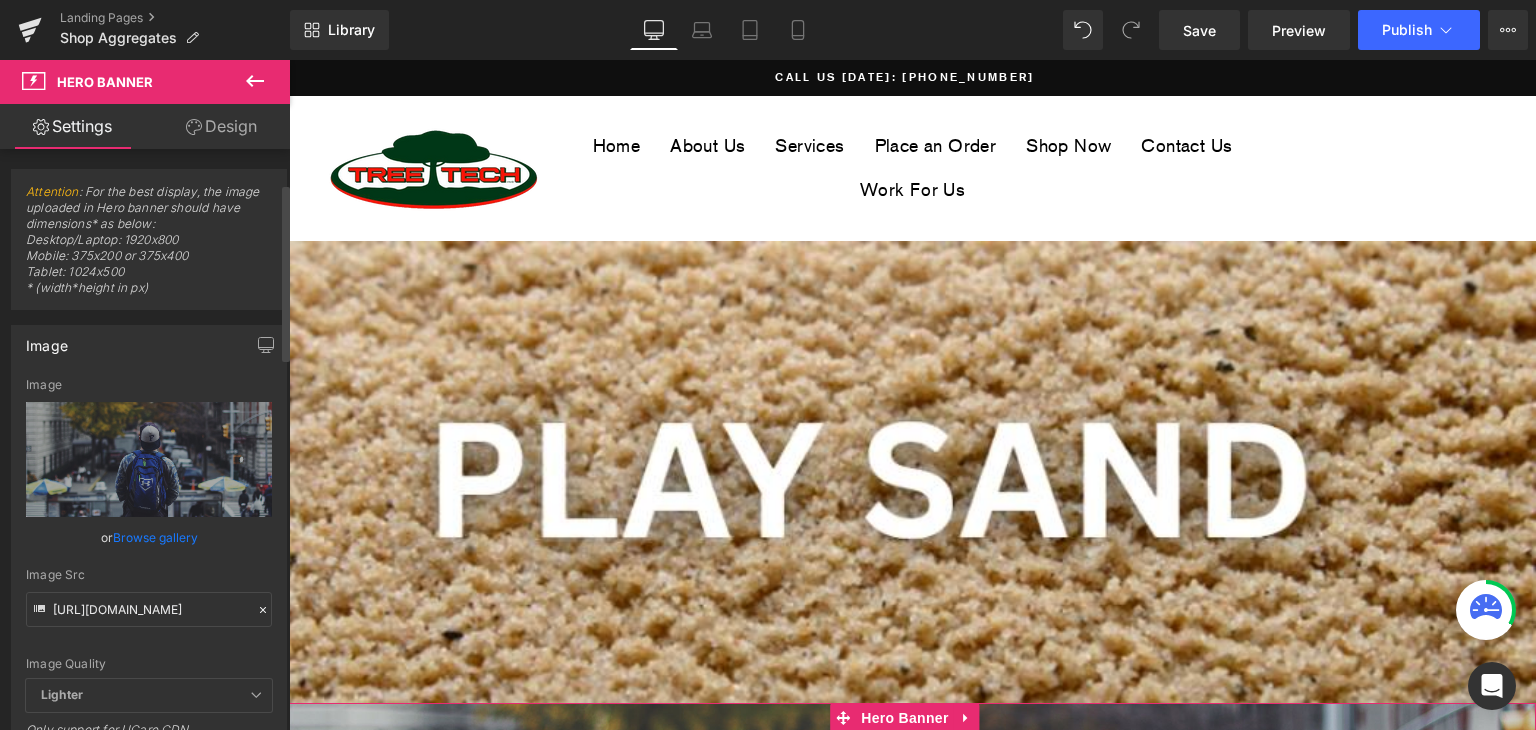 scroll, scrollTop: 116, scrollLeft: 0, axis: vertical 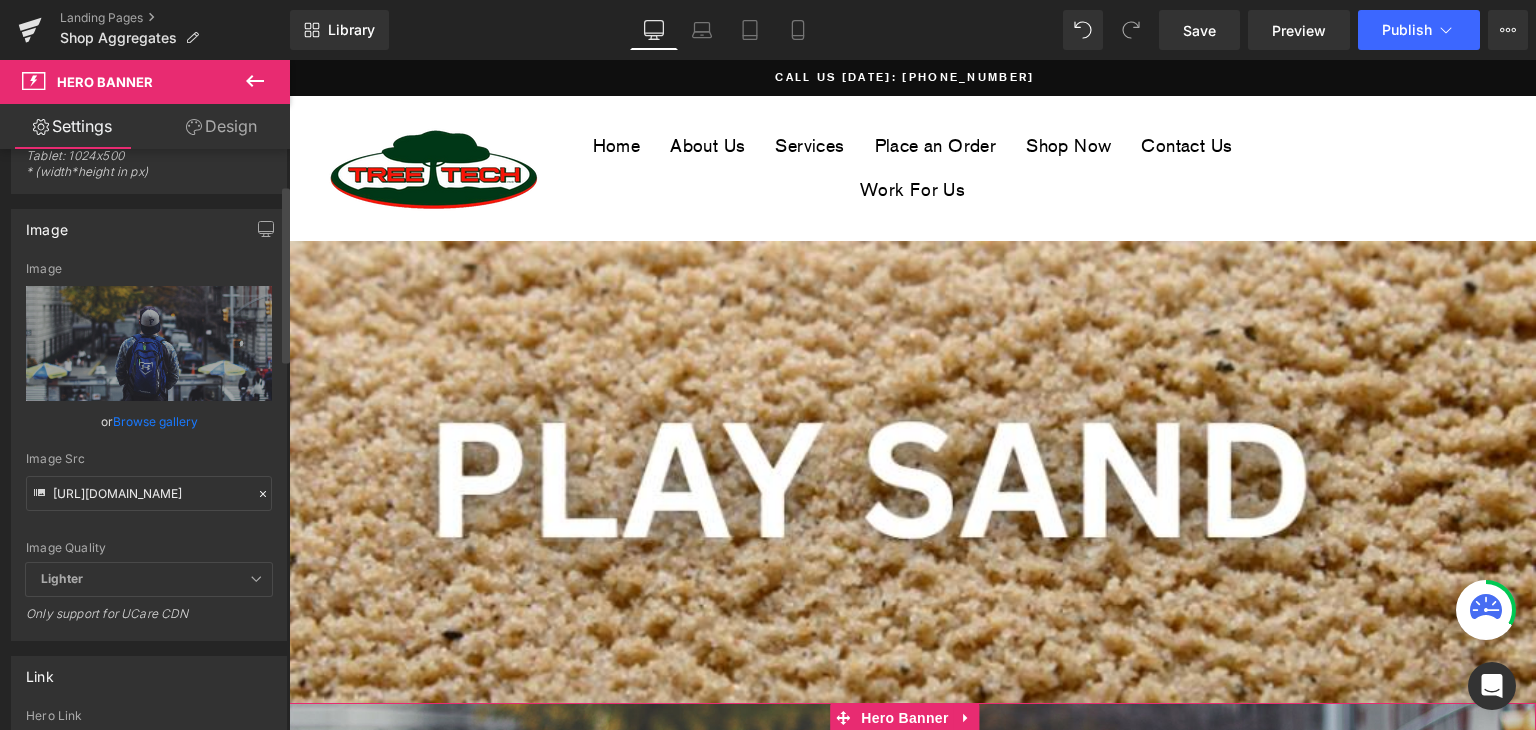 click on "Browse gallery" at bounding box center [155, 421] 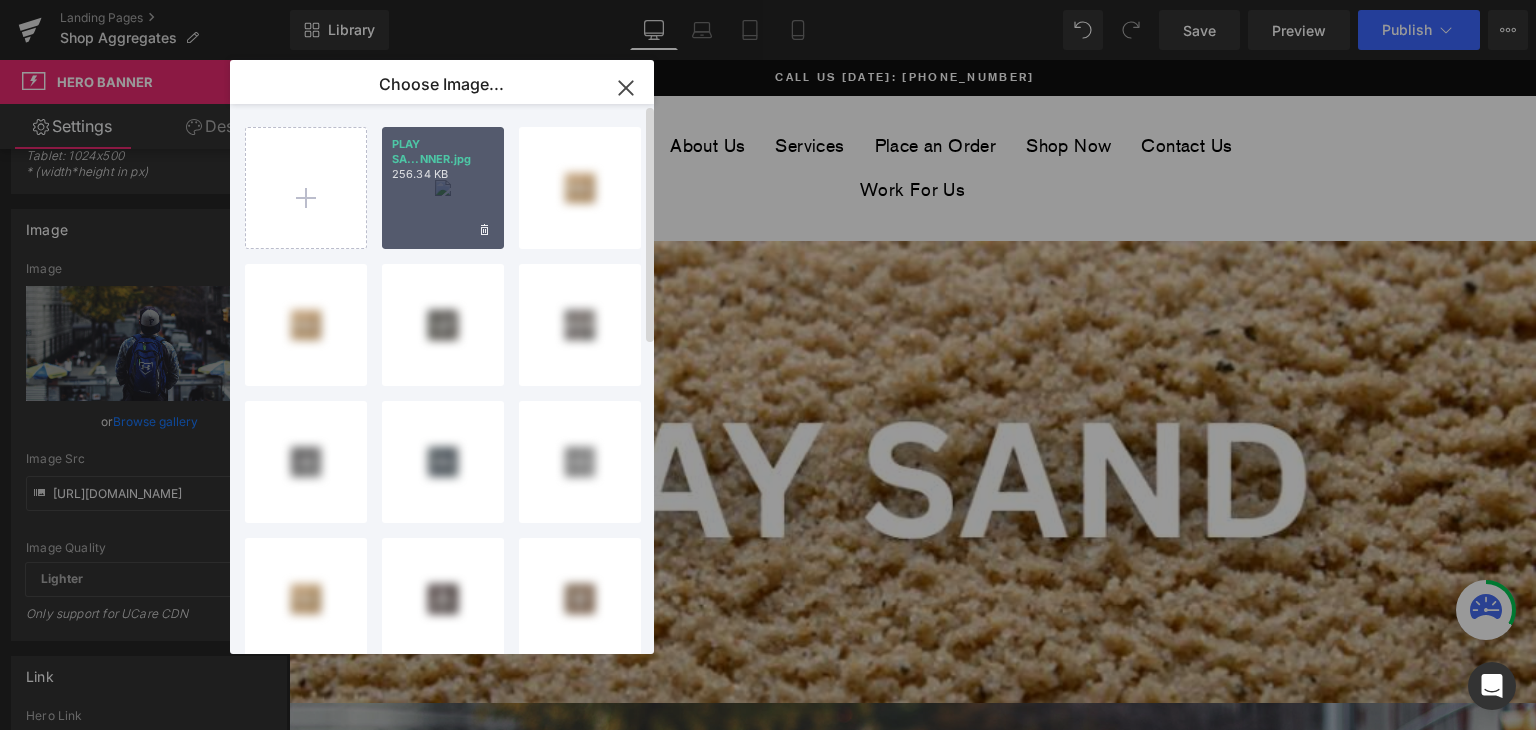 click on "PLAY SA...NNER.jpg 256.34 KB" at bounding box center (443, 188) 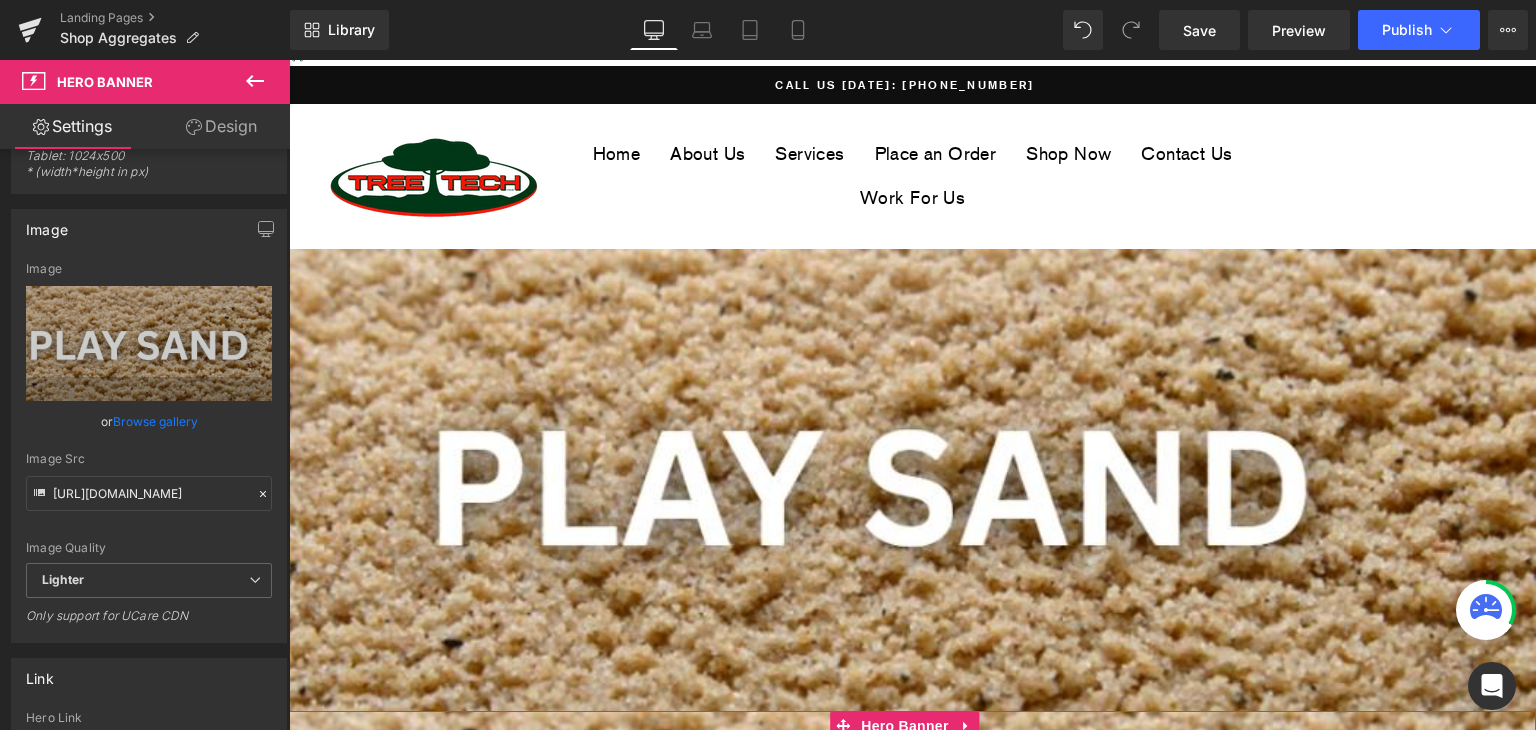 scroll, scrollTop: 82, scrollLeft: 0, axis: vertical 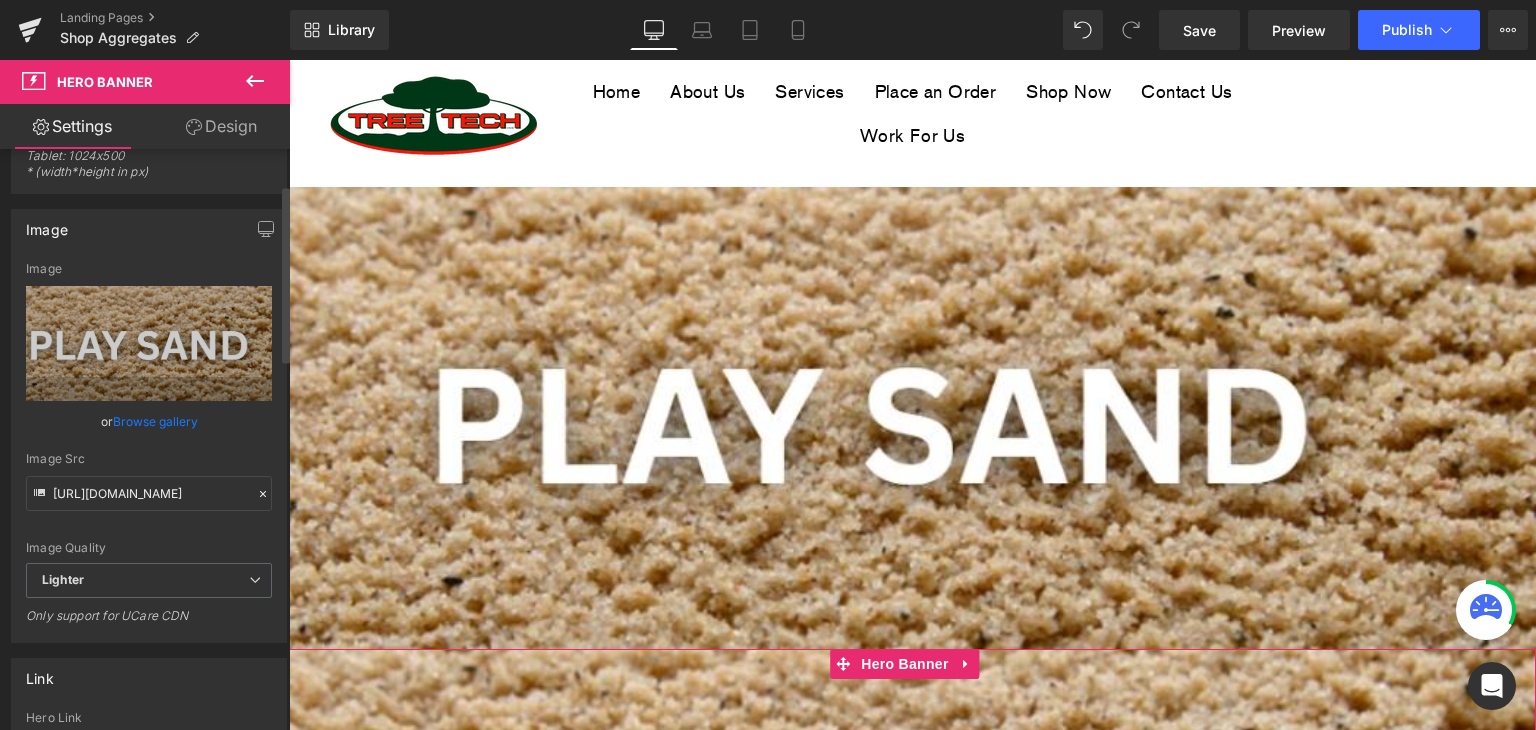 click on "Browse gallery" at bounding box center (155, 421) 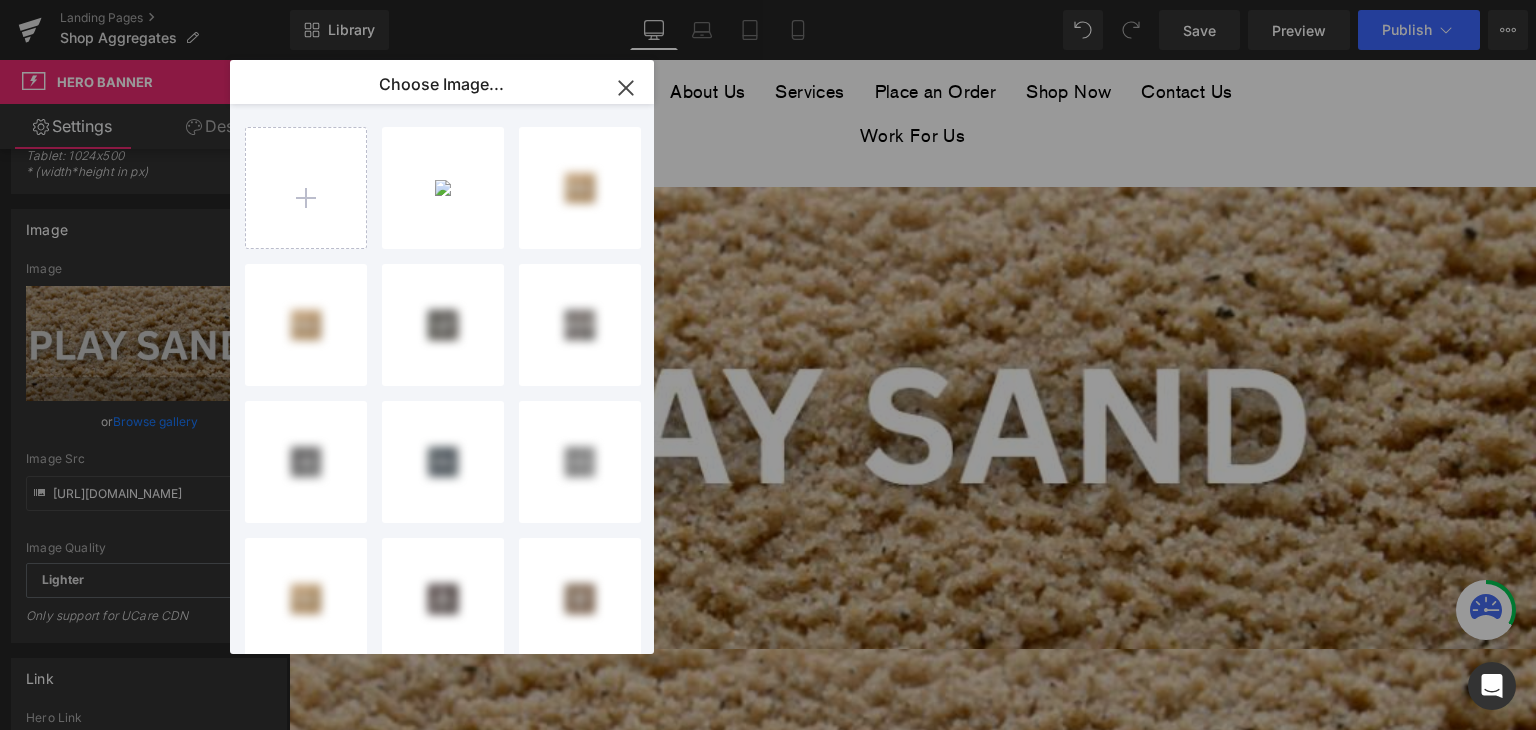click 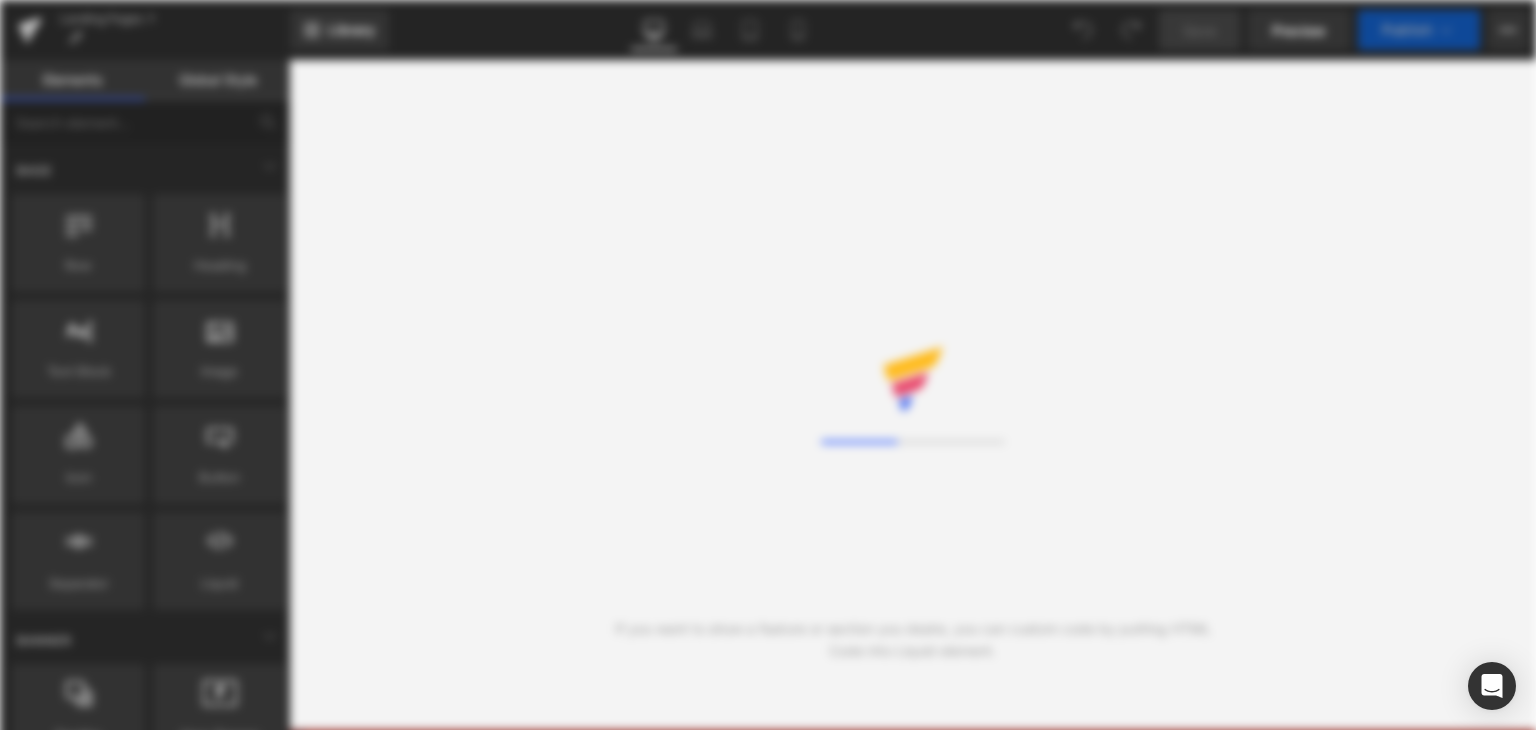 scroll, scrollTop: 0, scrollLeft: 0, axis: both 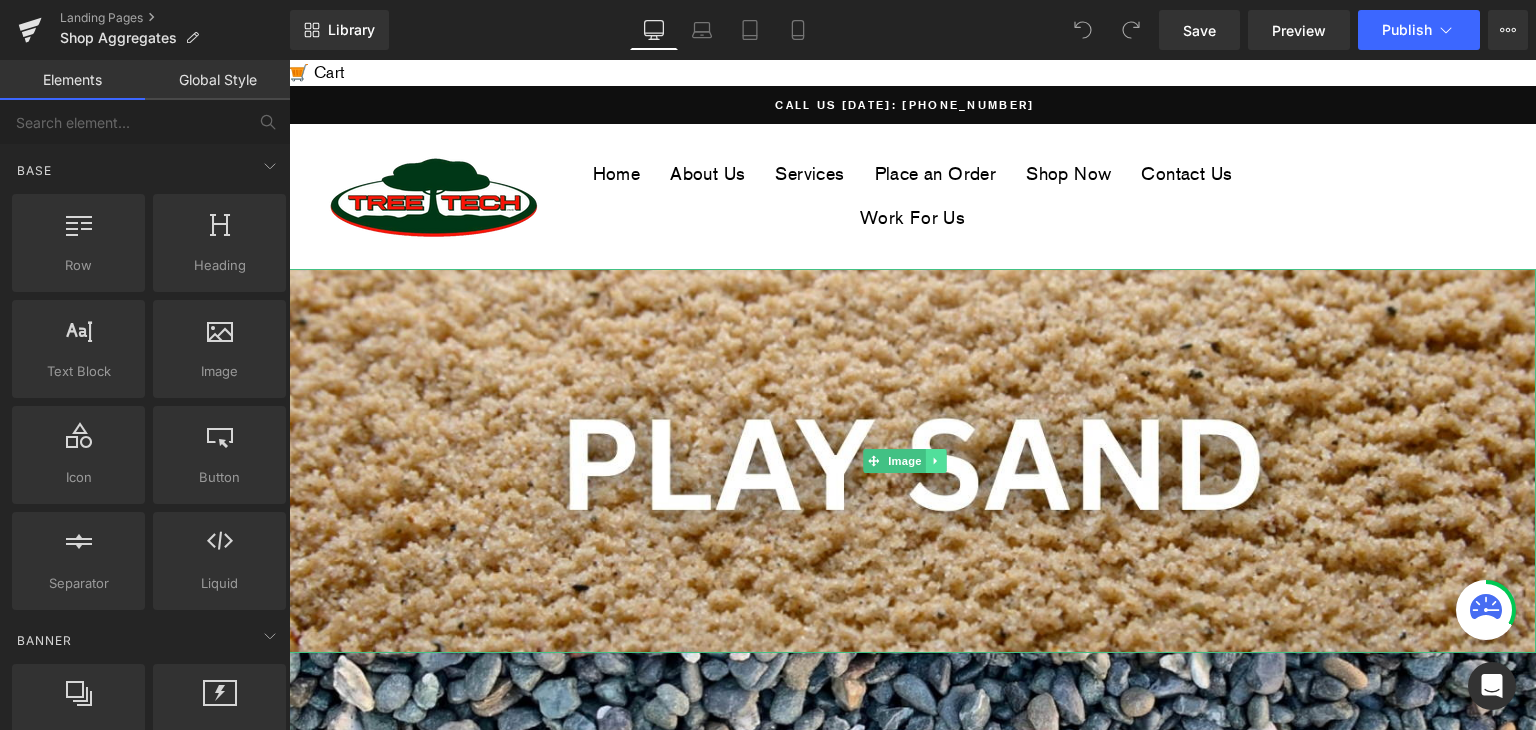 click 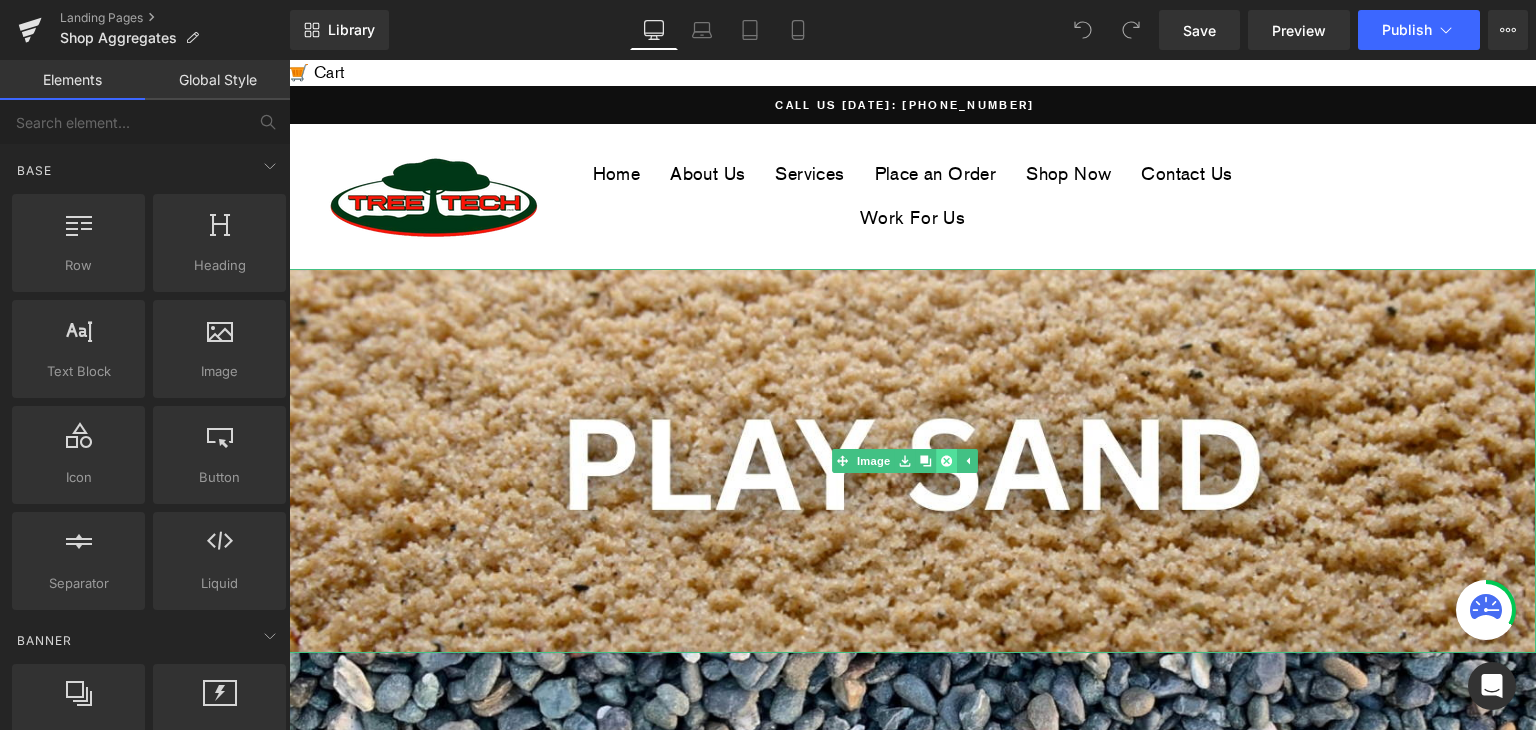 click at bounding box center (946, 461) 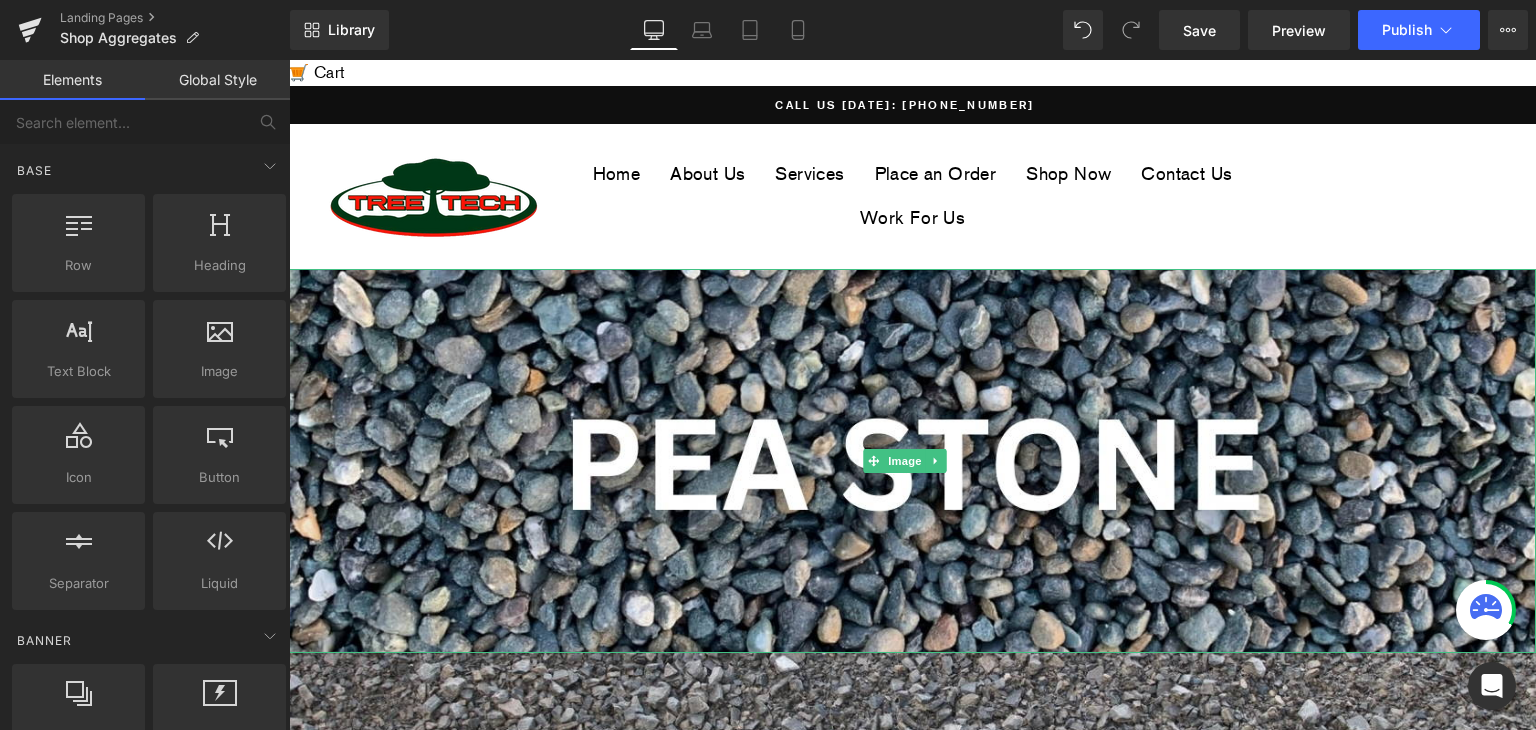 click 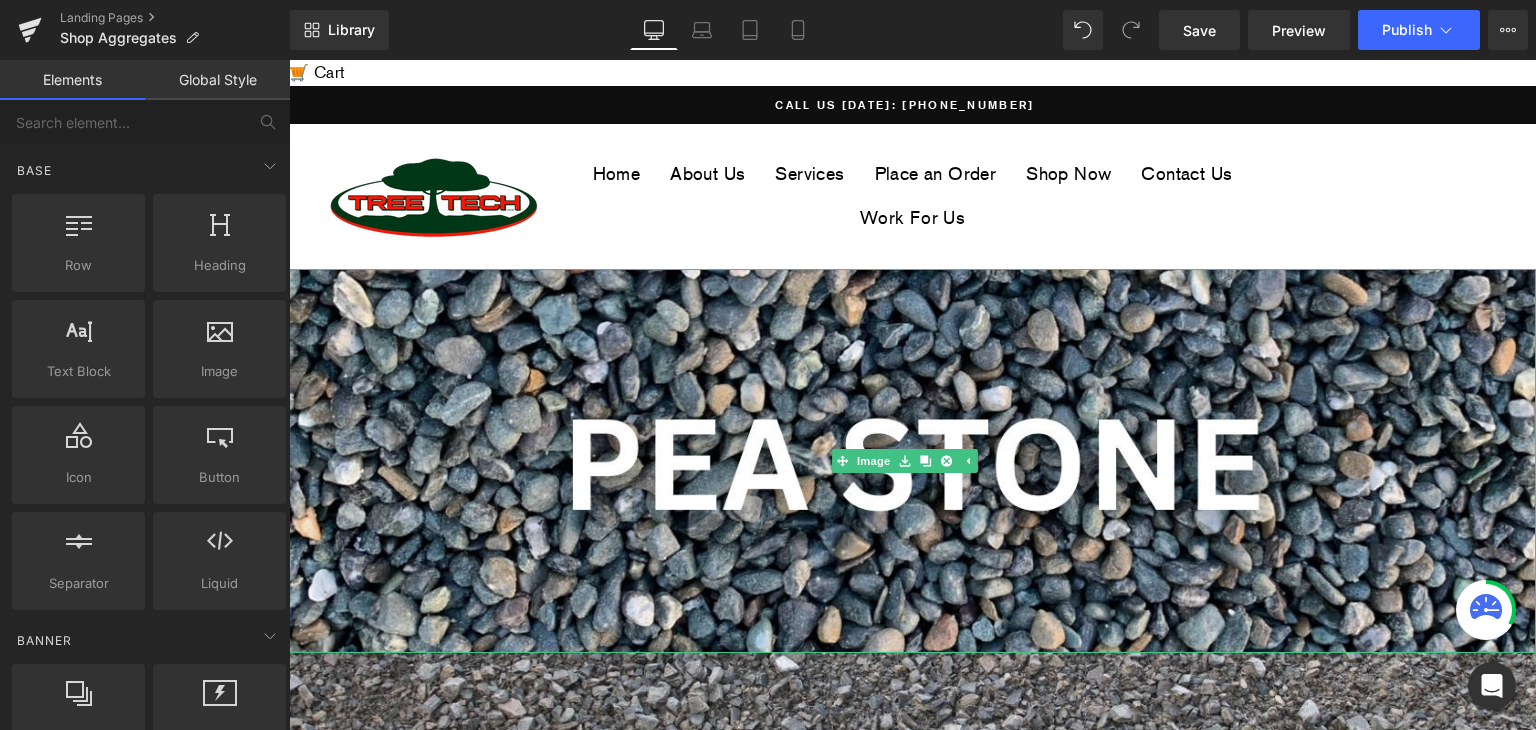 click at bounding box center [946, 461] 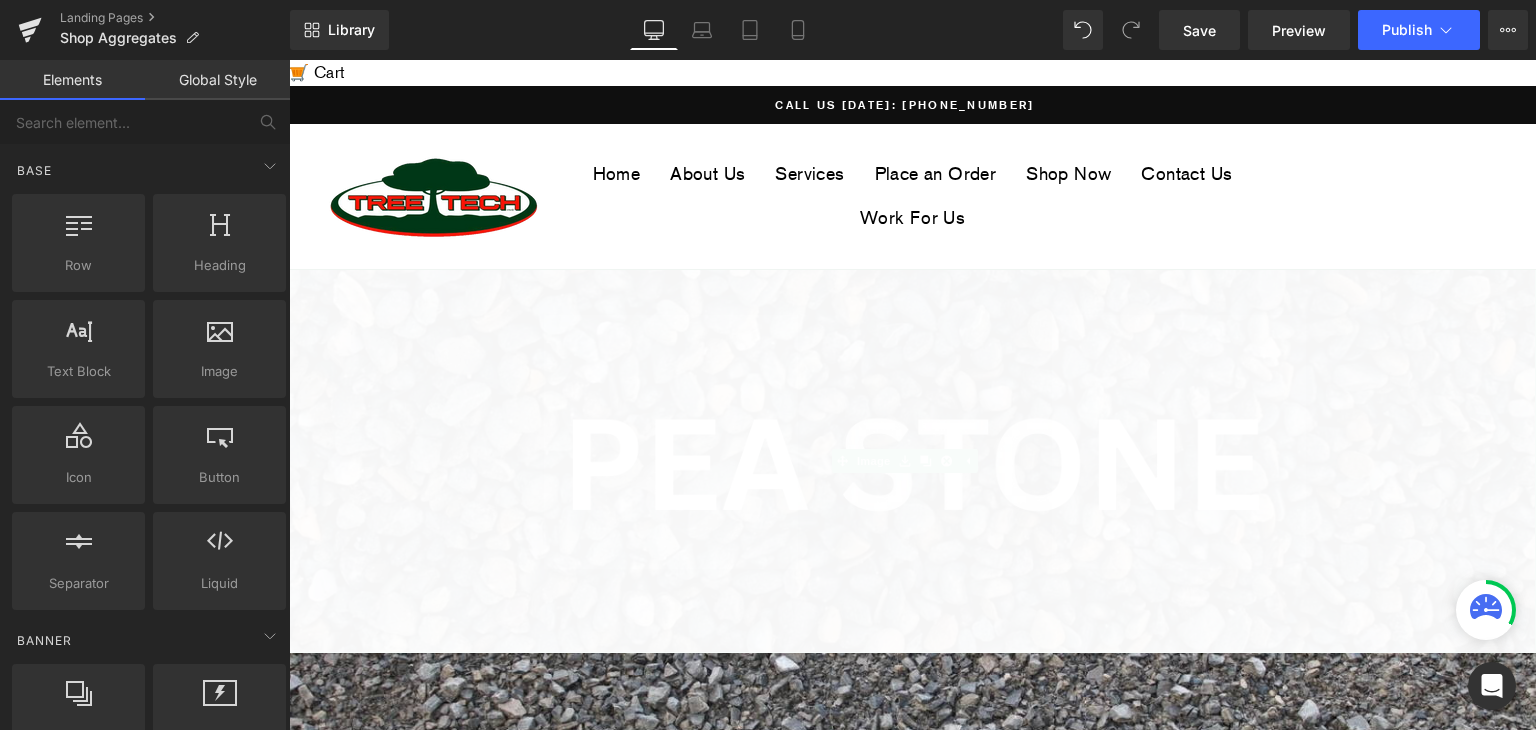 click on "Image" at bounding box center (912, 845) 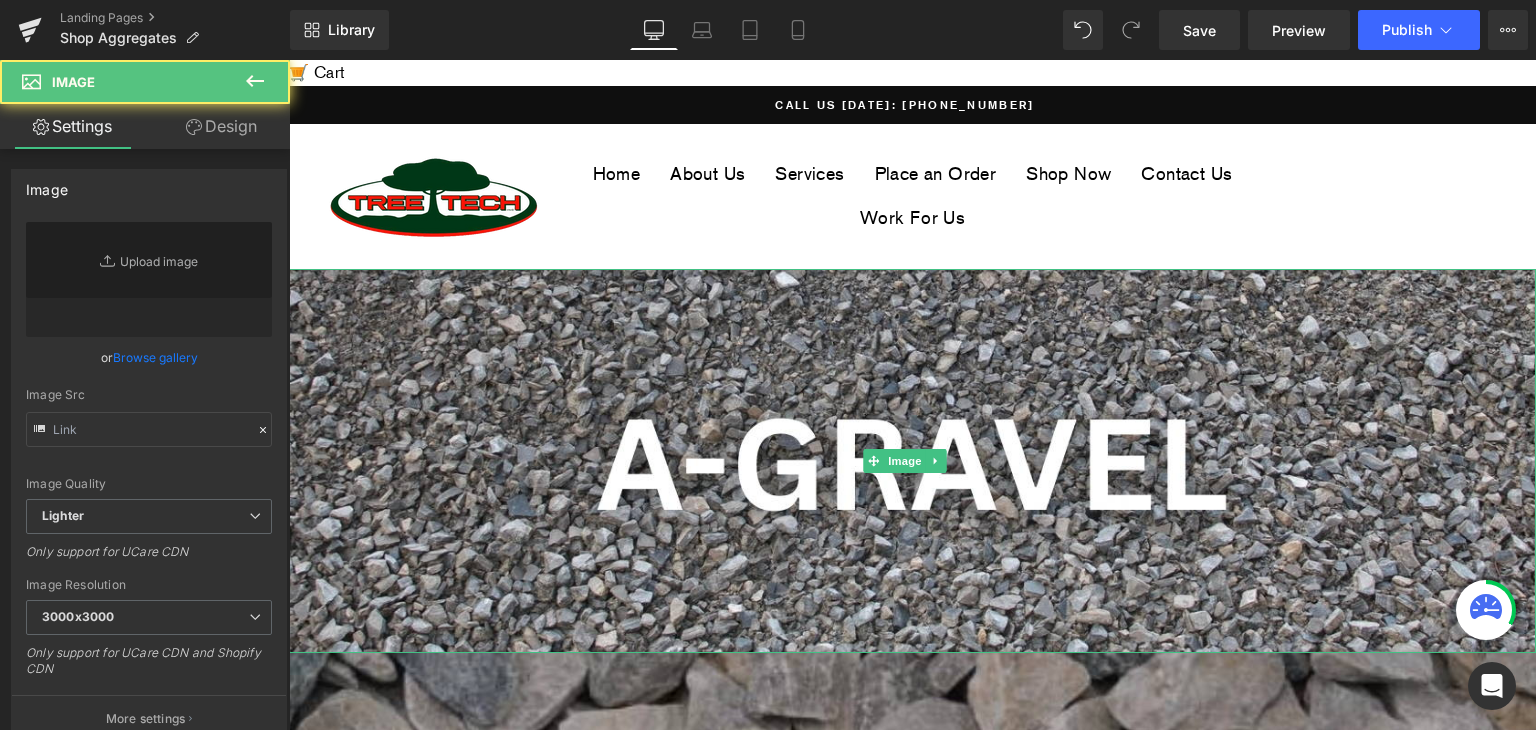 click 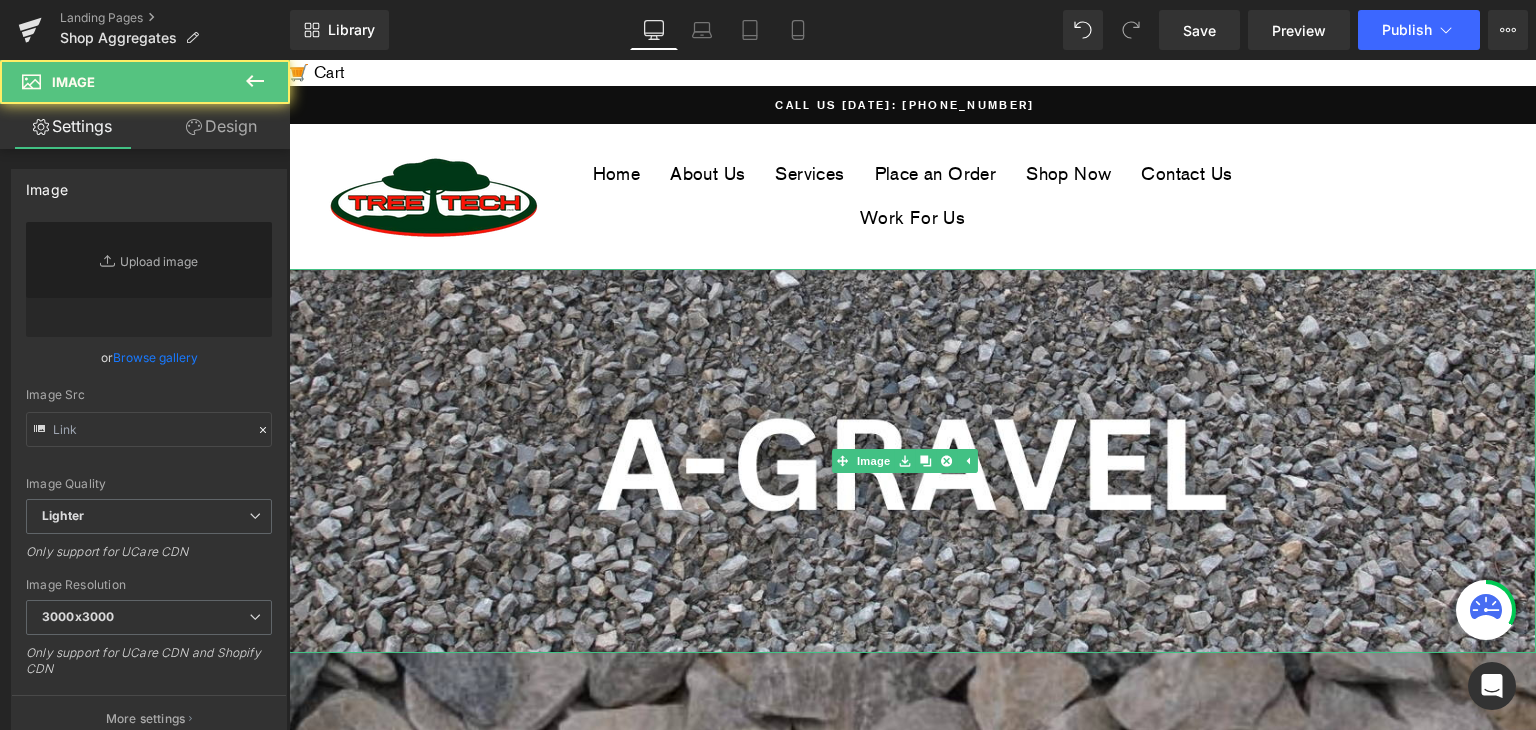 click at bounding box center (946, 461) 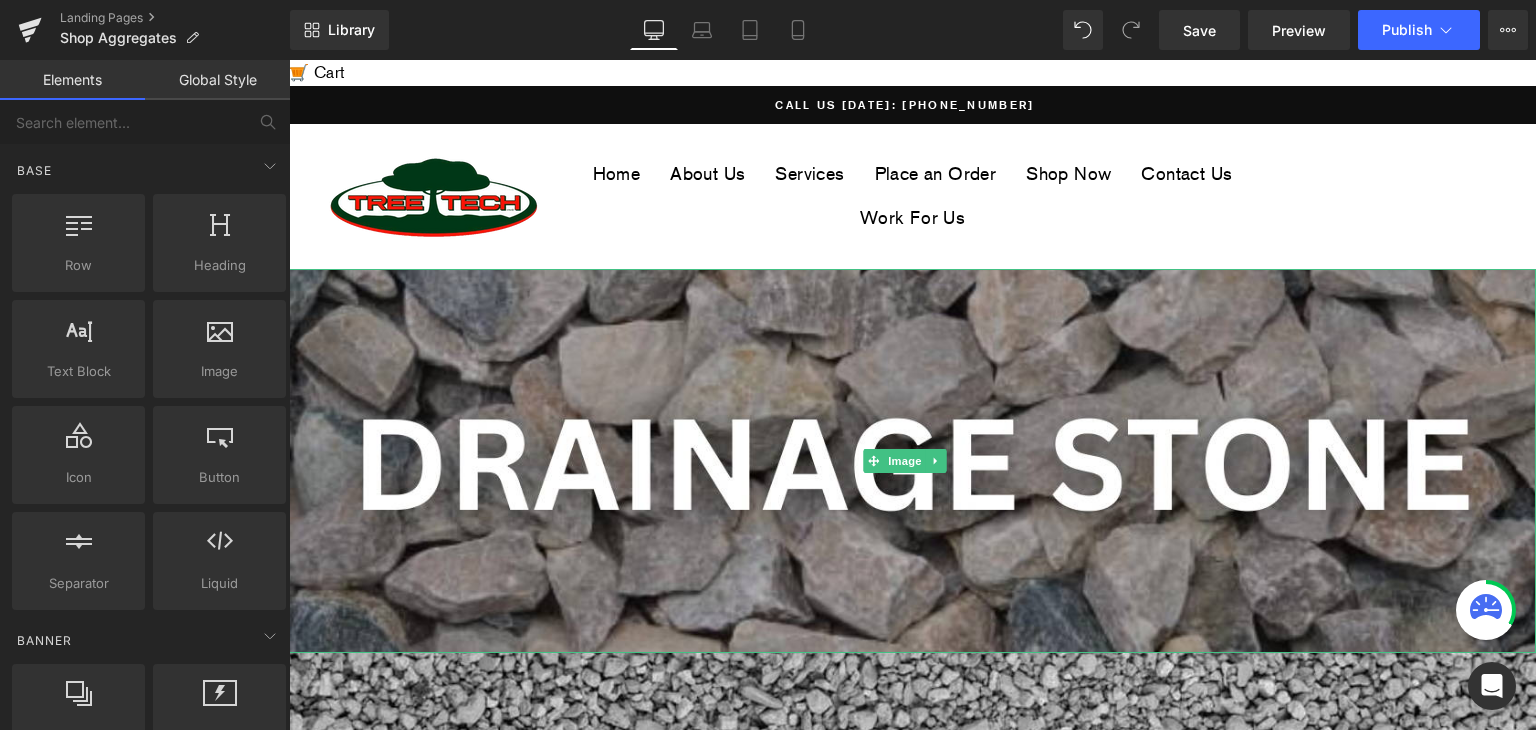 click 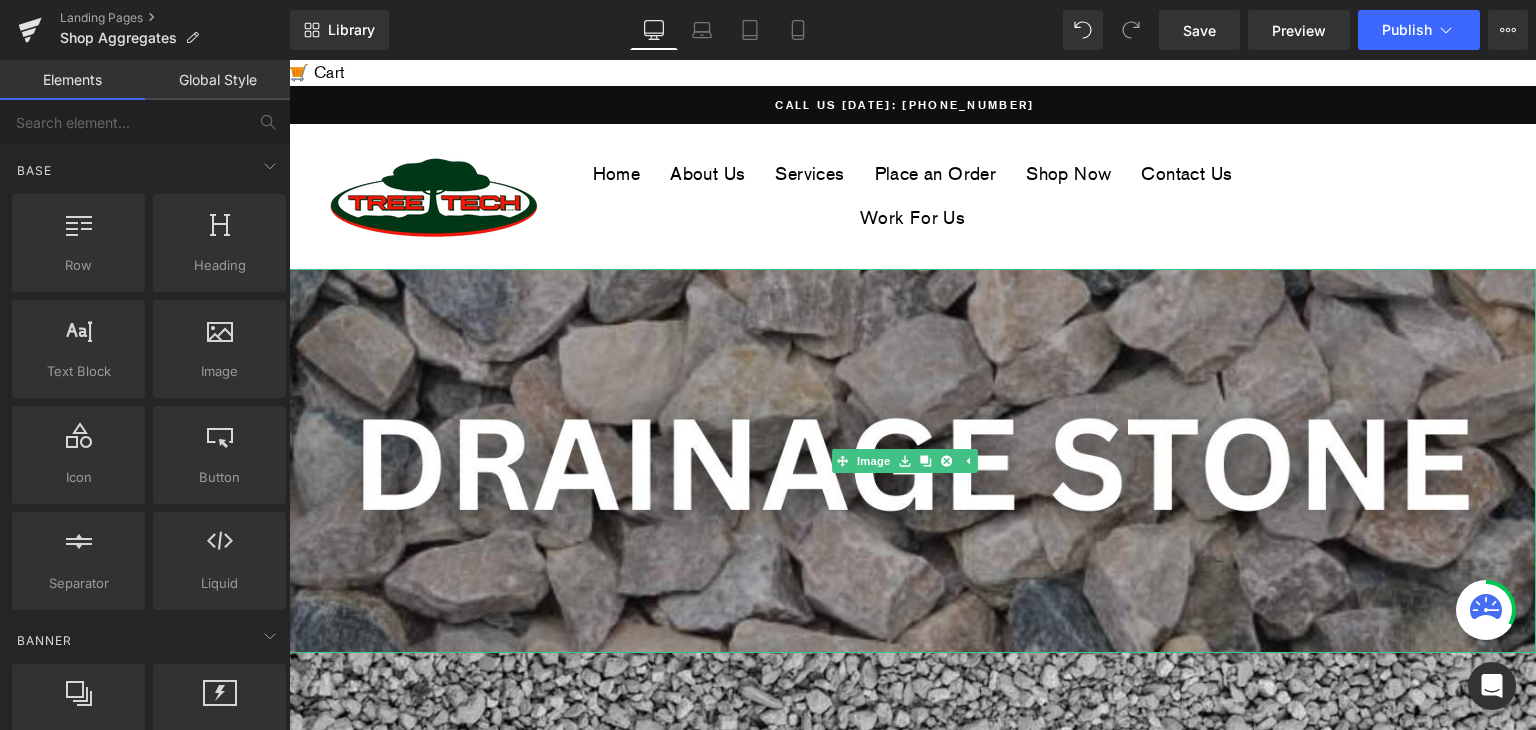 click at bounding box center (946, 461) 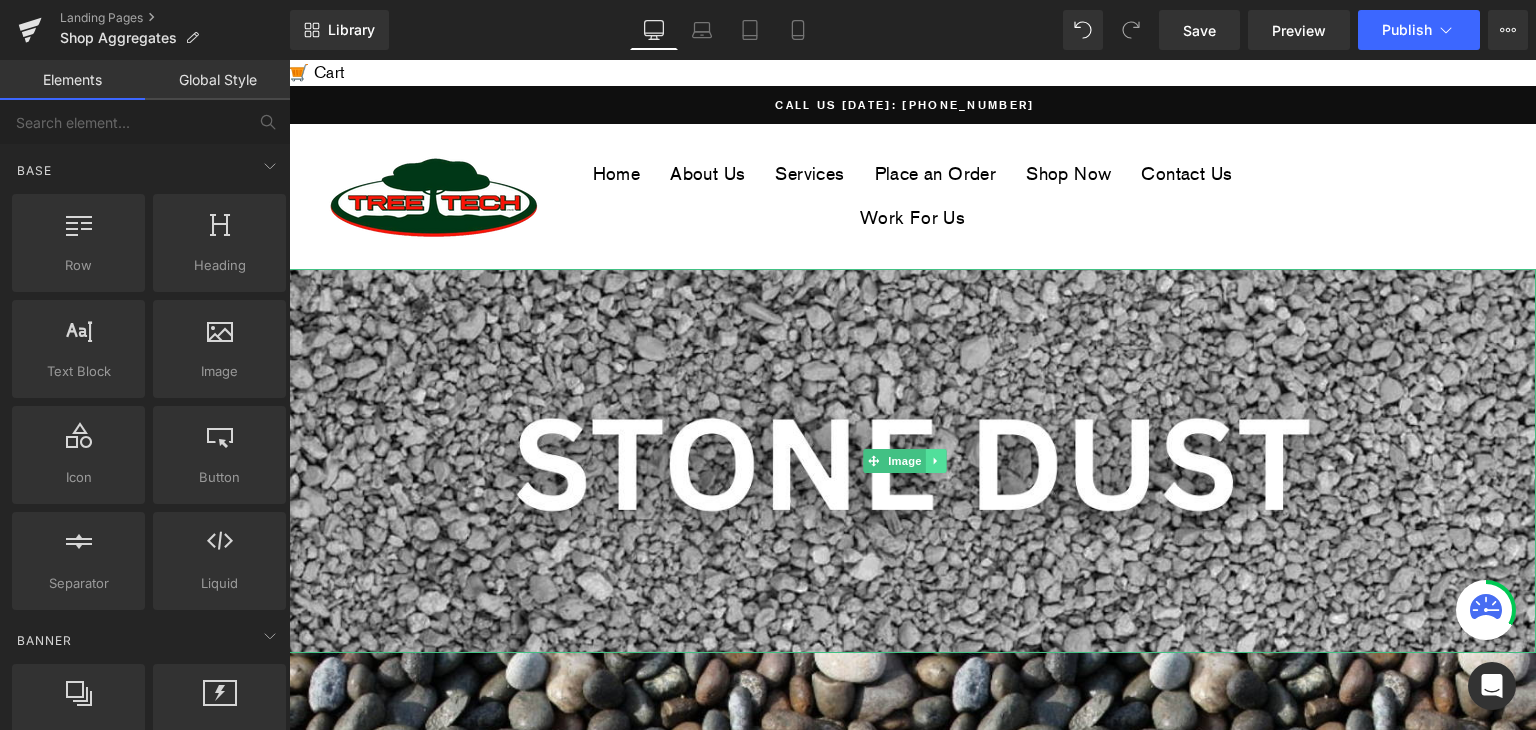 click 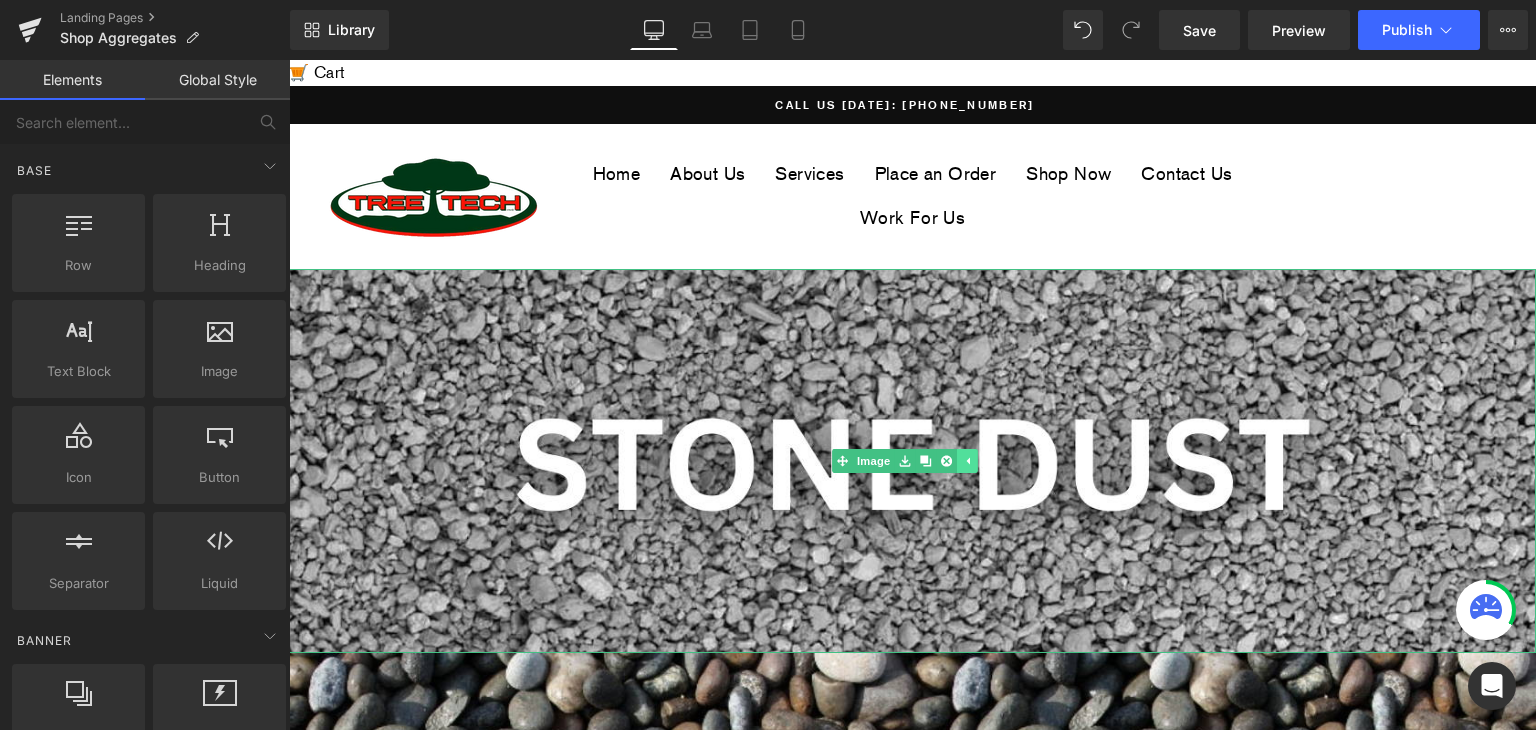 click at bounding box center (946, 461) 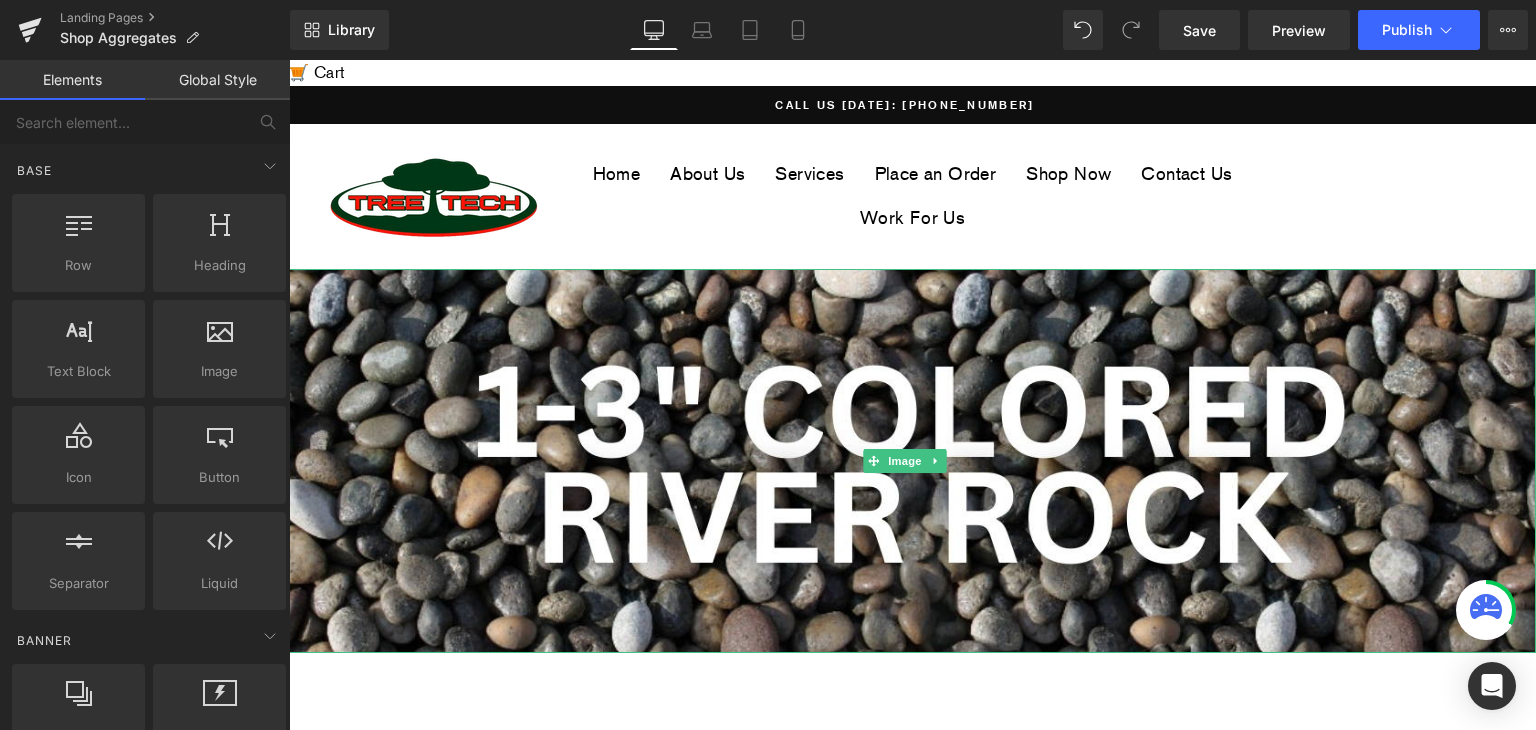 click 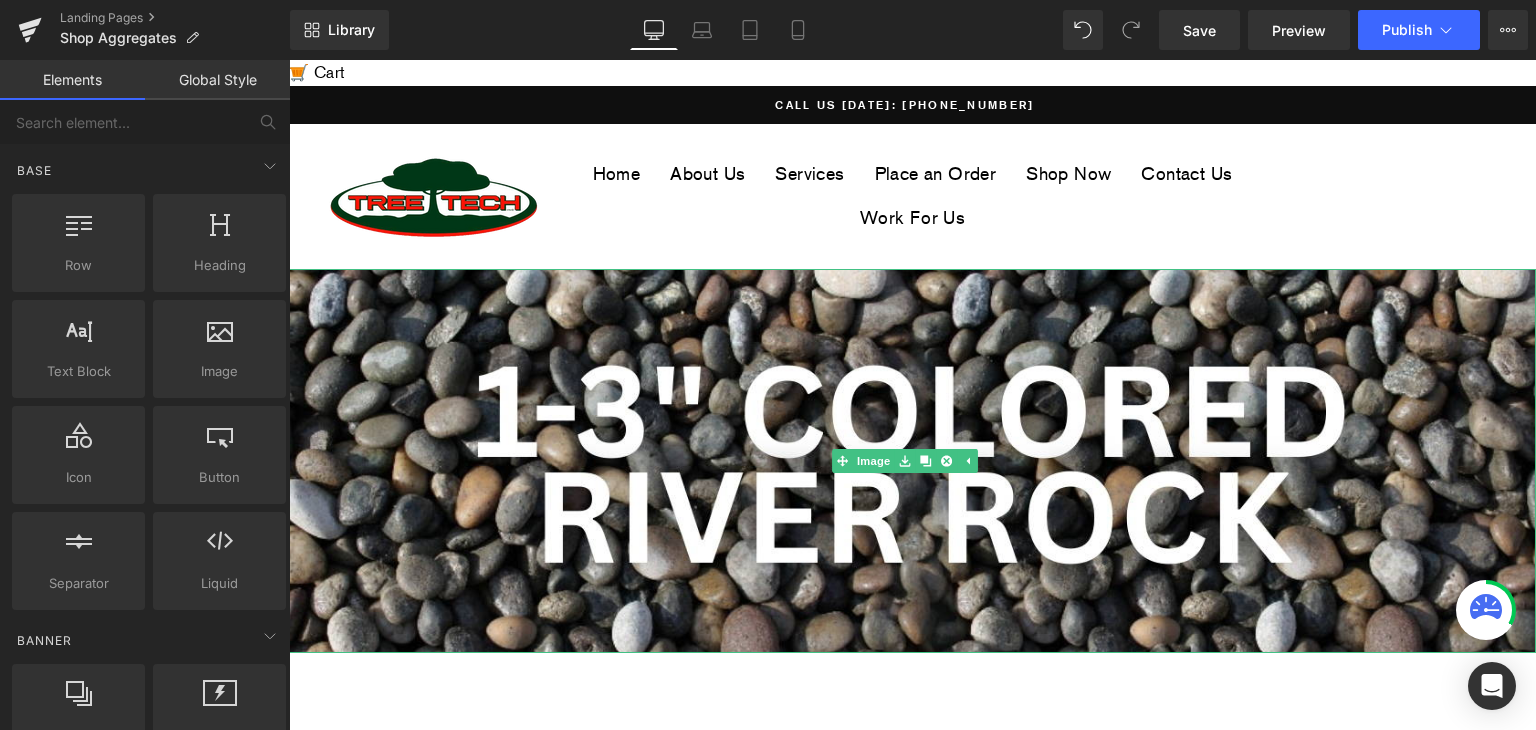 click at bounding box center [946, 461] 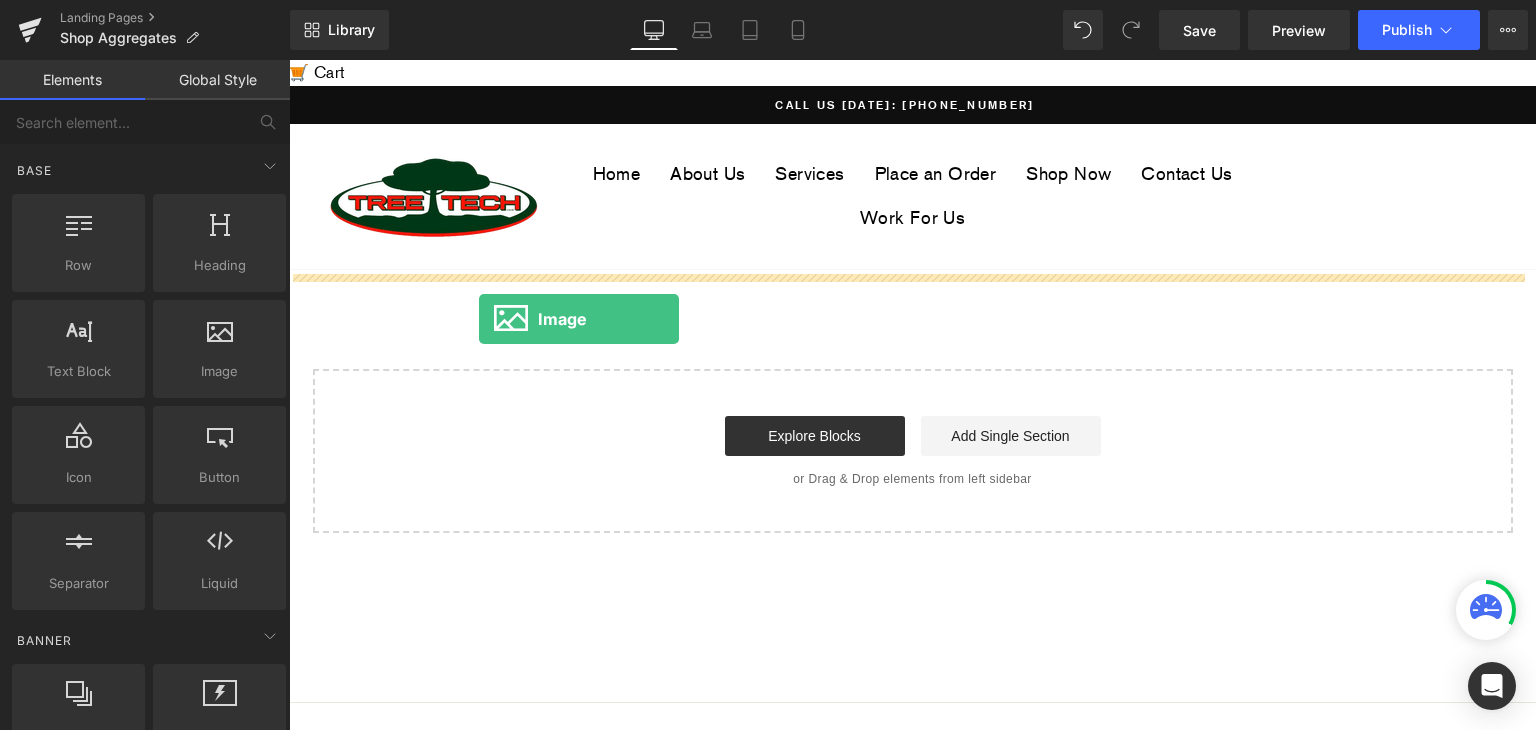 drag, startPoint x: 510, startPoint y: 423, endPoint x: 483, endPoint y: 317, distance: 109.38464 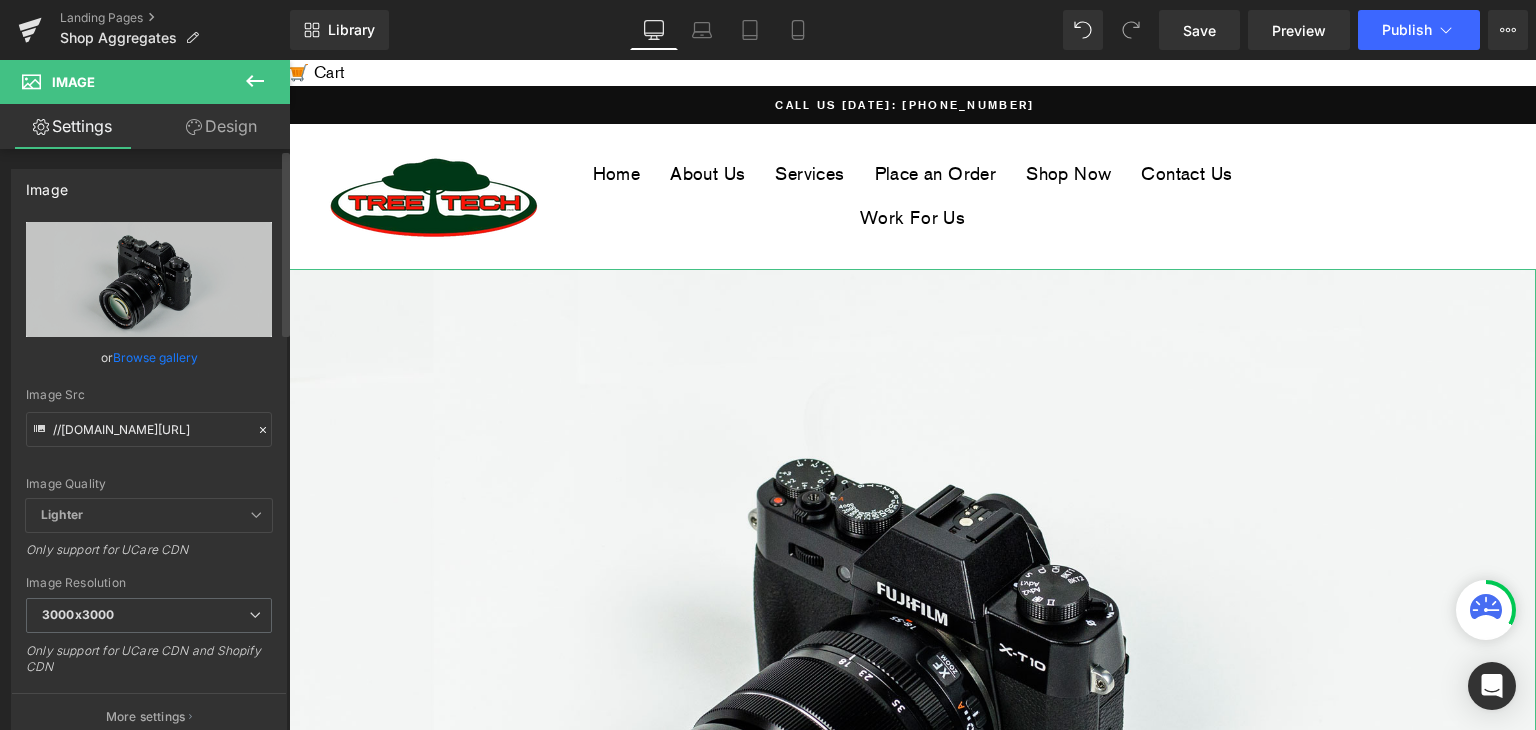 click on "Browse gallery" at bounding box center (155, 357) 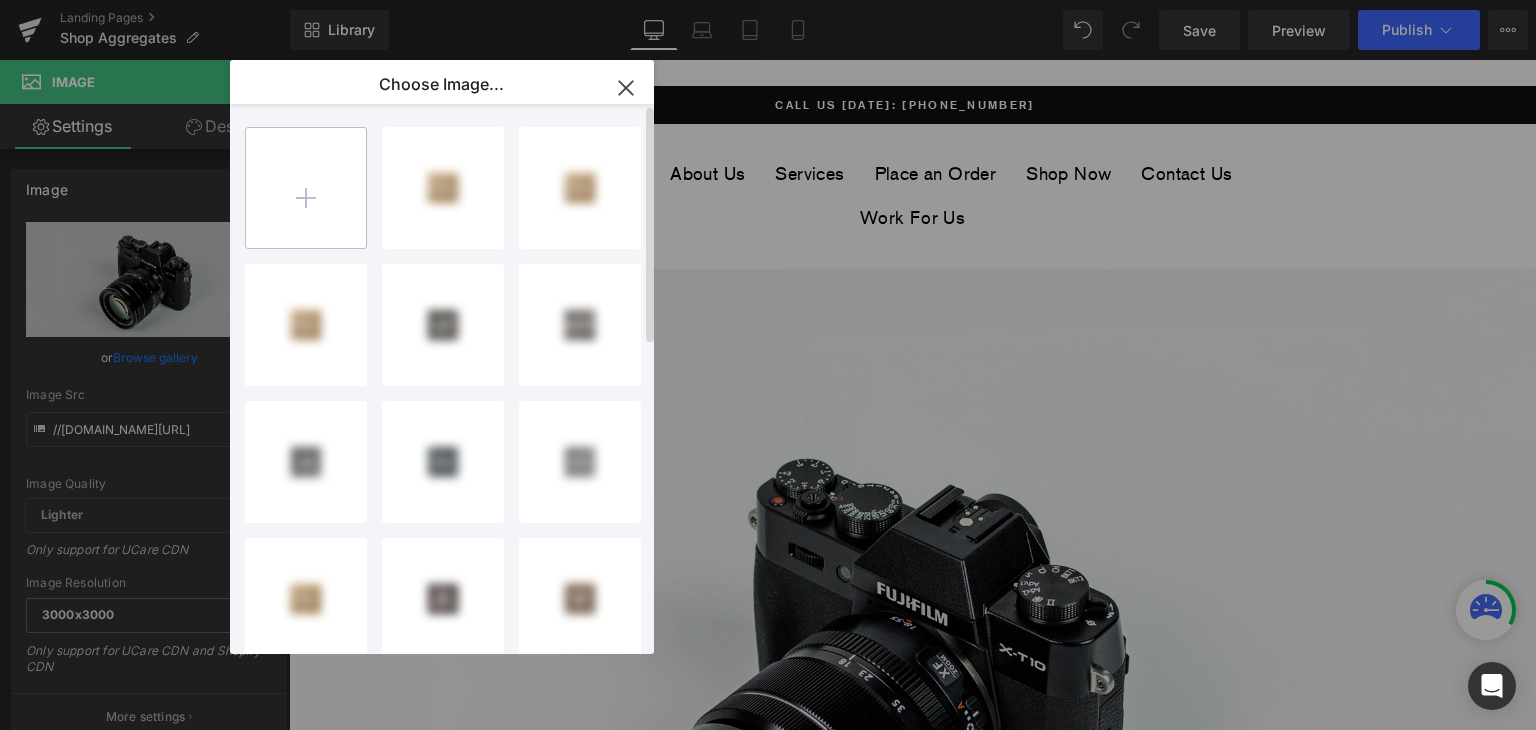 click at bounding box center [306, 188] 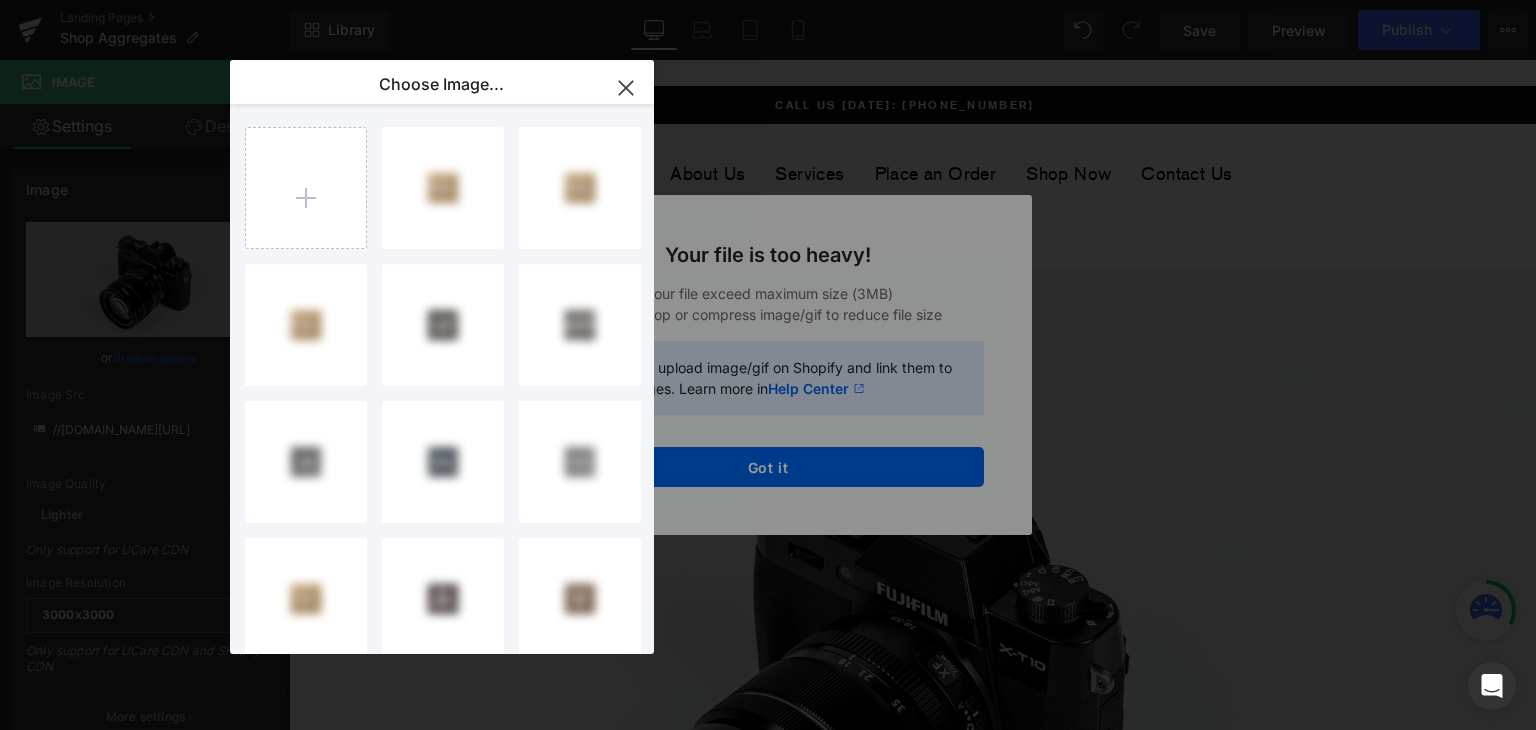 click on "Text Color Highlight Color #333333   Choose Image... Back to Library   Insert     PLAY SA...NNER.jpg 256.34 KB Delete image? Yes No PLAY SA...NNER.jpg 256.34 KB Delete image? Yes No PLAY SA...NNER.jpg 256.34 KB Delete image? Yes No 8...8.jpg 587.32 KB Delete image? Yes No 7...7.jpg 379.57 KB Delete image? Yes No 6...6.jpg 769.18 KB Delete image? Yes No 5...5.jpg 690.17 KB Delete image? Yes No 4 copy...copy.jpg 452.18 KB Delete image? Yes No 3 copy ...py 2.jpg 672.15 KB Delete image? Yes No 2 copy ...py 2.jpg 775.15 KB Delete image? Yes No 1 copy ...py 2.jpg 576.32 KB Delete image? Yes No 4...4.jpg 558.27 KB Delete image? Yes No 4...4.jpg 558.27 KB Delete image? Yes No 3 copy...copy.jpg 859.42 KB Delete image? Yes No 2 copy...copy.jpg 601.43 KB Delete image? Yes No 1 copy...copy.jpg 518.87 KB Delete image? Yes No 3...3.jpg 441.75 KB Delete image? Yes No 2...2.jpg 408.58 KB Delete image? Yes No 1...1.jpg 474.37 KB Delete image? Yes No 3...3.jpg 609.25 KB Delete image? Yes No 2...2.jpg 574.30 KB Delete image? No" at bounding box center [768, 0] 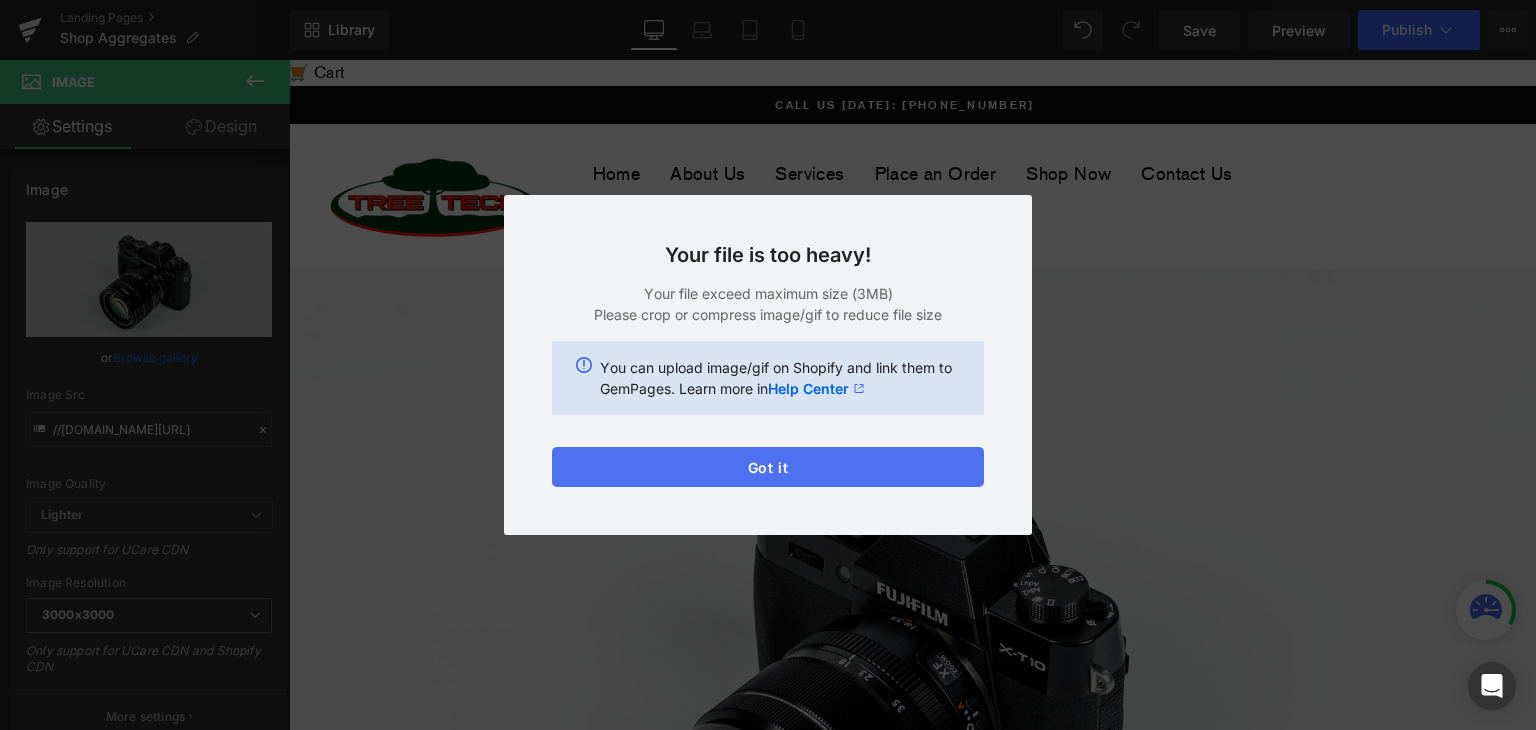 click on "Got it" at bounding box center (768, 467) 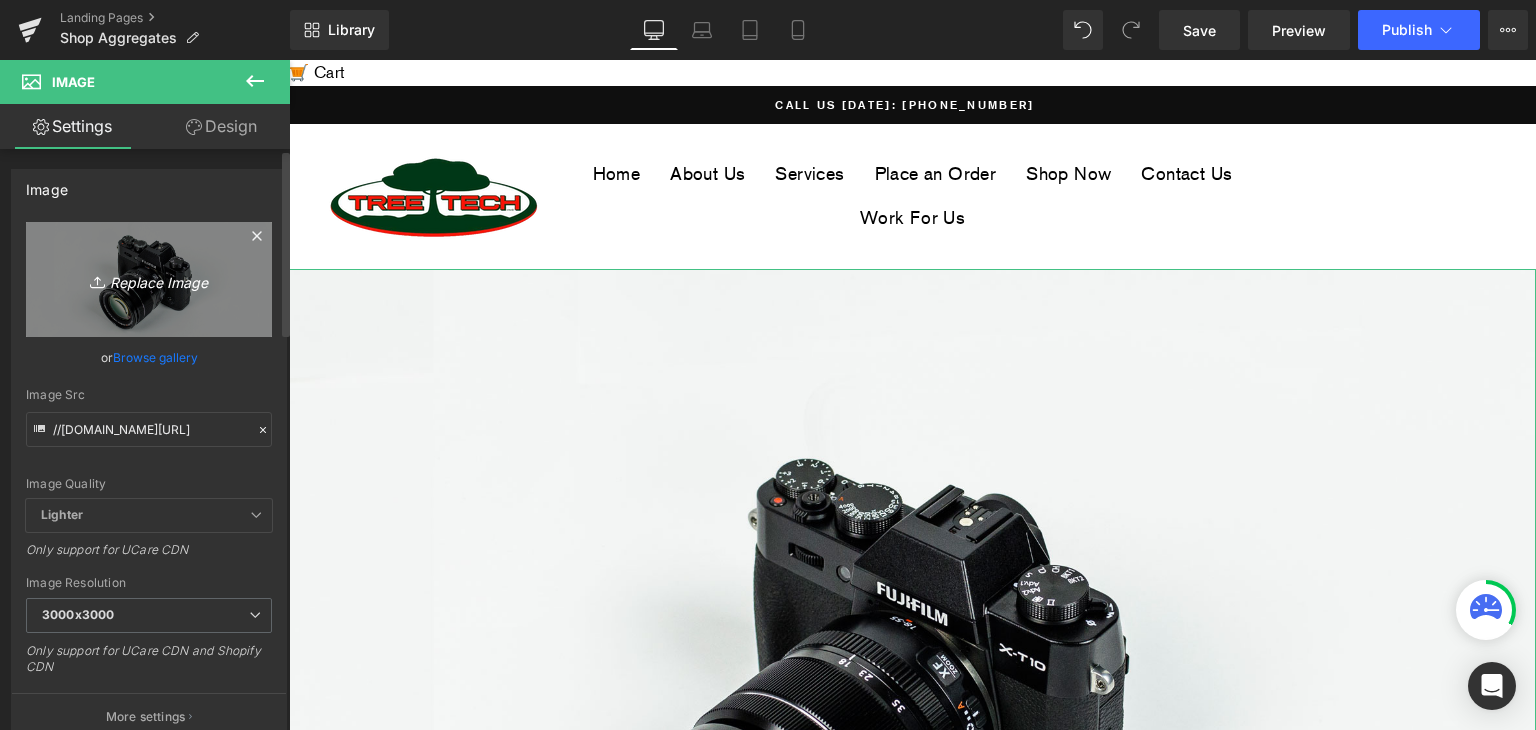 click on "Replace Image" at bounding box center (149, 279) 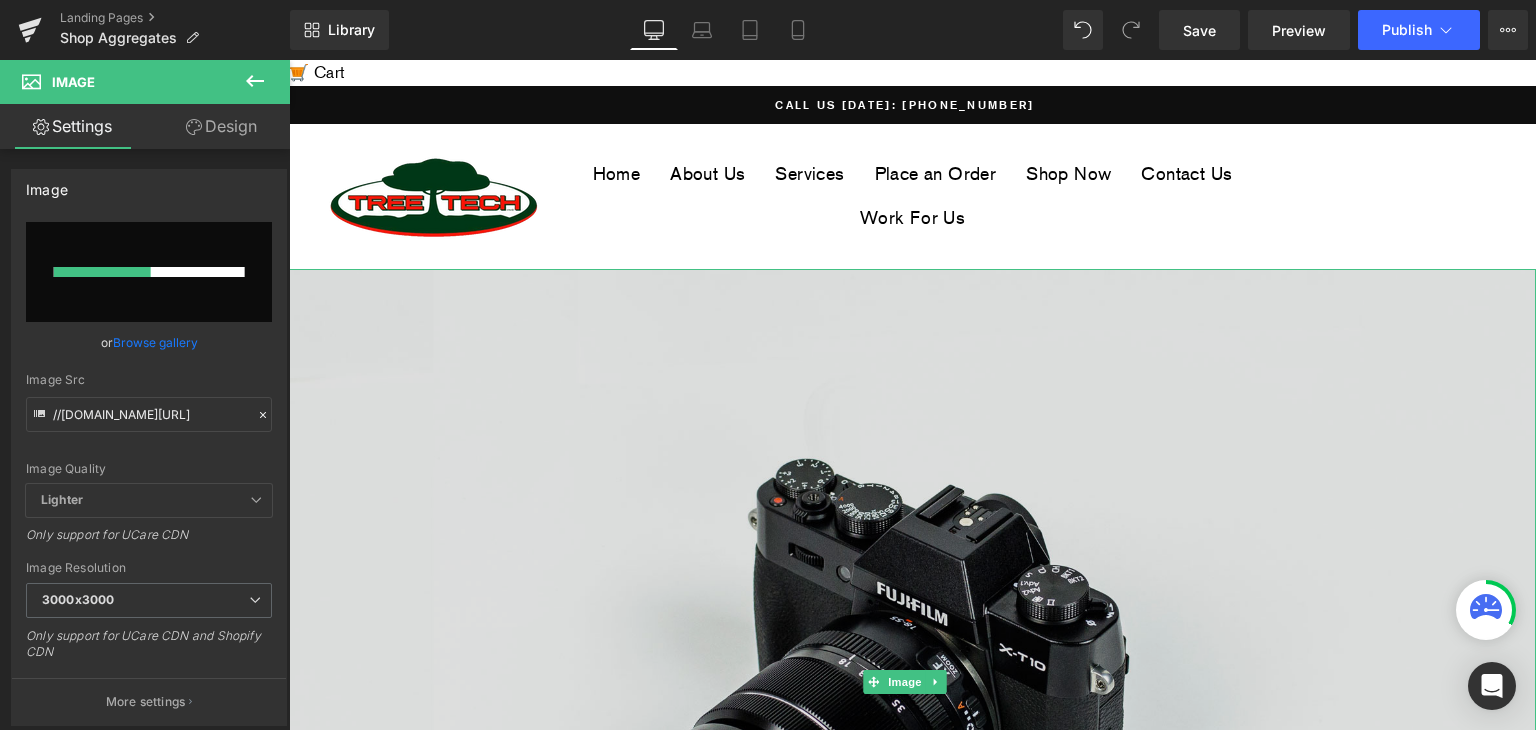 type 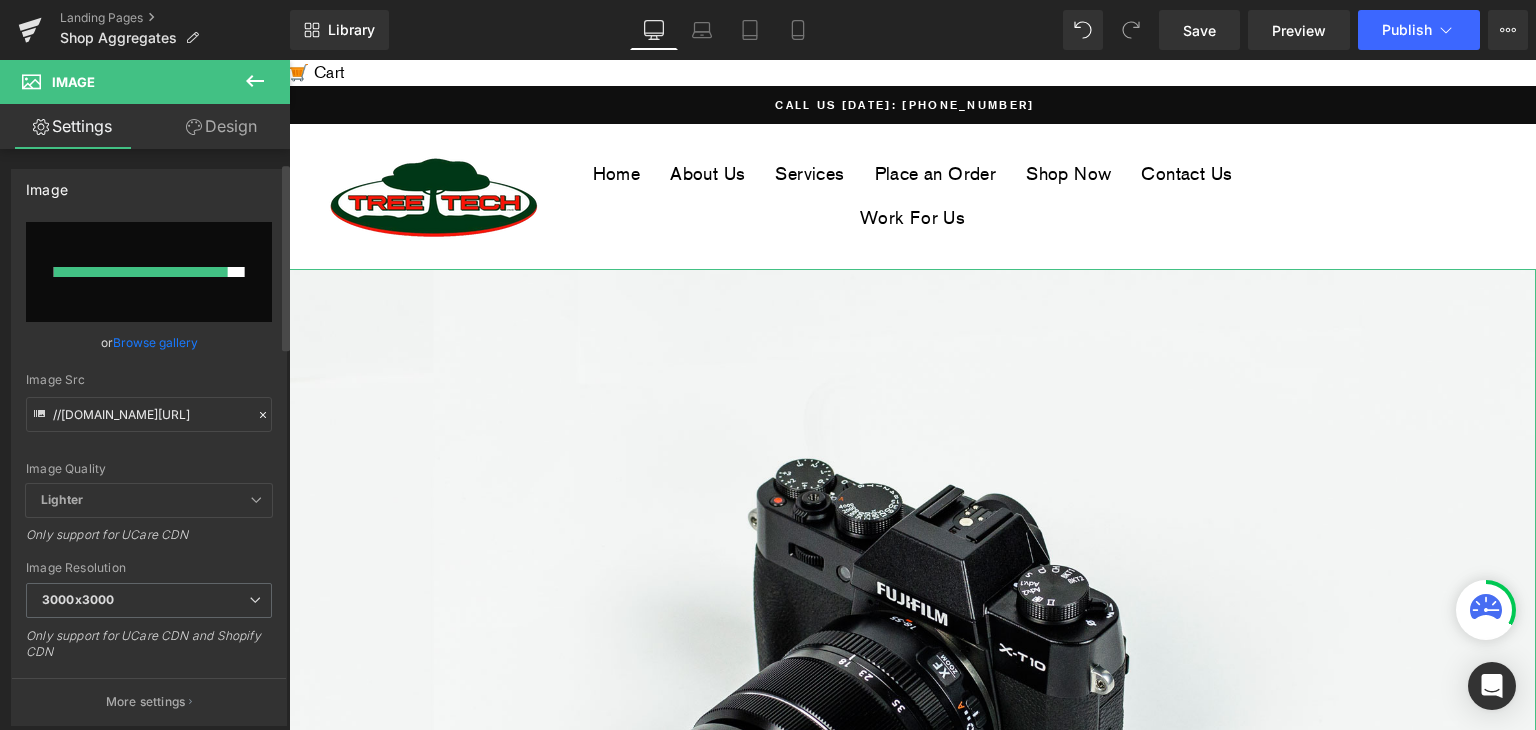 scroll, scrollTop: 75, scrollLeft: 0, axis: vertical 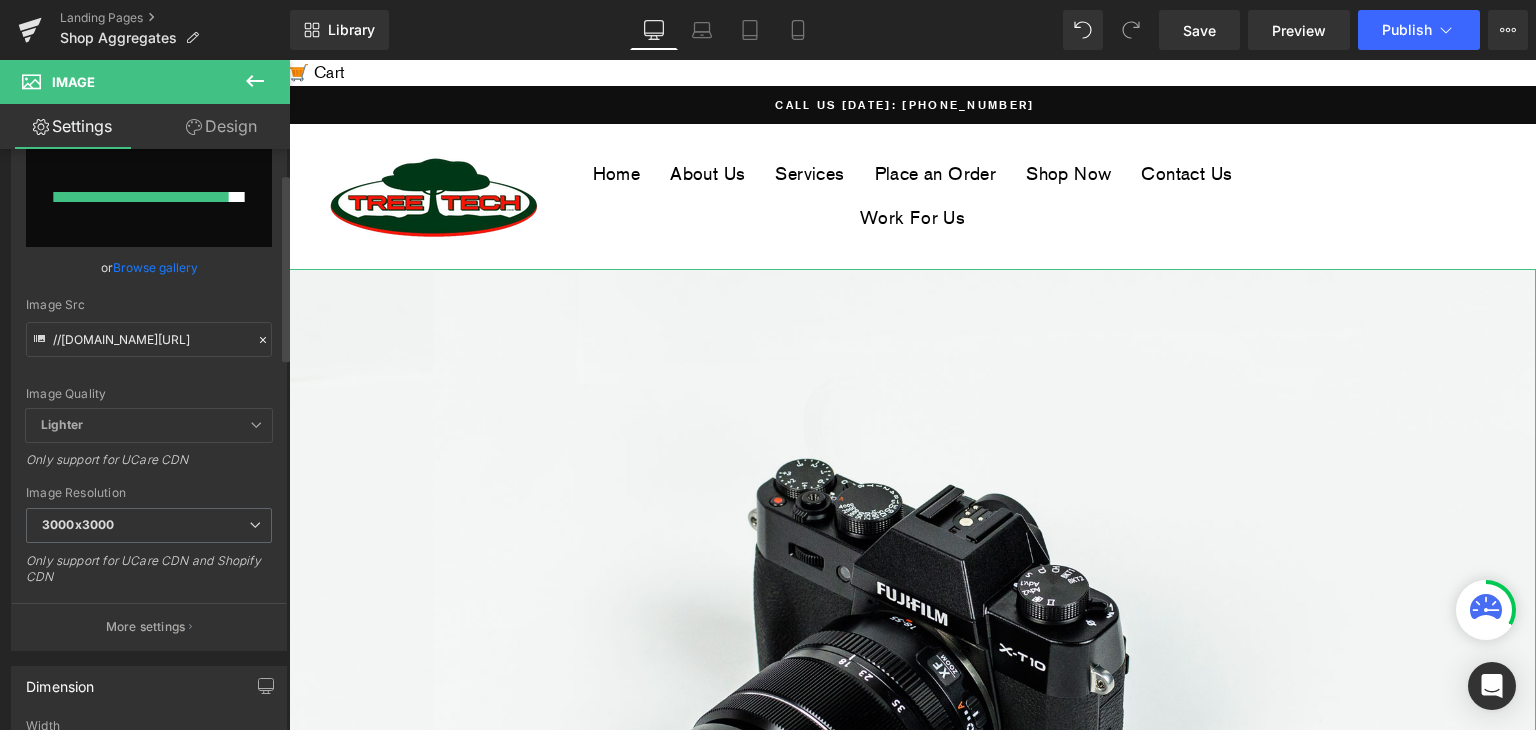 click on "Browse gallery" at bounding box center [155, 267] 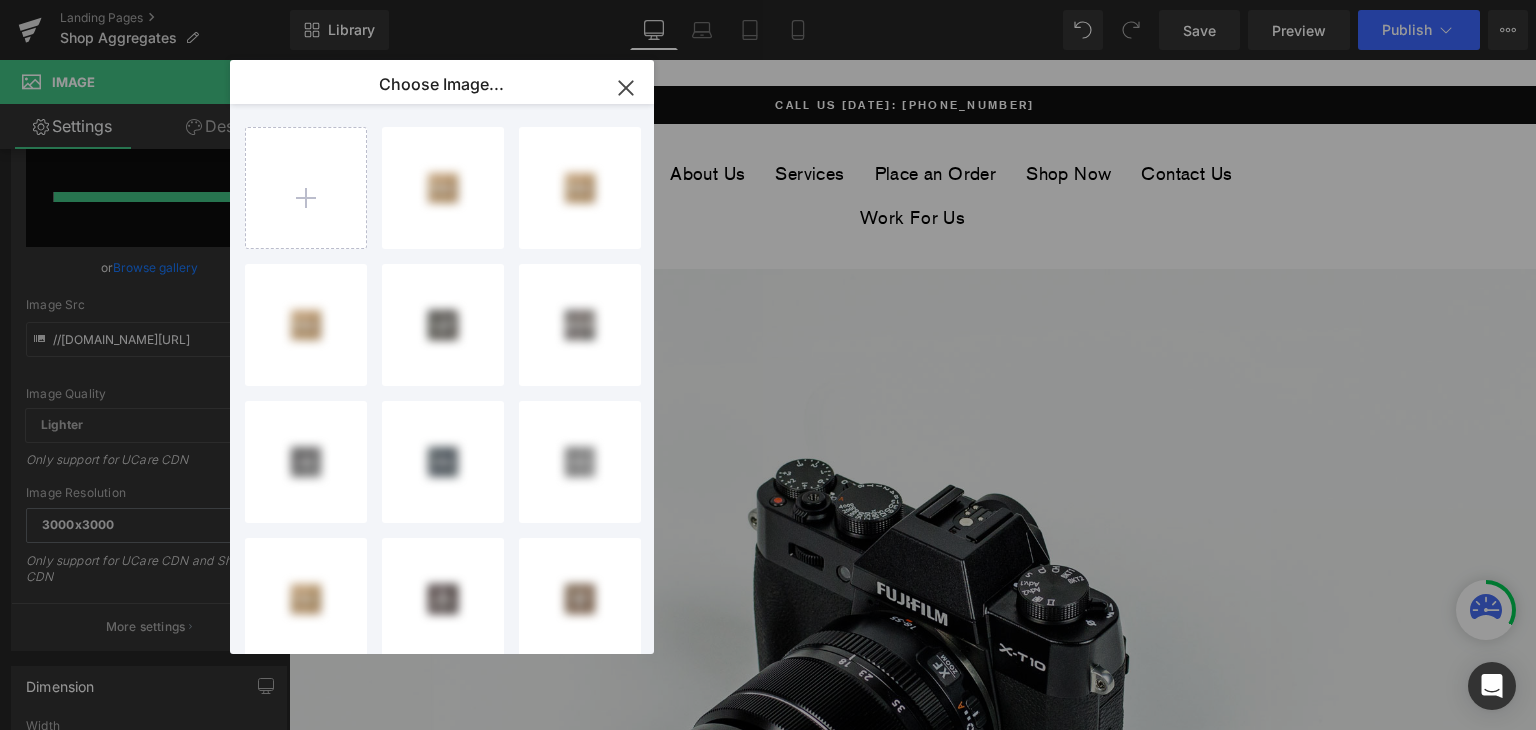 click 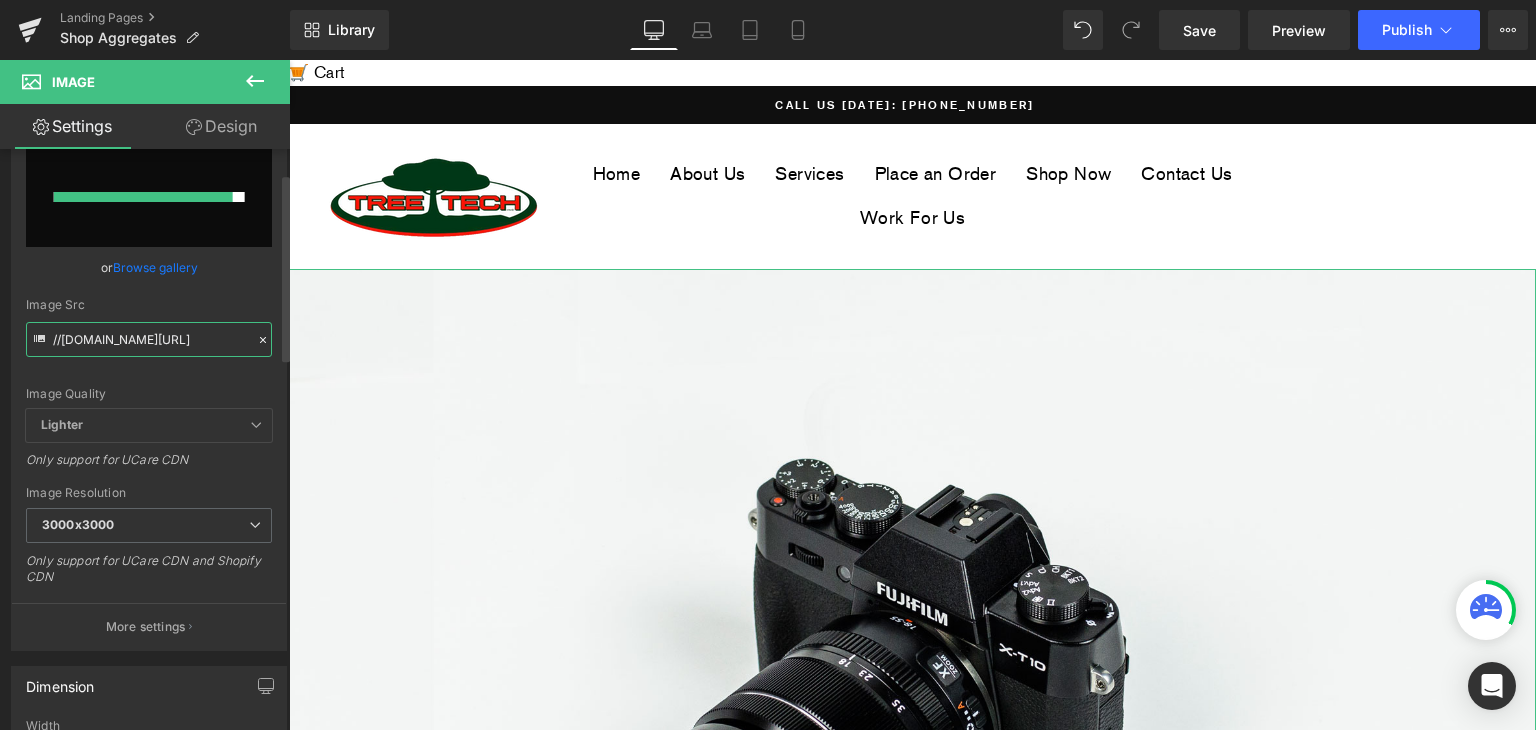 click on "//d1um8515vdn9kb.cloudfront.net/images/parallax.jpg" at bounding box center (149, 339) 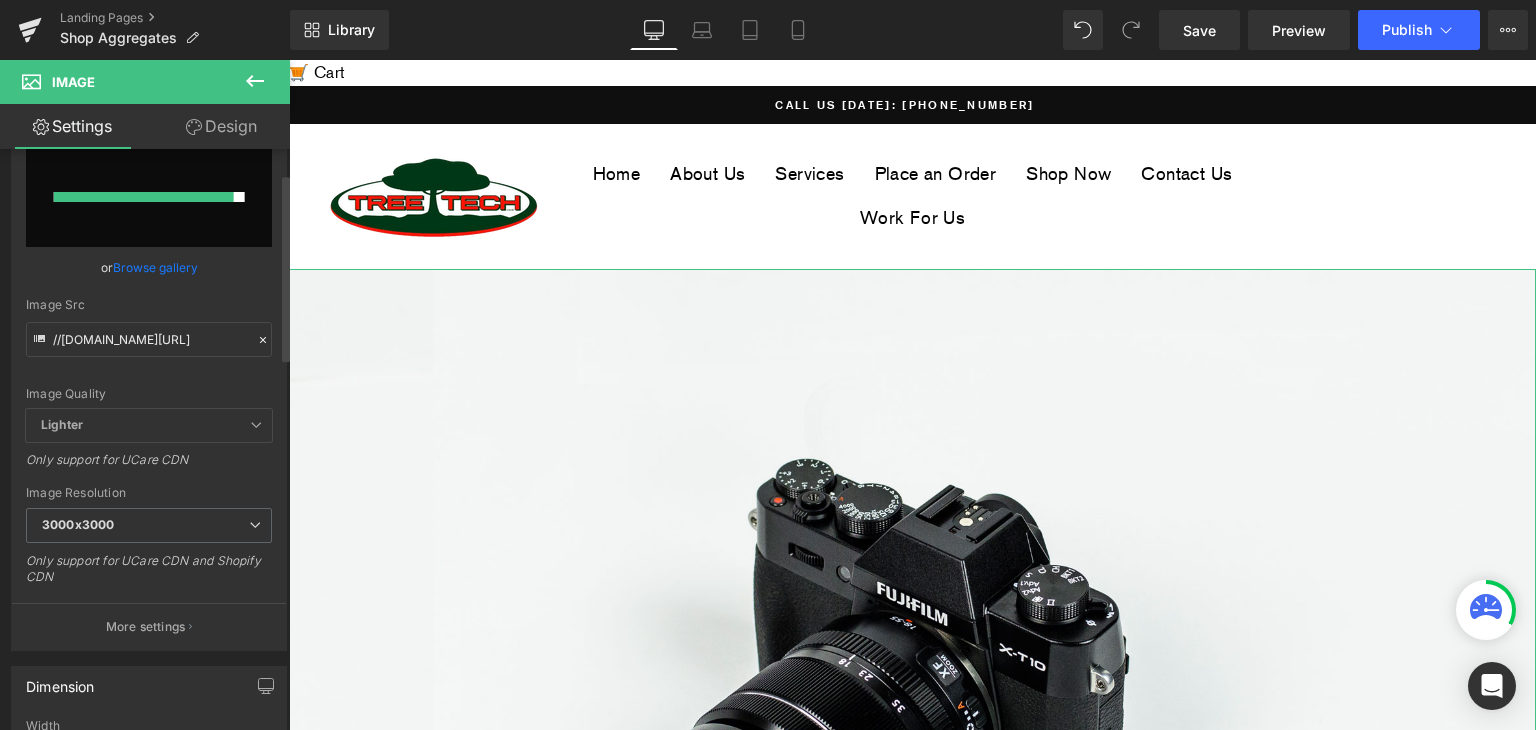 click on "Lighter" at bounding box center (149, 425) 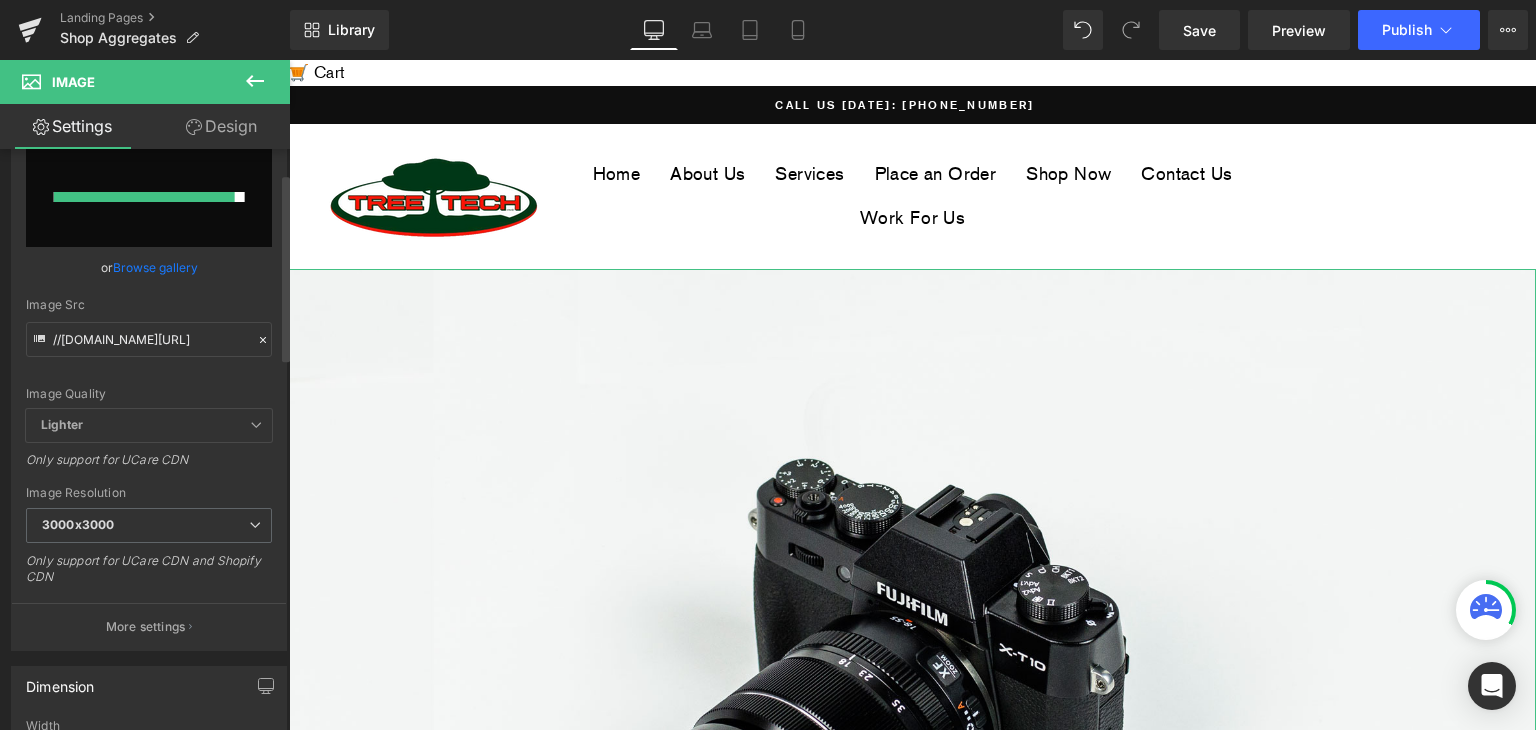 click at bounding box center [256, 425] 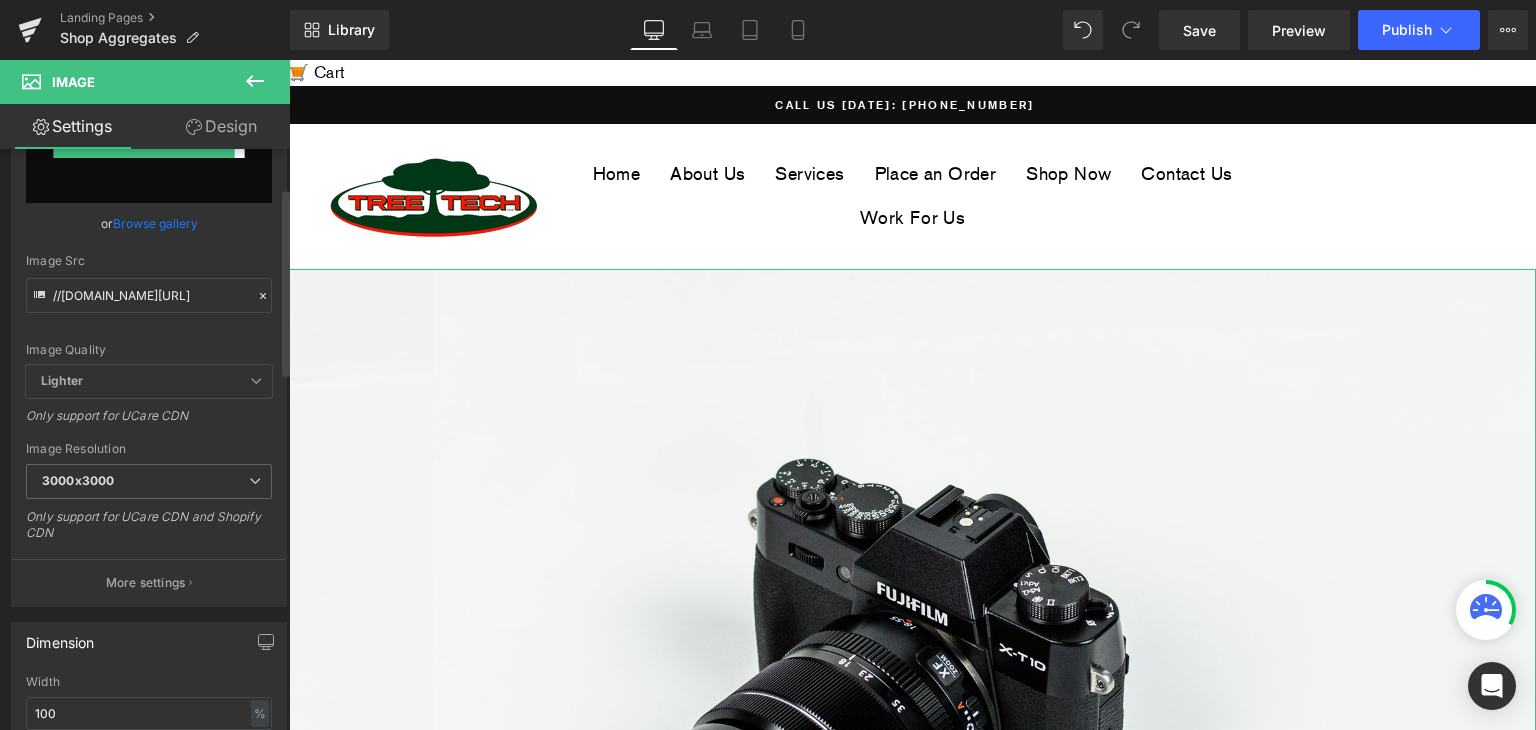 scroll, scrollTop: 120, scrollLeft: 0, axis: vertical 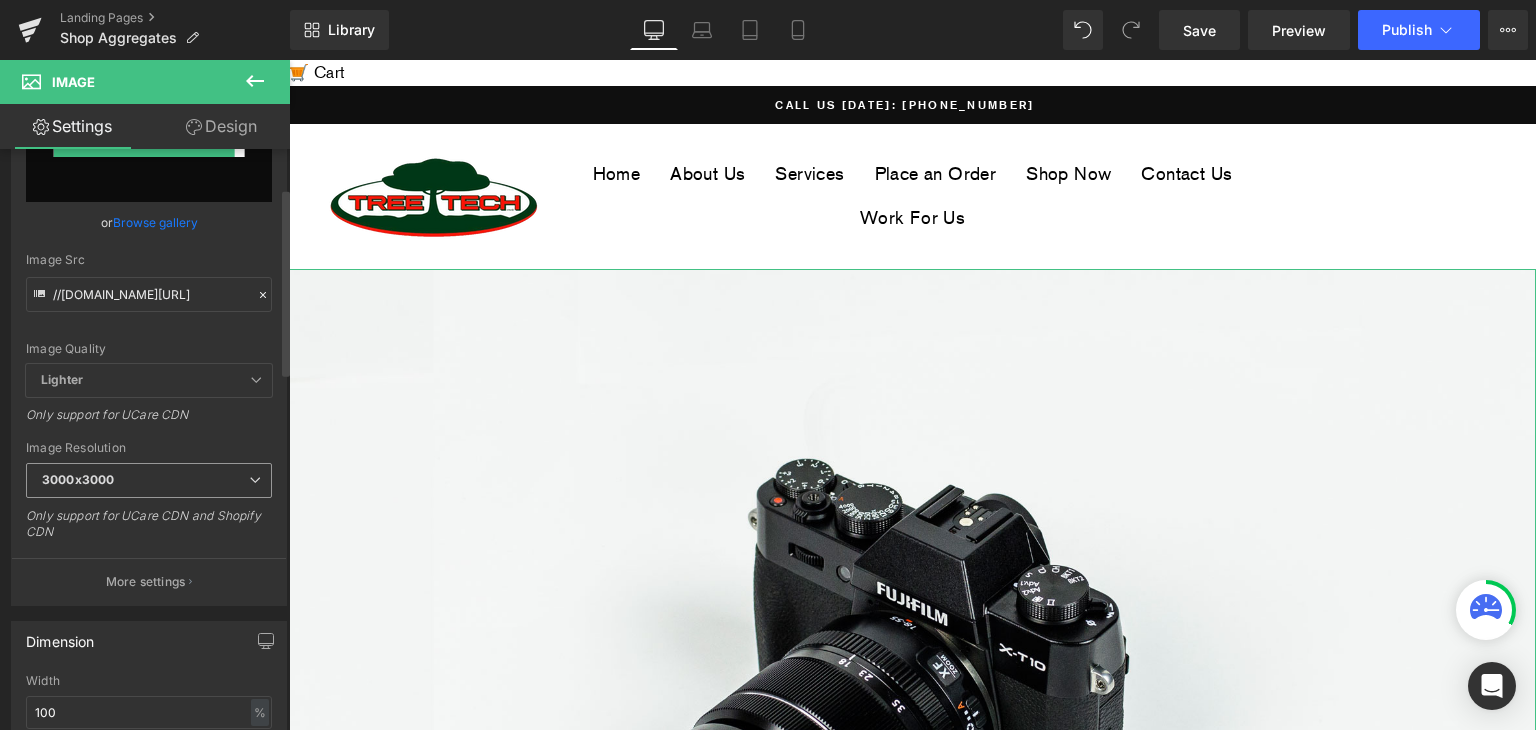 click on "3000x3000" at bounding box center [149, 480] 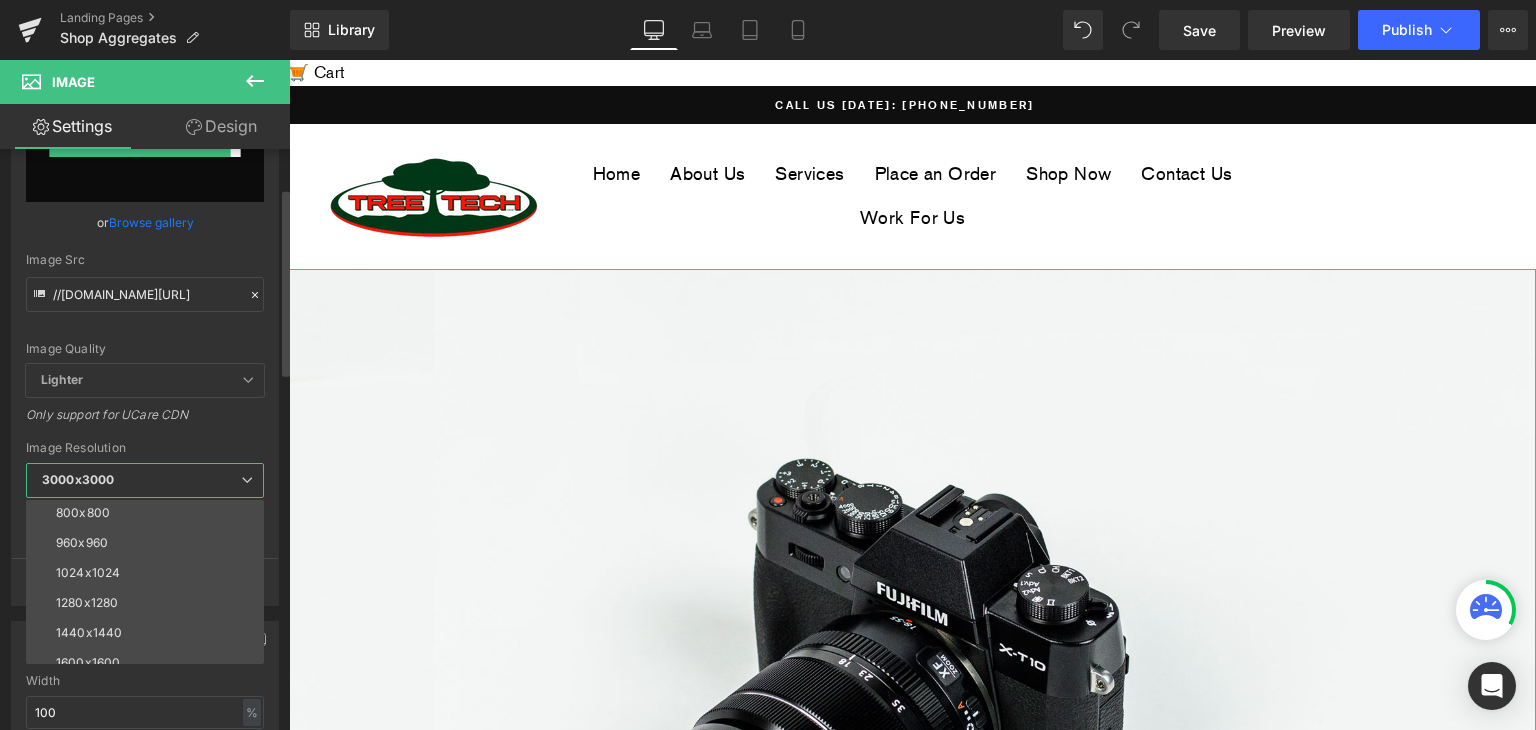 scroll, scrollTop: 183, scrollLeft: 0, axis: vertical 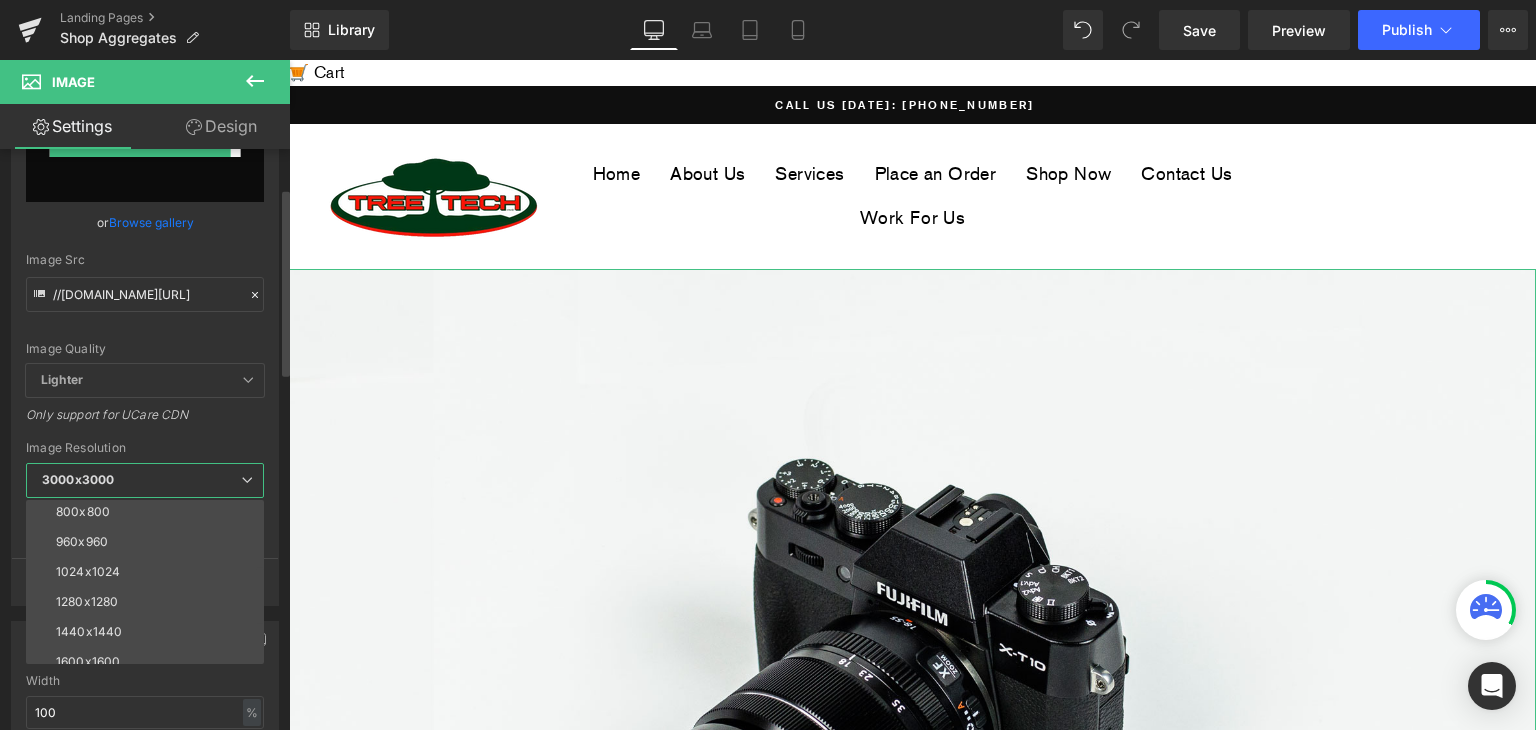 click on "1024x1024" at bounding box center (149, 572) 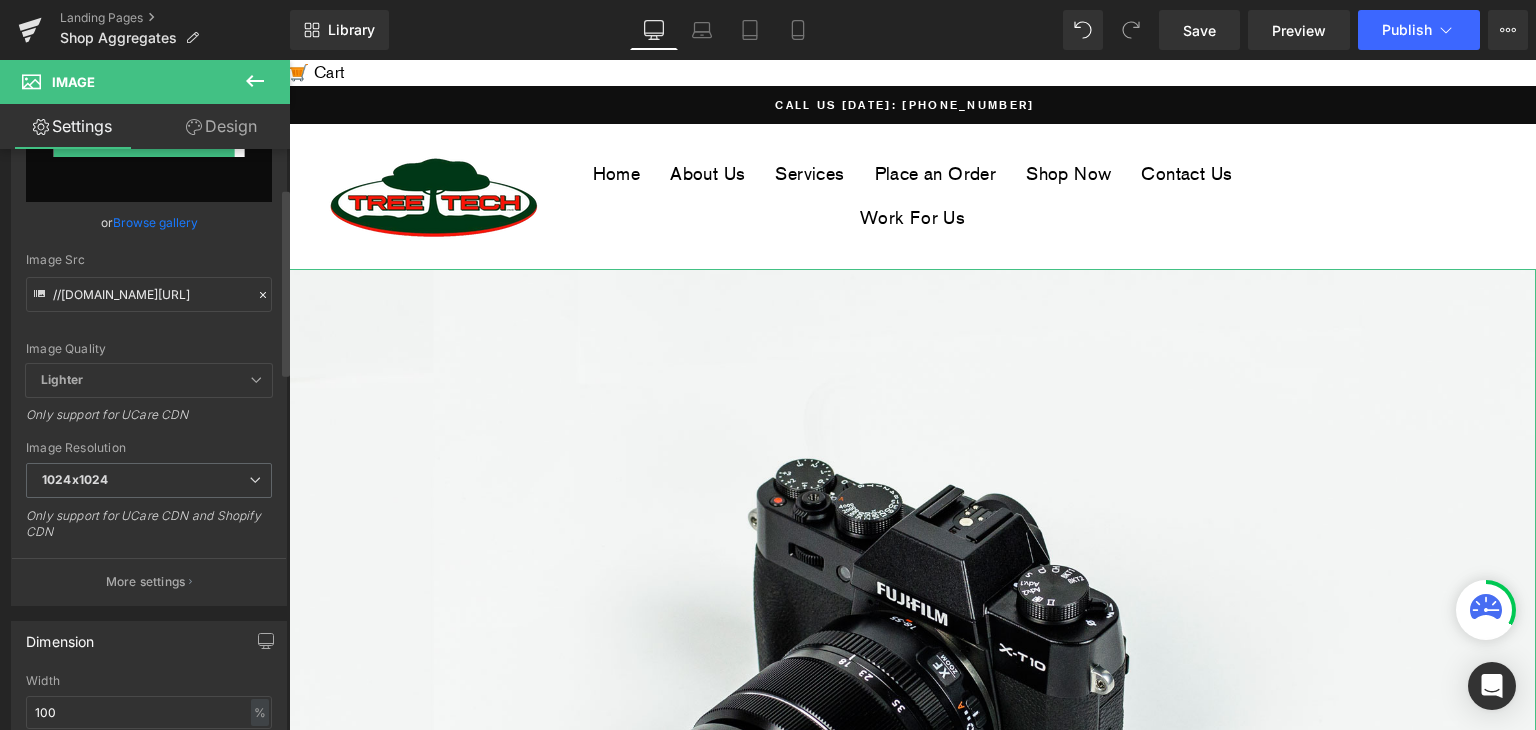scroll, scrollTop: 0, scrollLeft: 0, axis: both 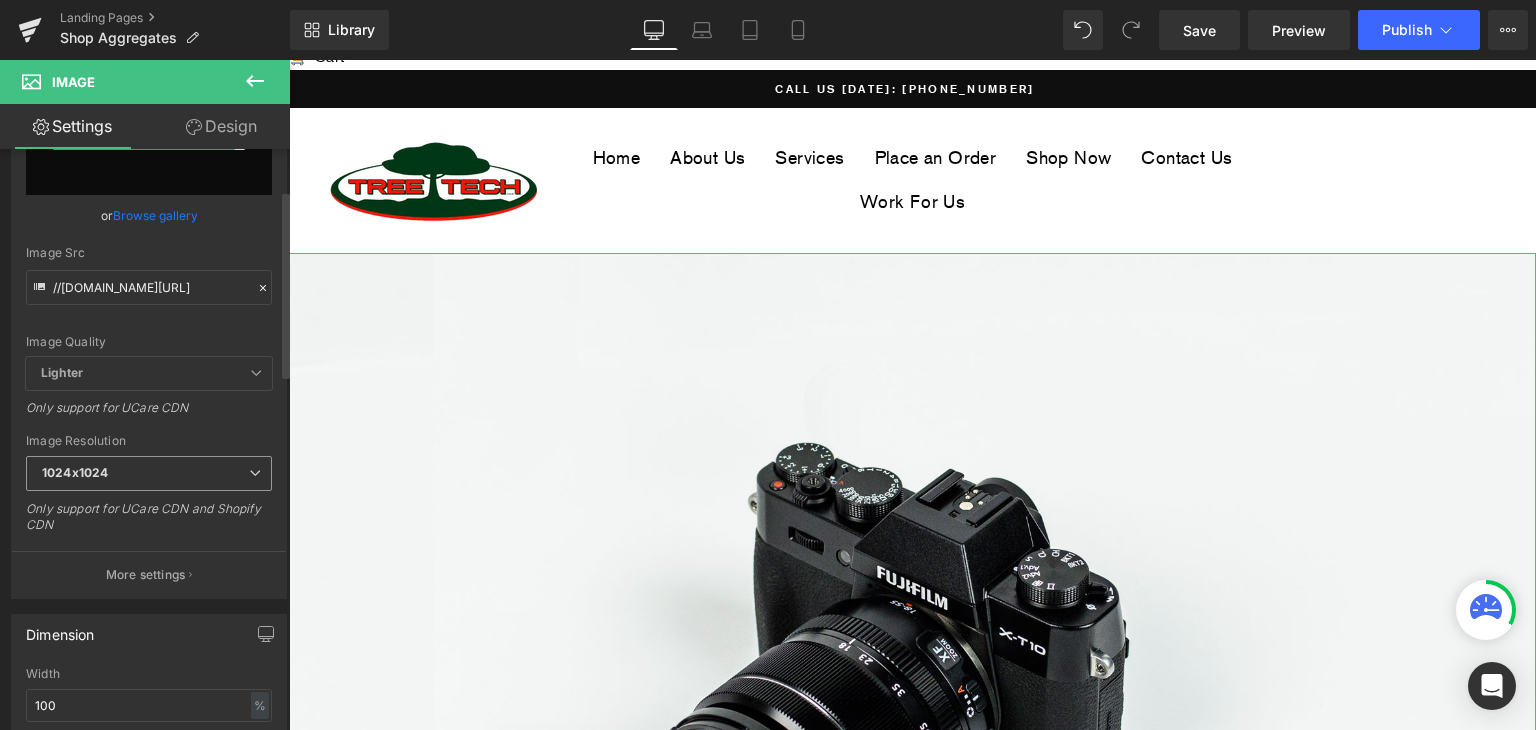 click on "1024x1024" at bounding box center [149, 473] 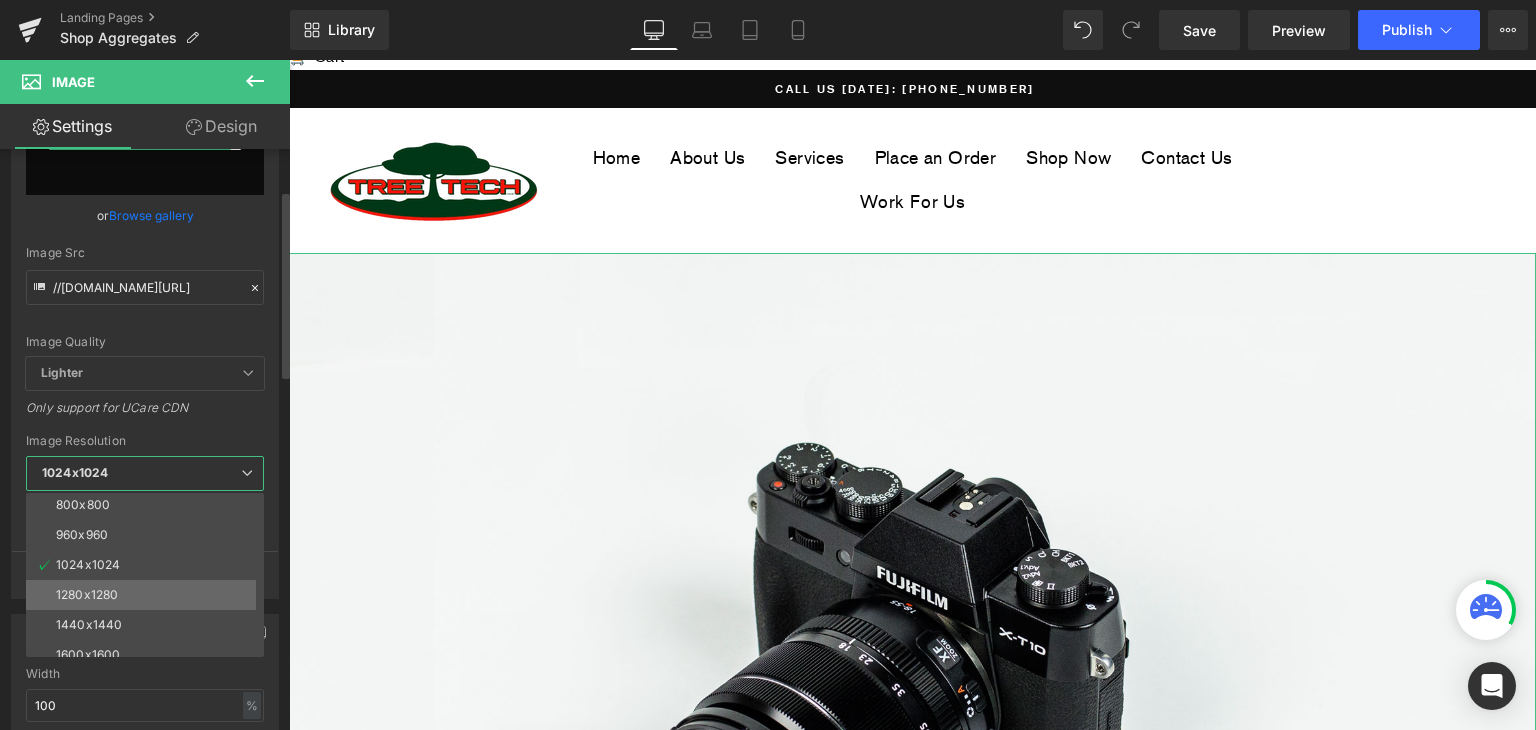 scroll, scrollTop: 285, scrollLeft: 0, axis: vertical 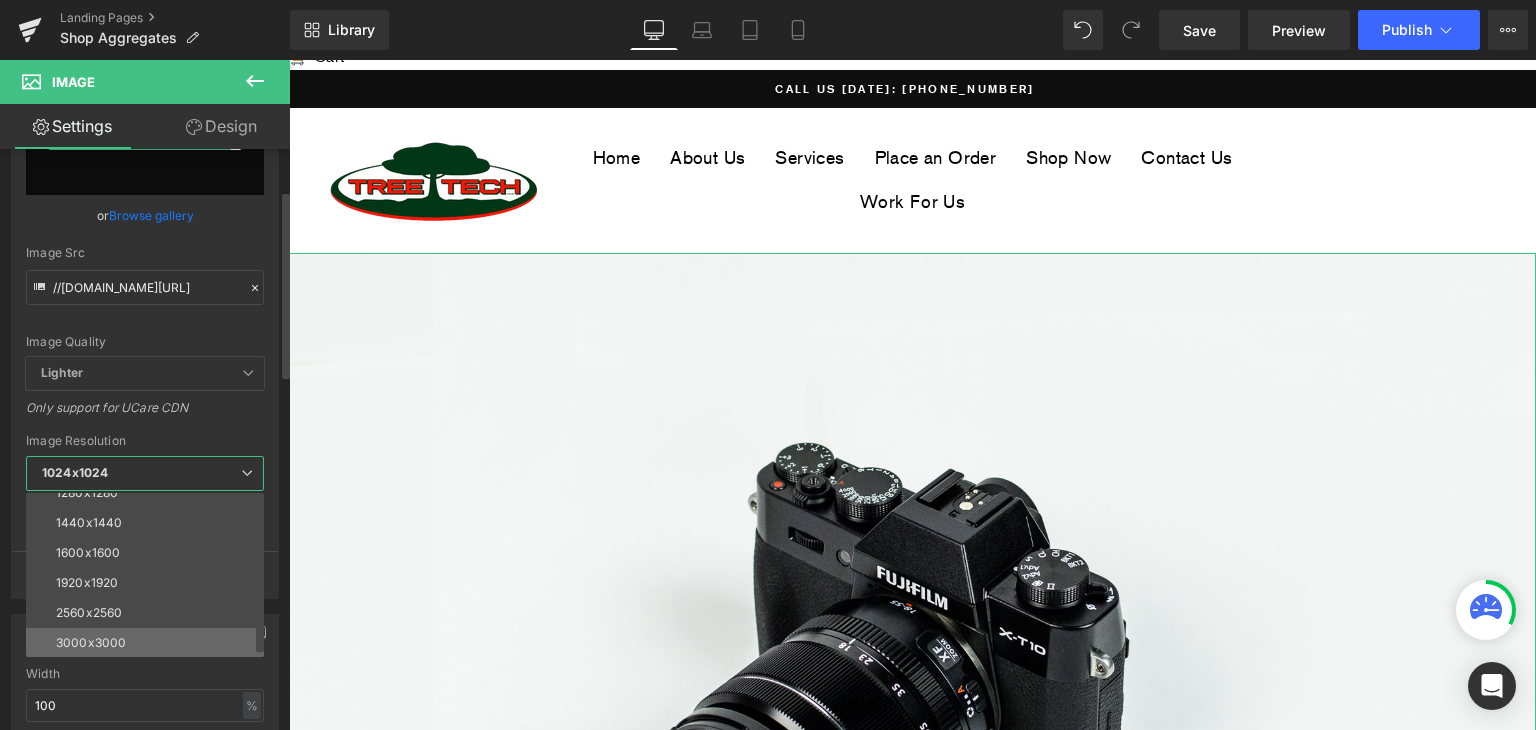 click on "3000x3000" at bounding box center (149, 643) 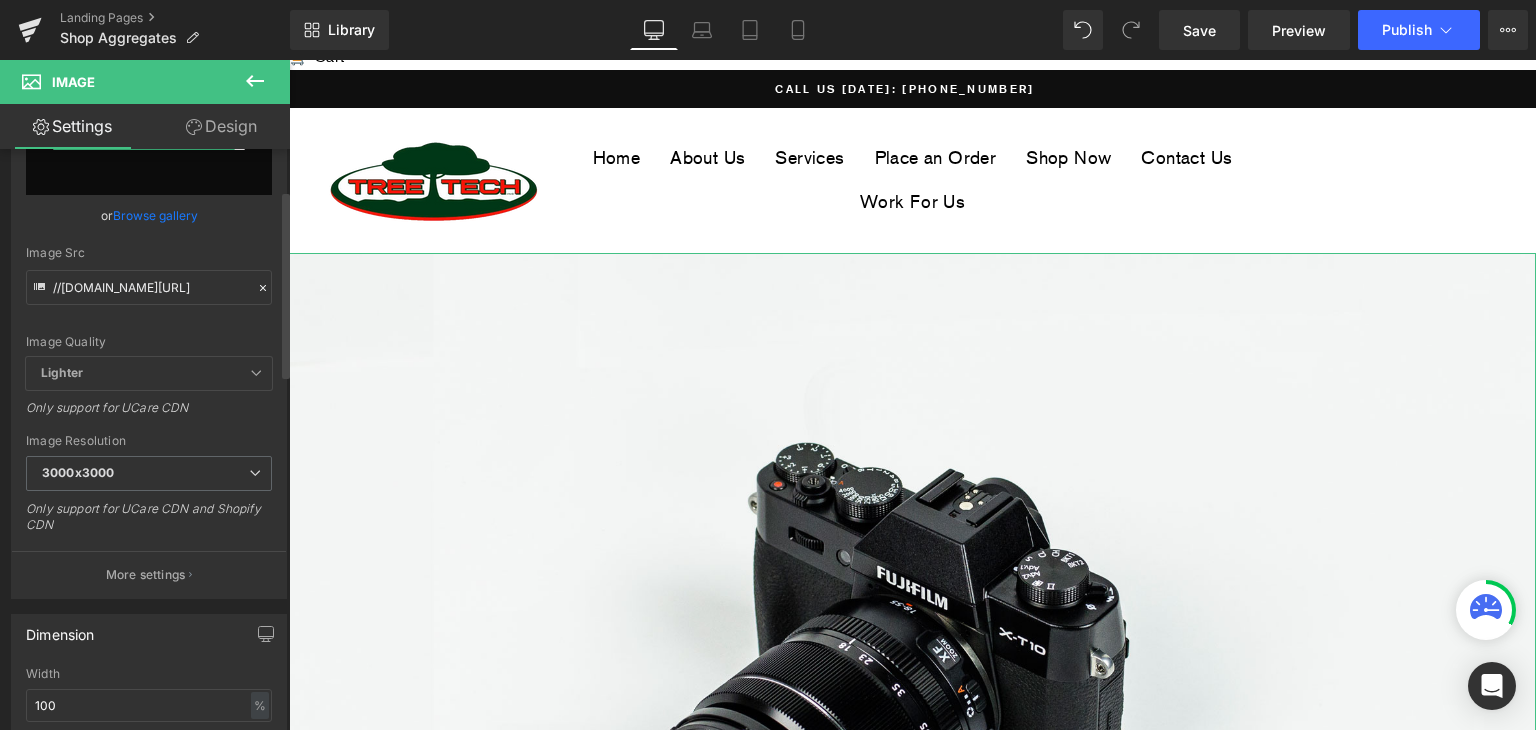 scroll, scrollTop: 0, scrollLeft: 0, axis: both 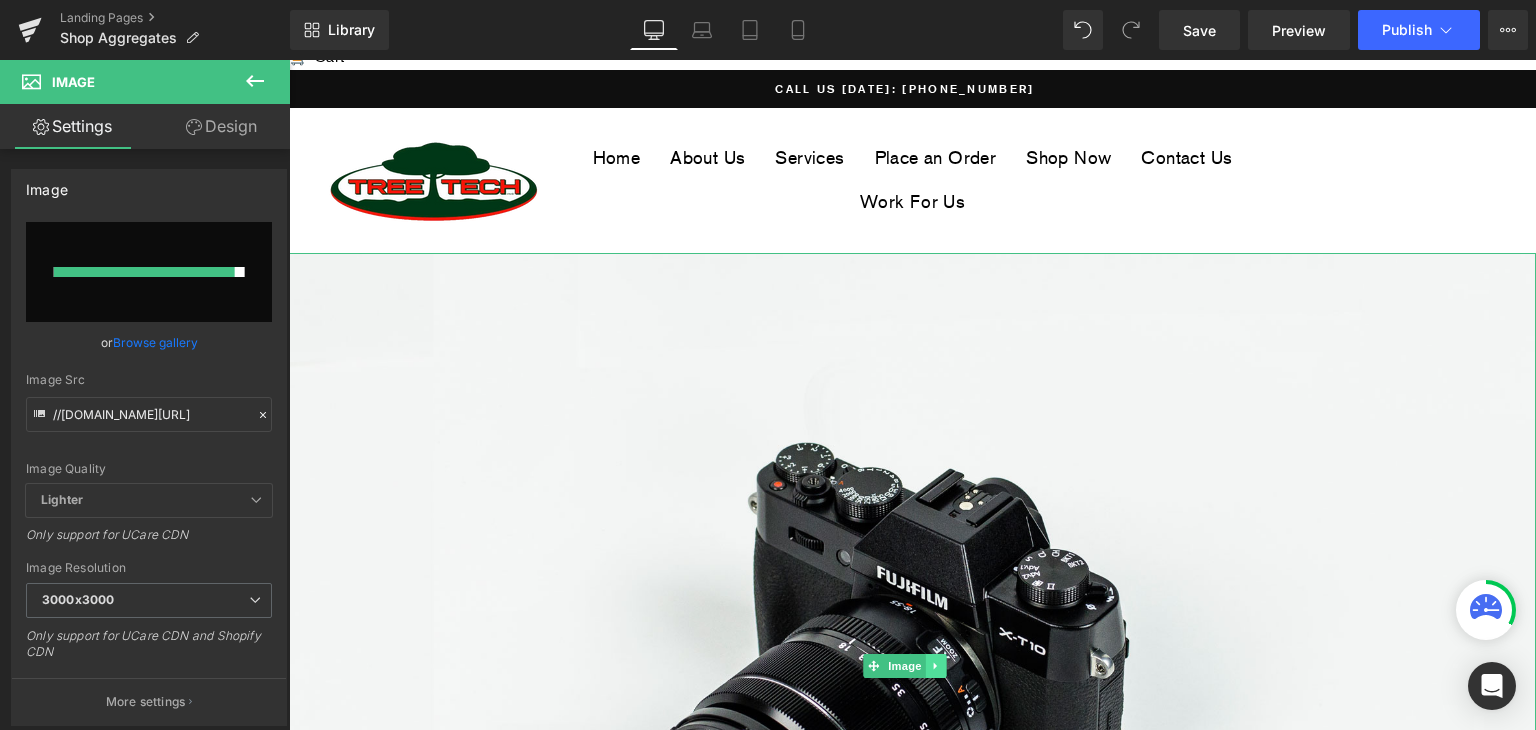 click 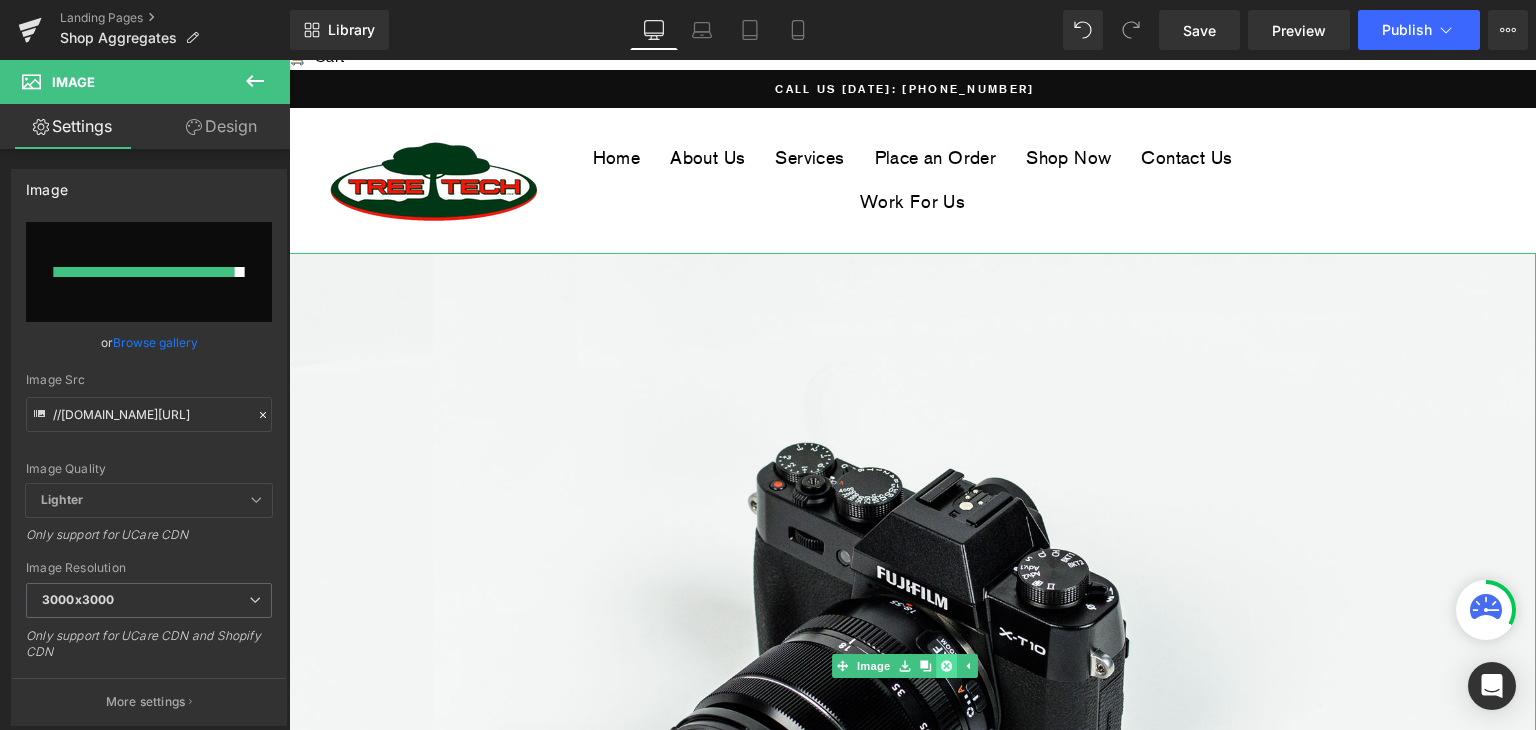 click 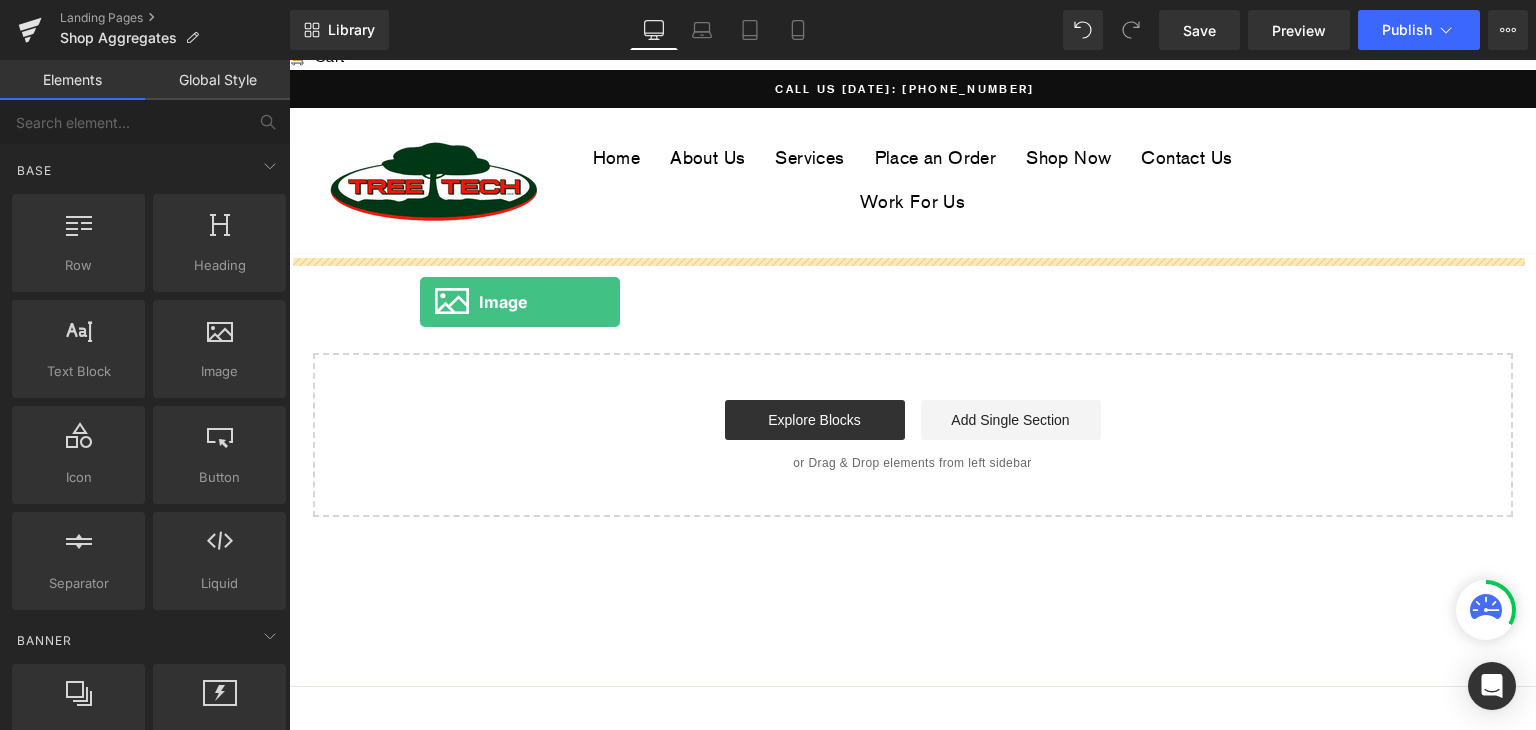 drag, startPoint x: 493, startPoint y: 389, endPoint x: 452, endPoint y: 301, distance: 97.082436 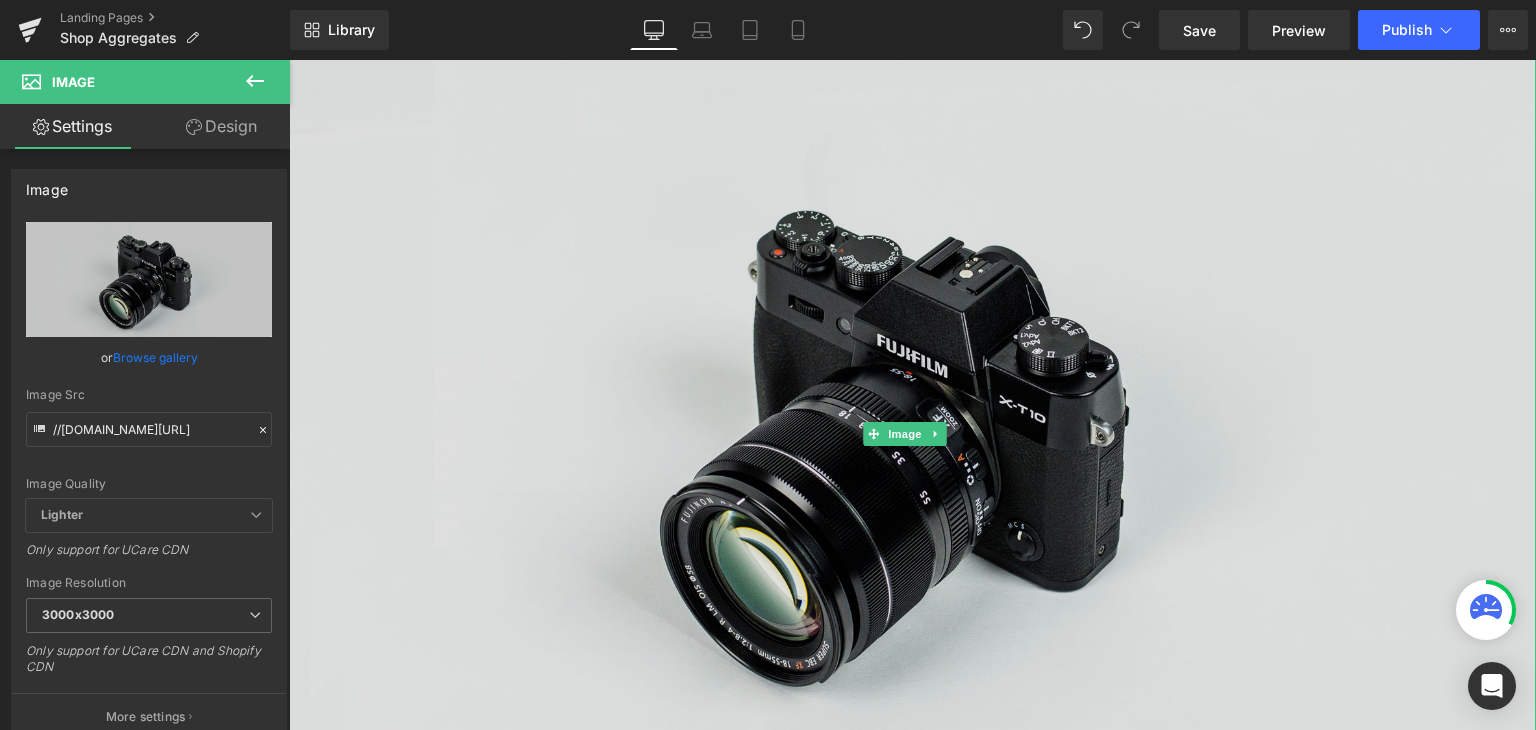 scroll, scrollTop: 250, scrollLeft: 0, axis: vertical 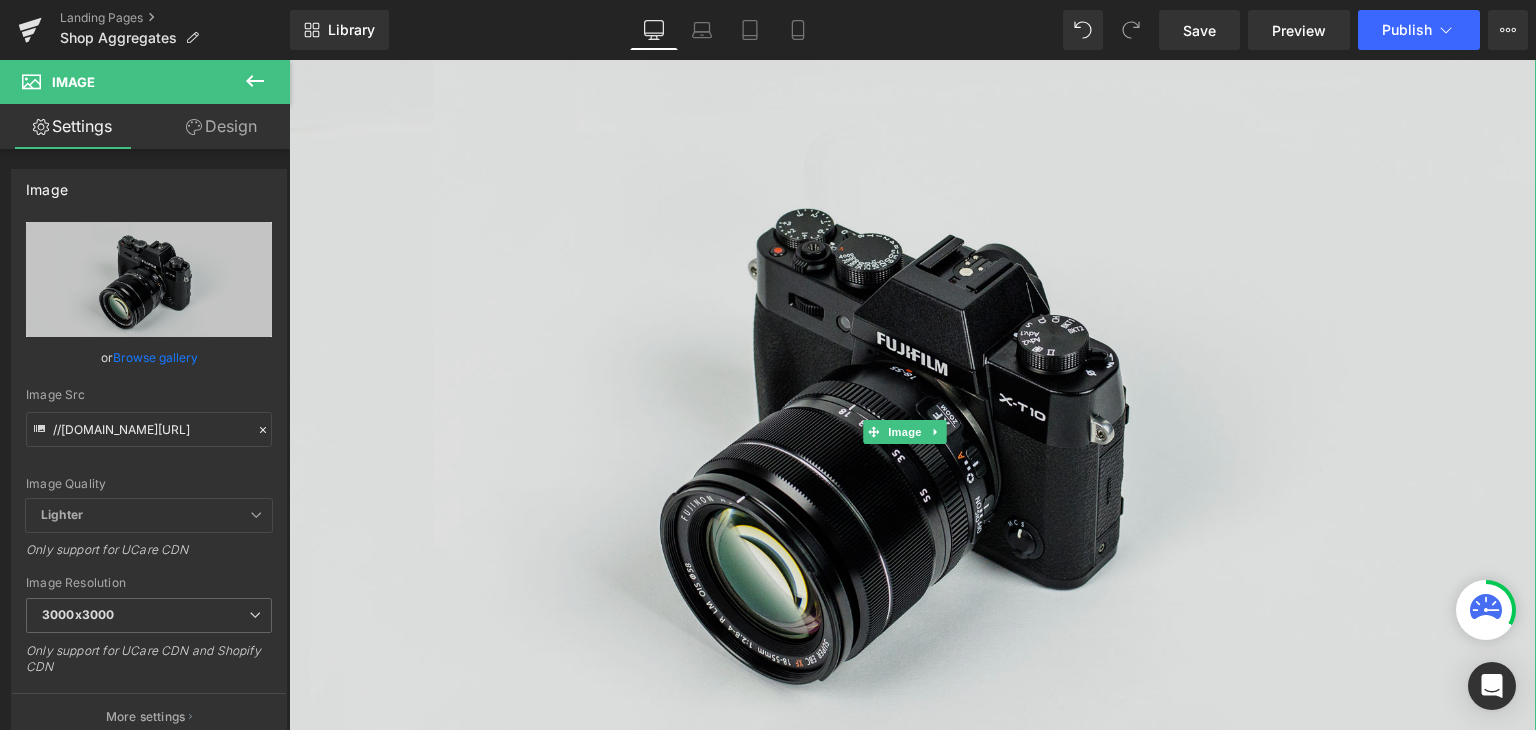 click at bounding box center [912, 432] 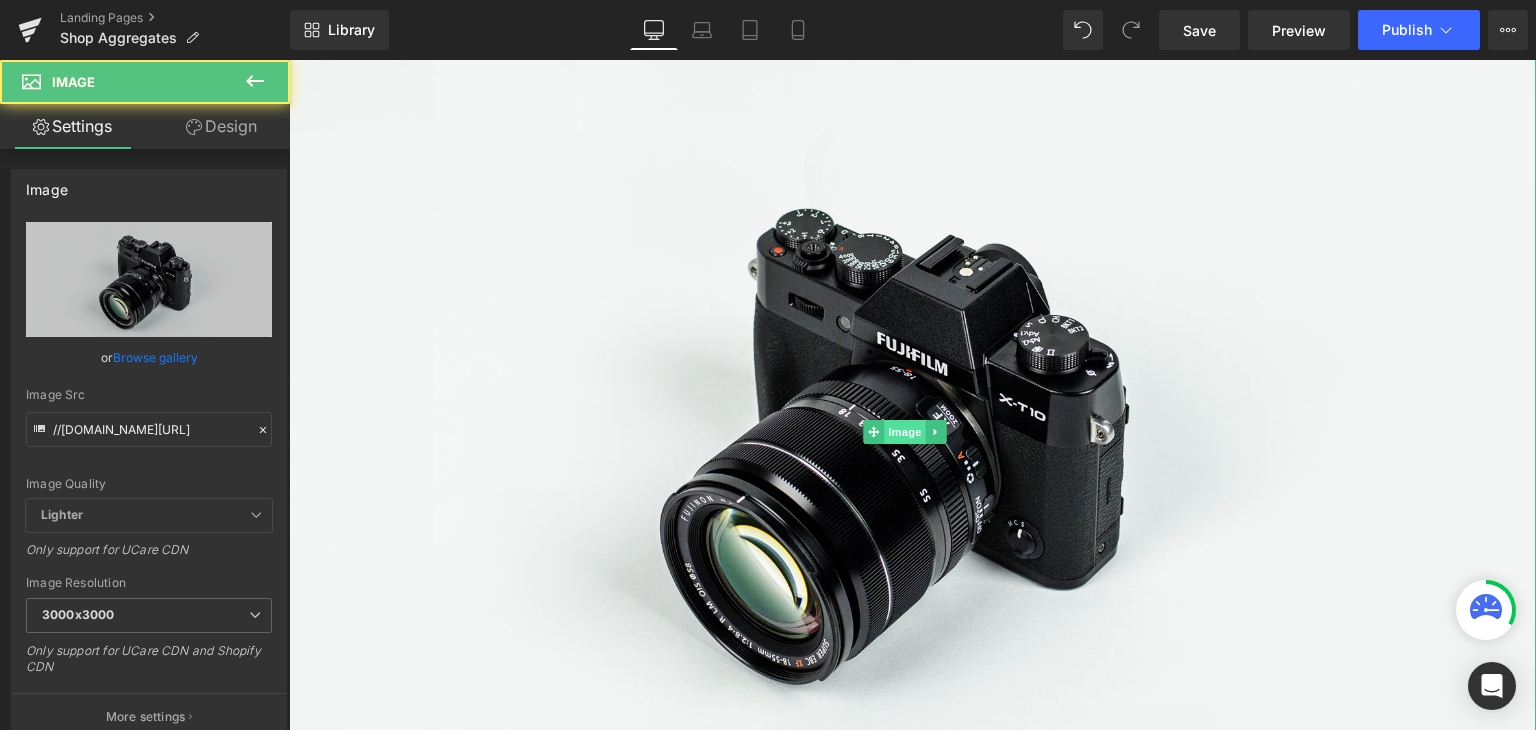 click on "Image" at bounding box center [905, 432] 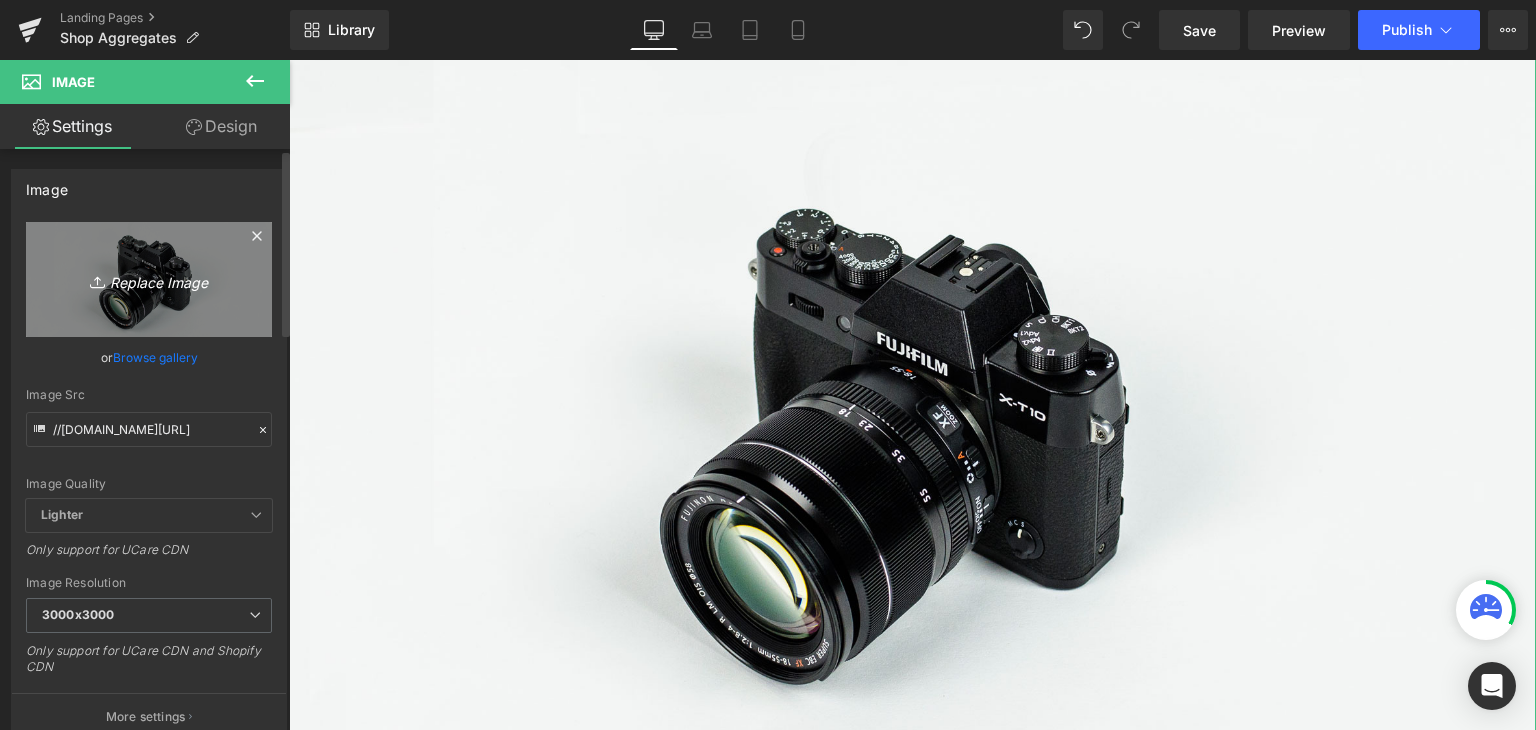 click on "Replace Image" at bounding box center (149, 279) 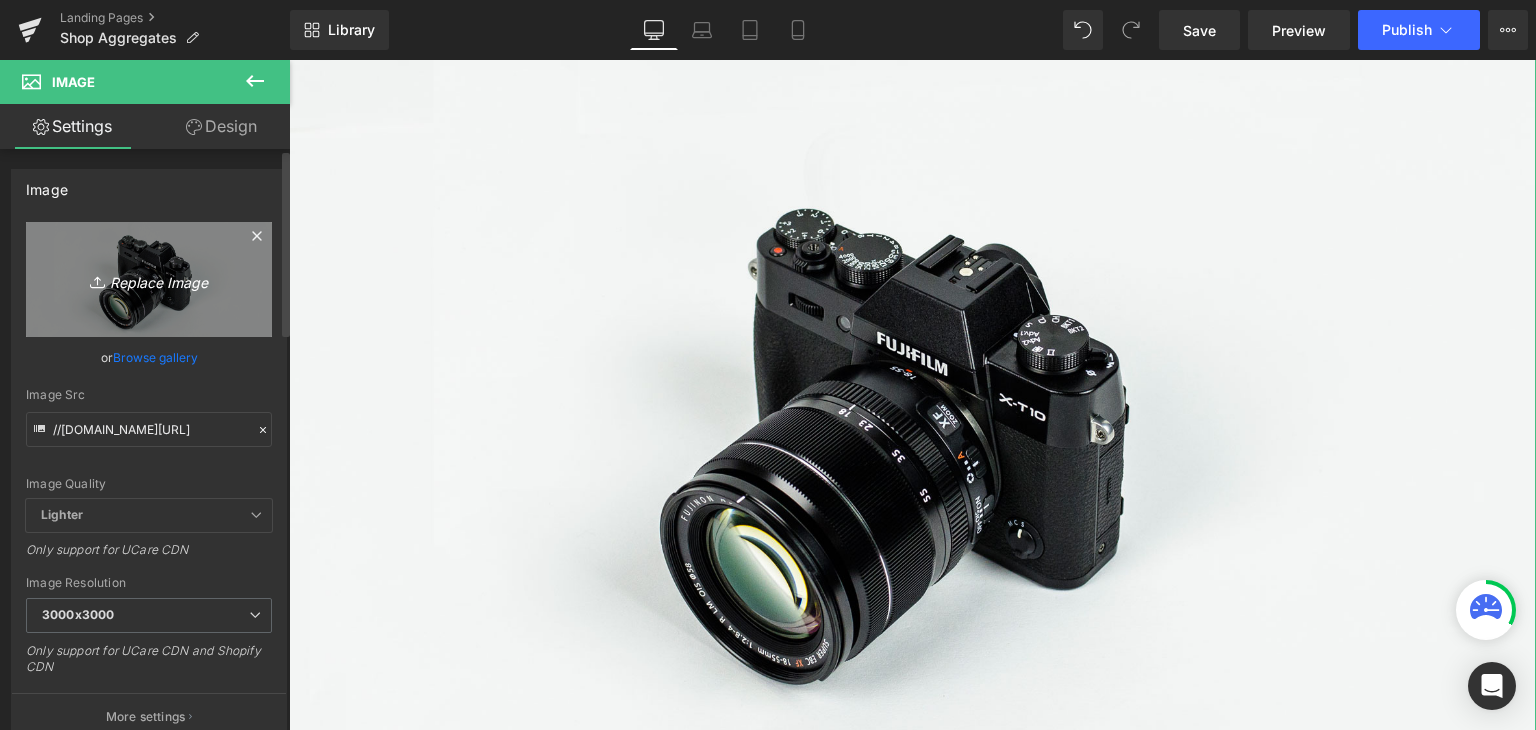 type on "C:\fakepath\play sand banner.png" 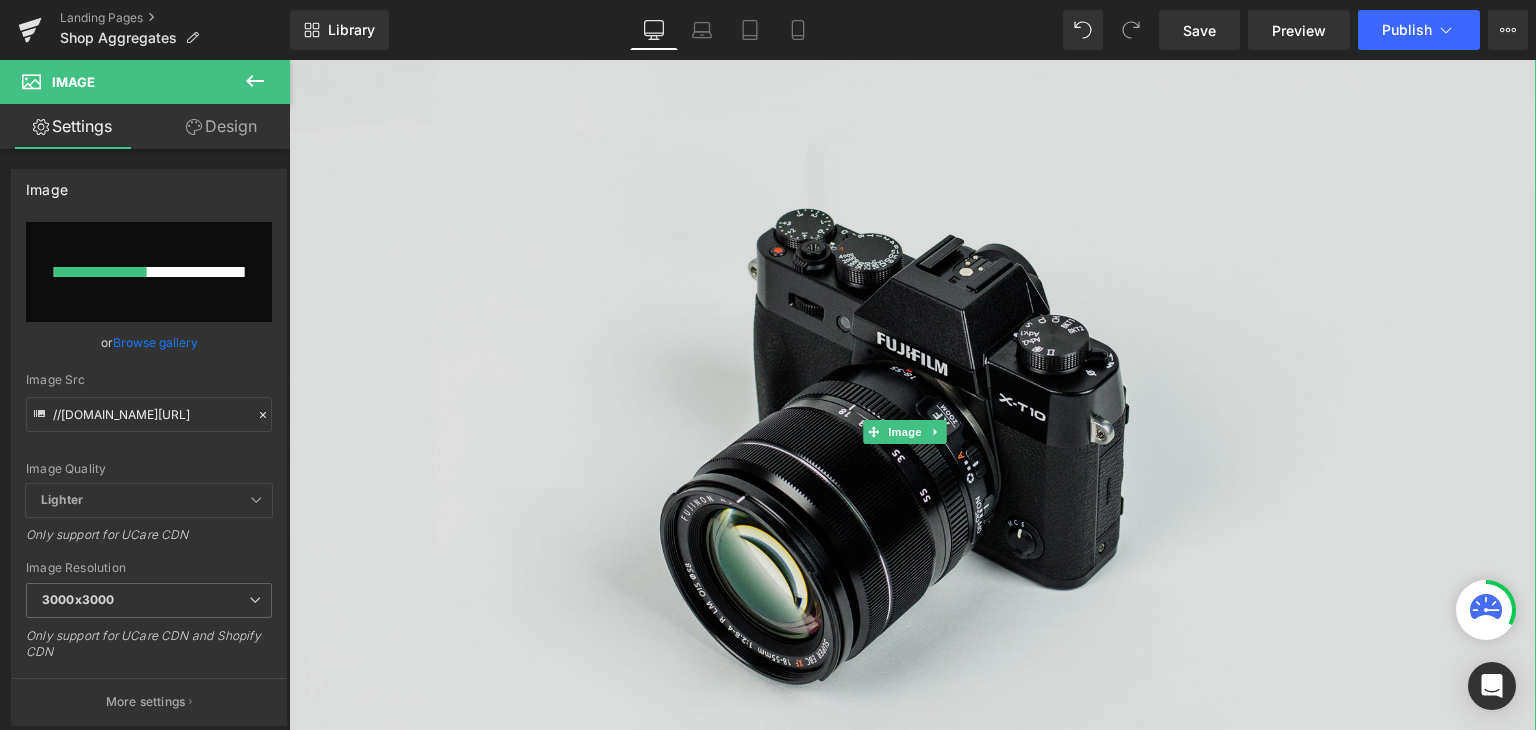 type 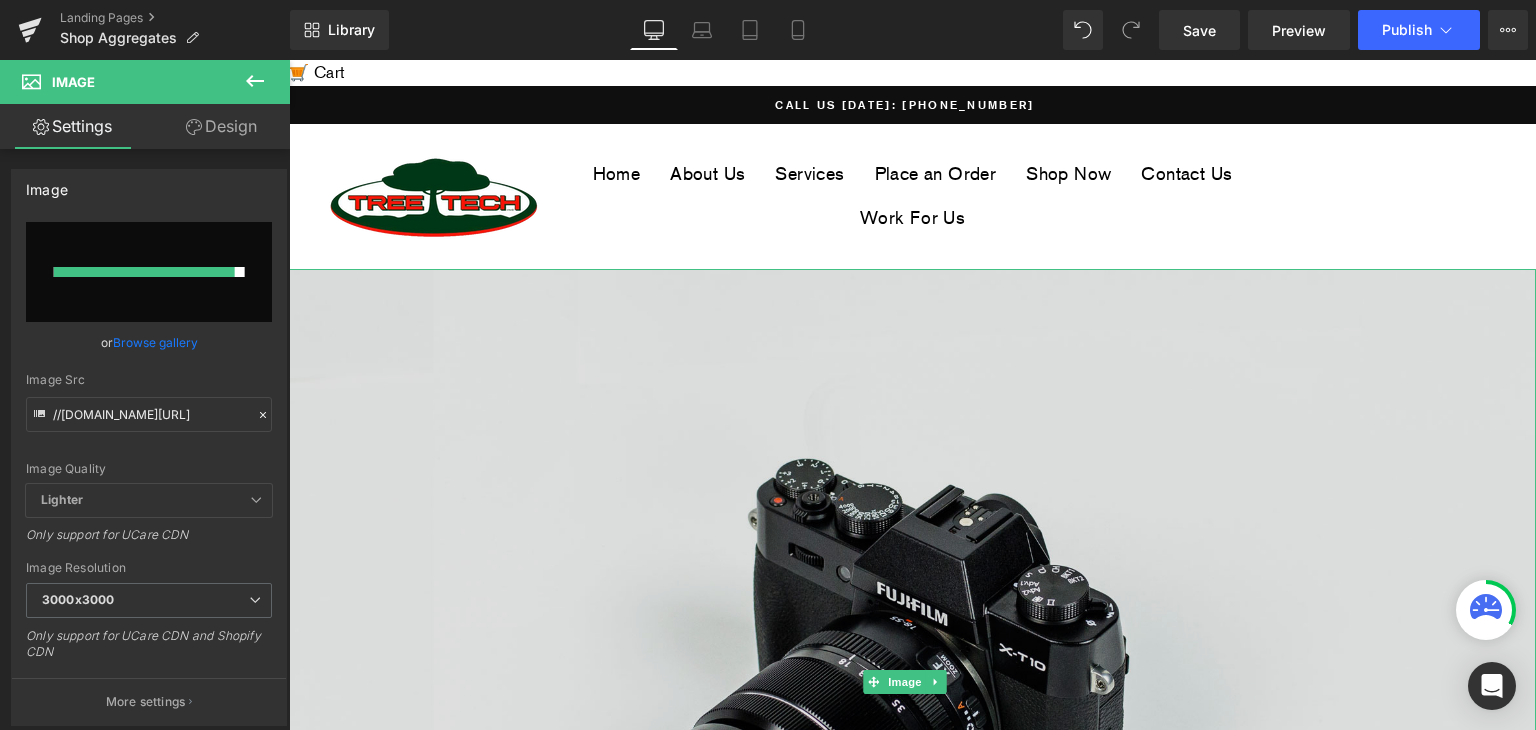 scroll, scrollTop: 59, scrollLeft: 0, axis: vertical 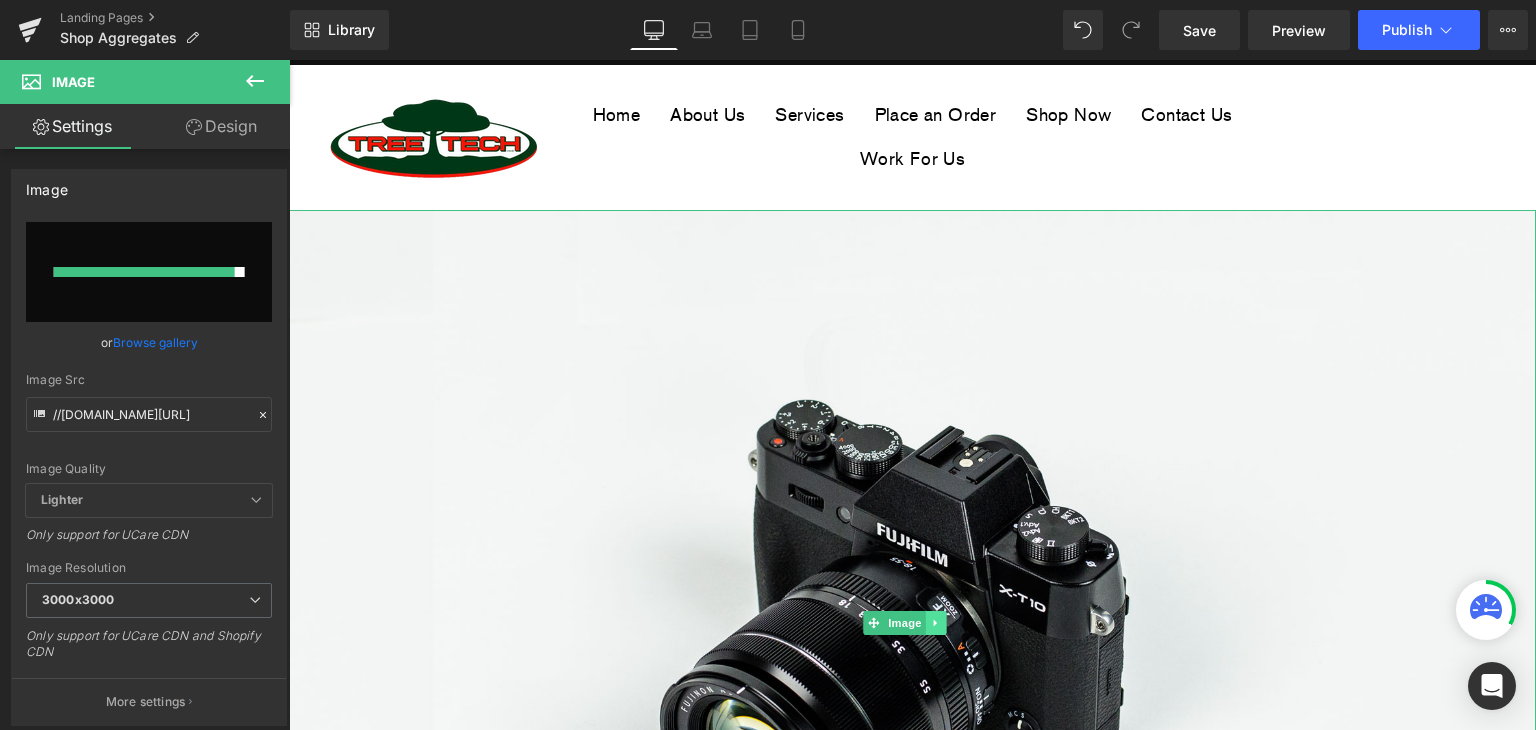 click 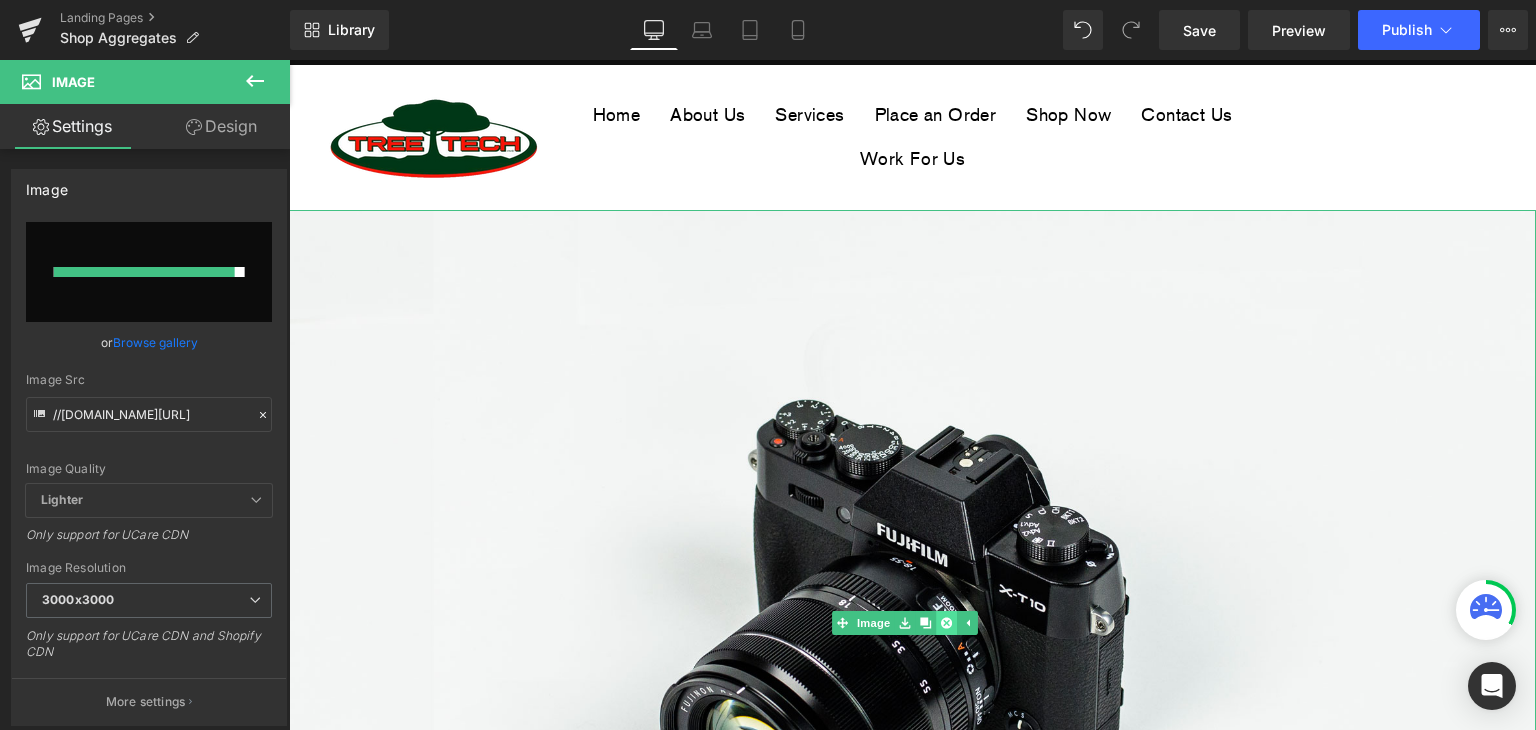 click at bounding box center (946, 623) 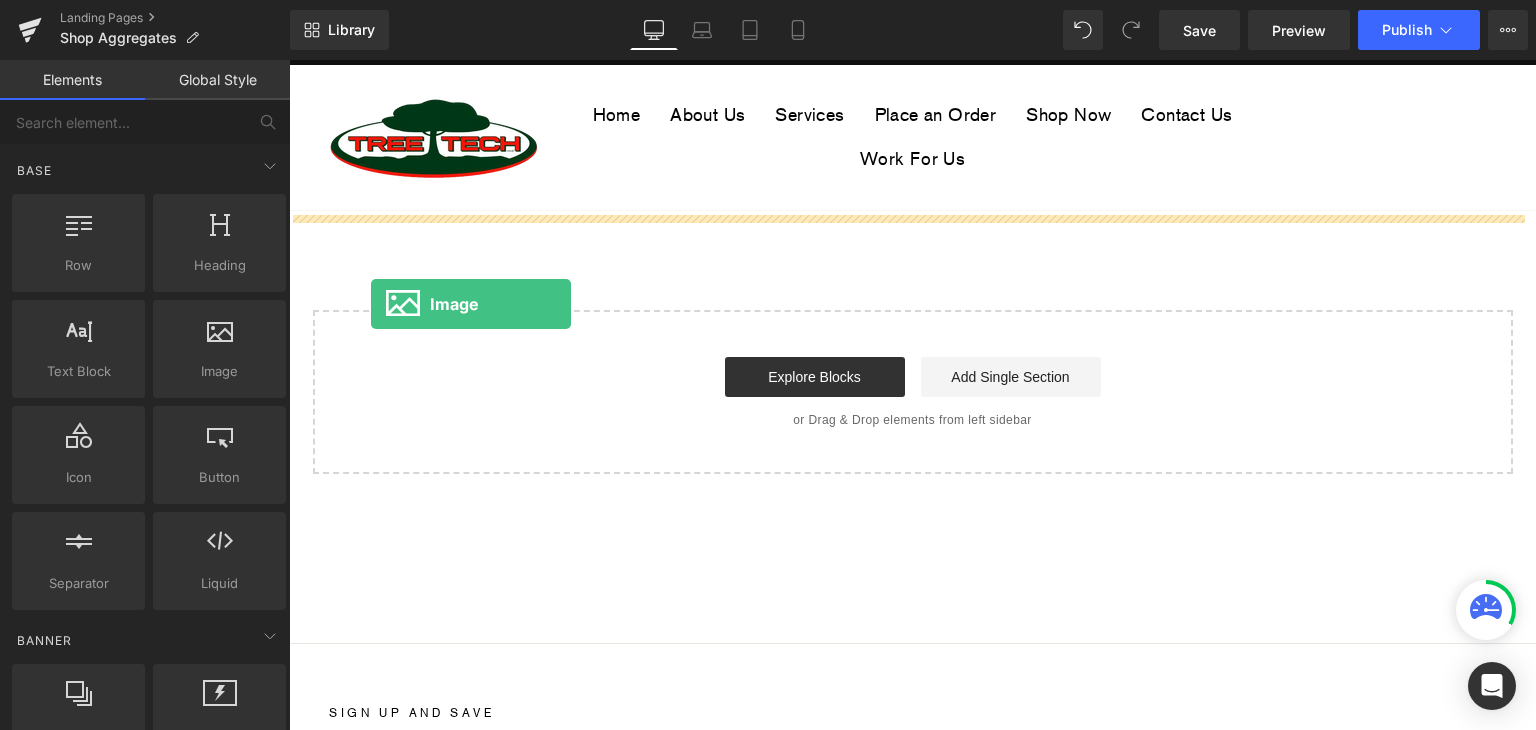 drag, startPoint x: 481, startPoint y: 416, endPoint x: 376, endPoint y: 287, distance: 166.331 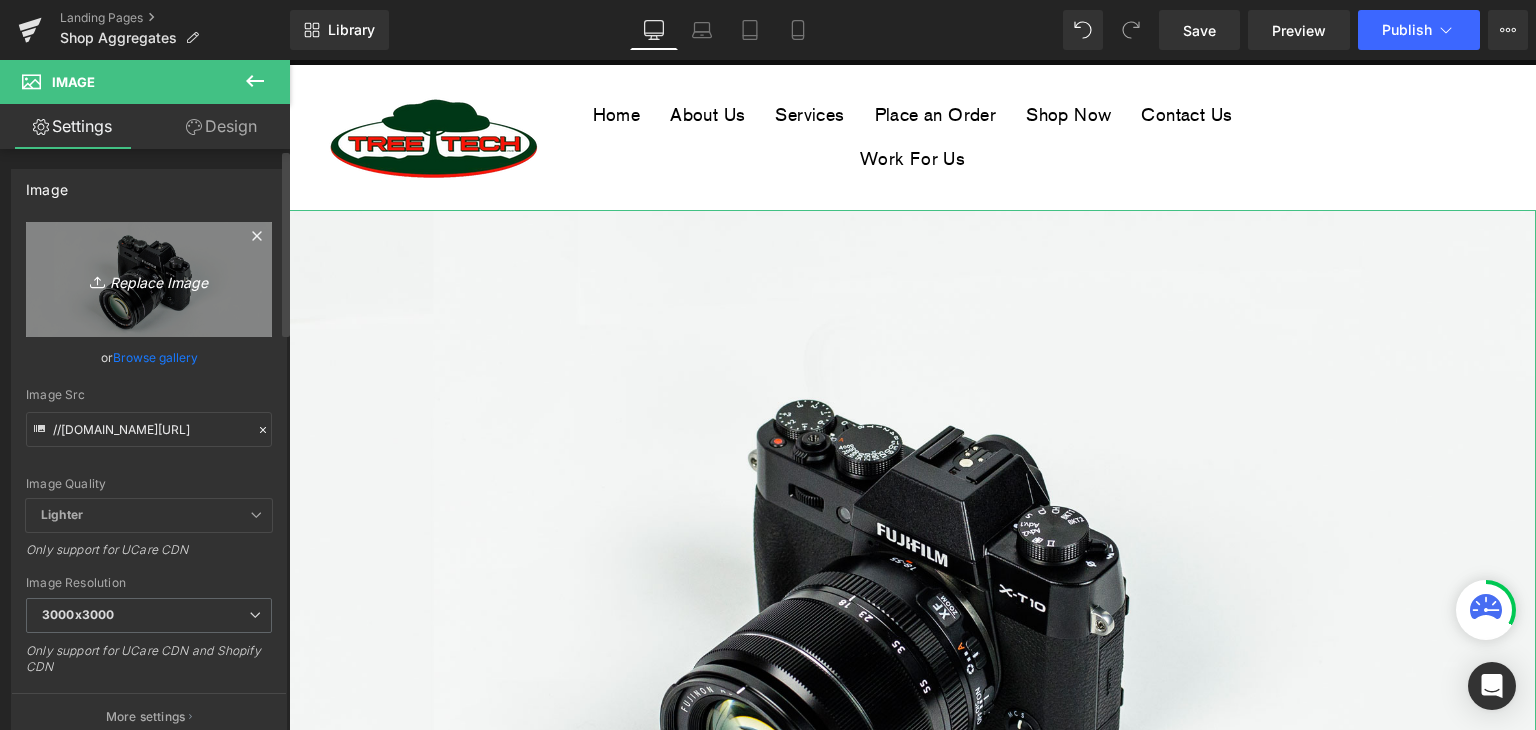 click on "Replace Image" at bounding box center (149, 279) 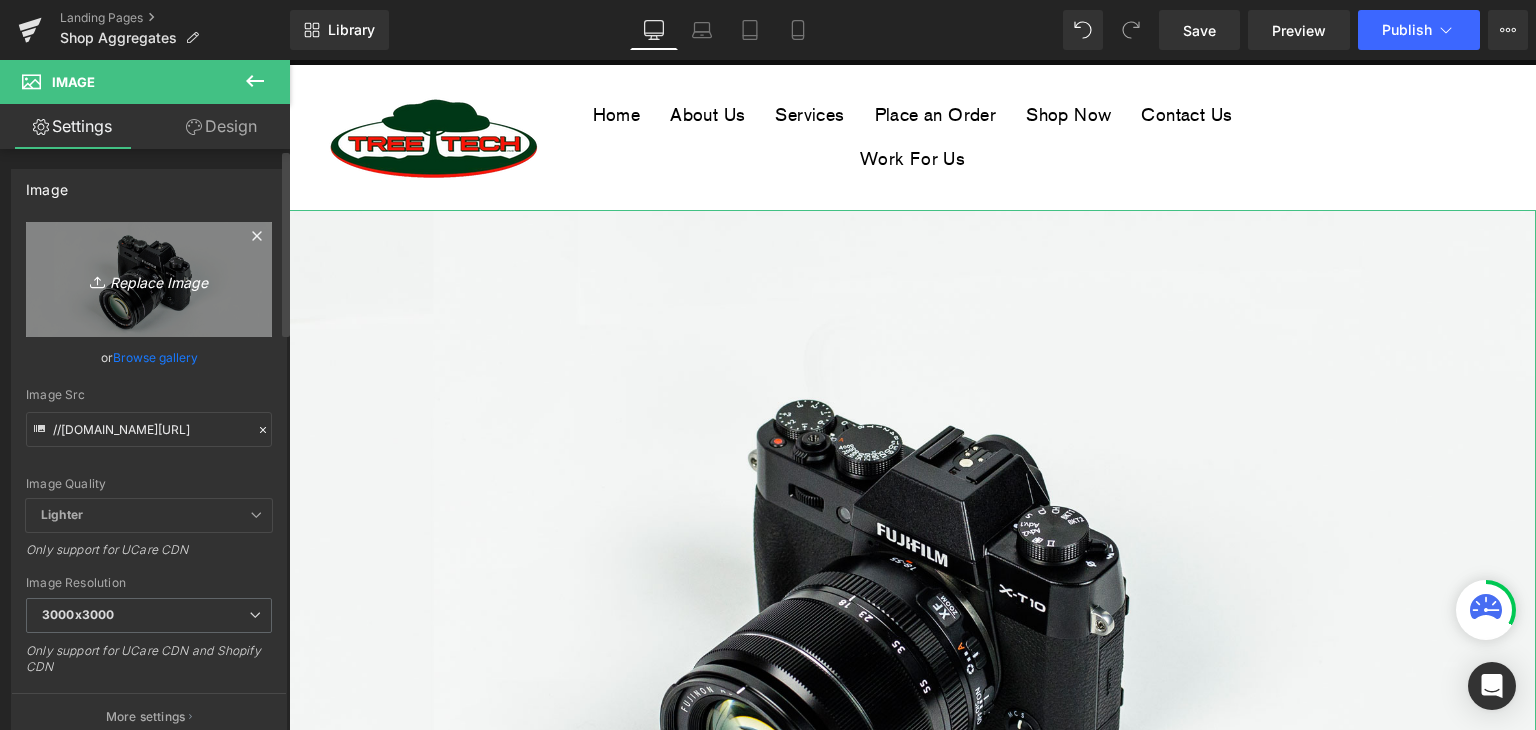 type on "C:\fakepath\PLAY SAND BANNER try again.png" 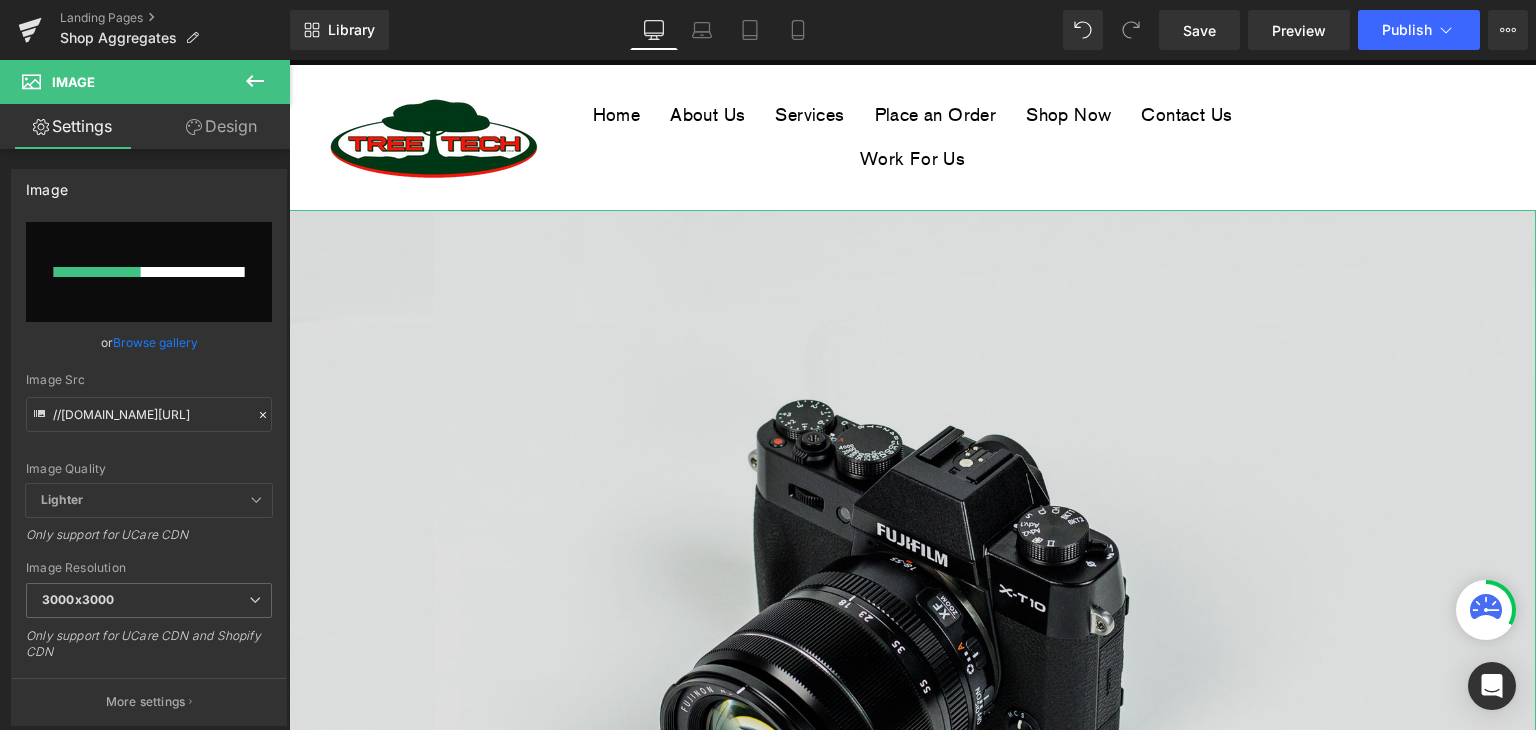 type 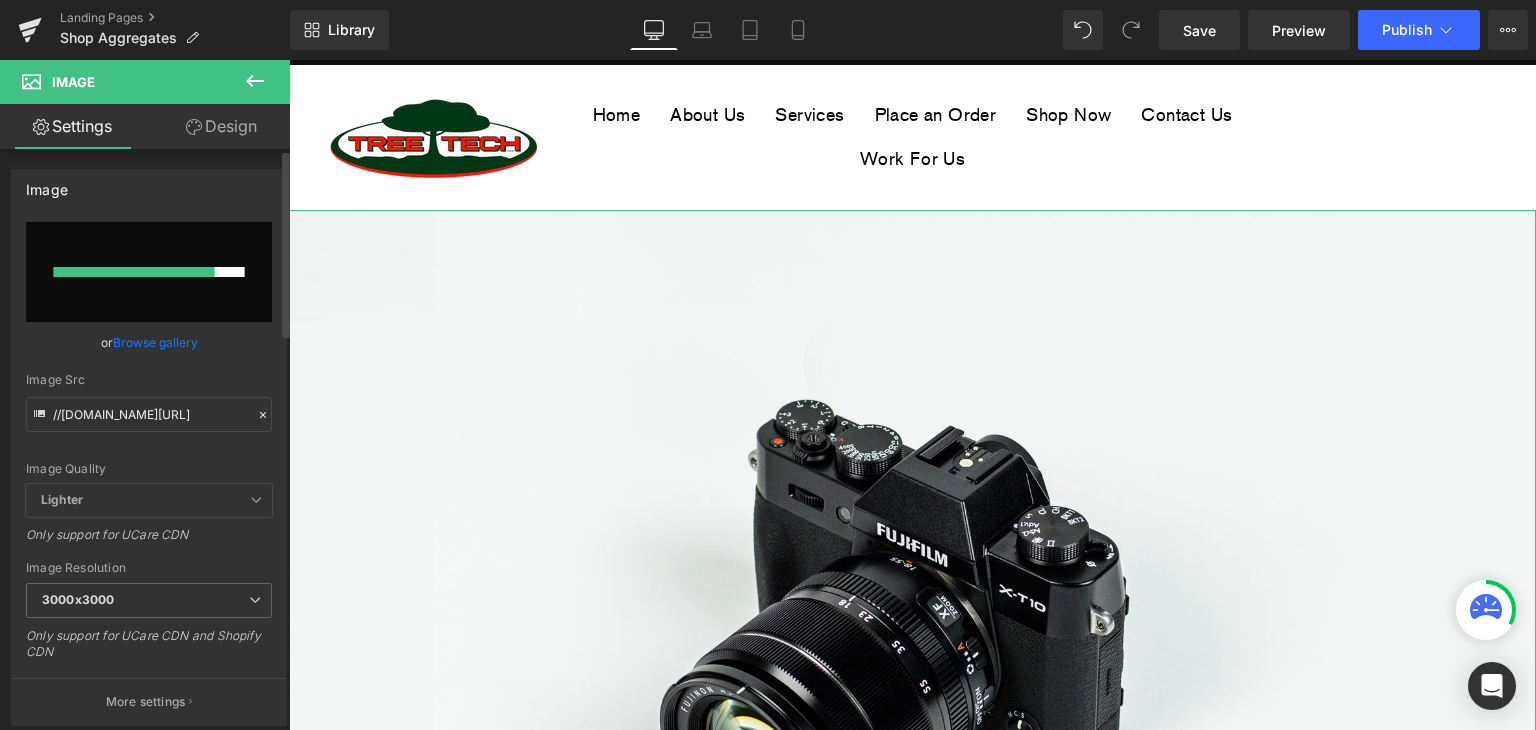 scroll, scrollTop: 52, scrollLeft: 0, axis: vertical 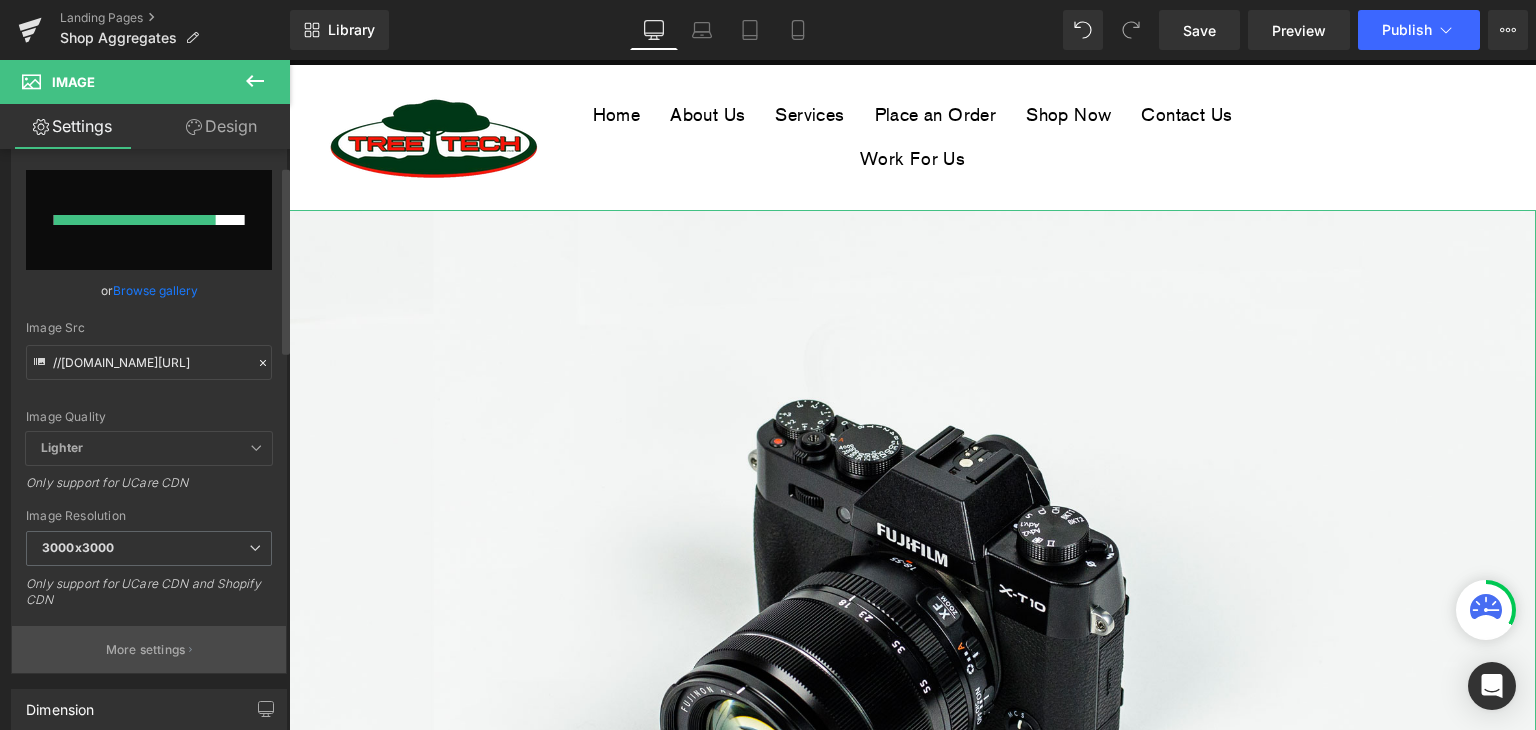 click on "More settings" at bounding box center [146, 650] 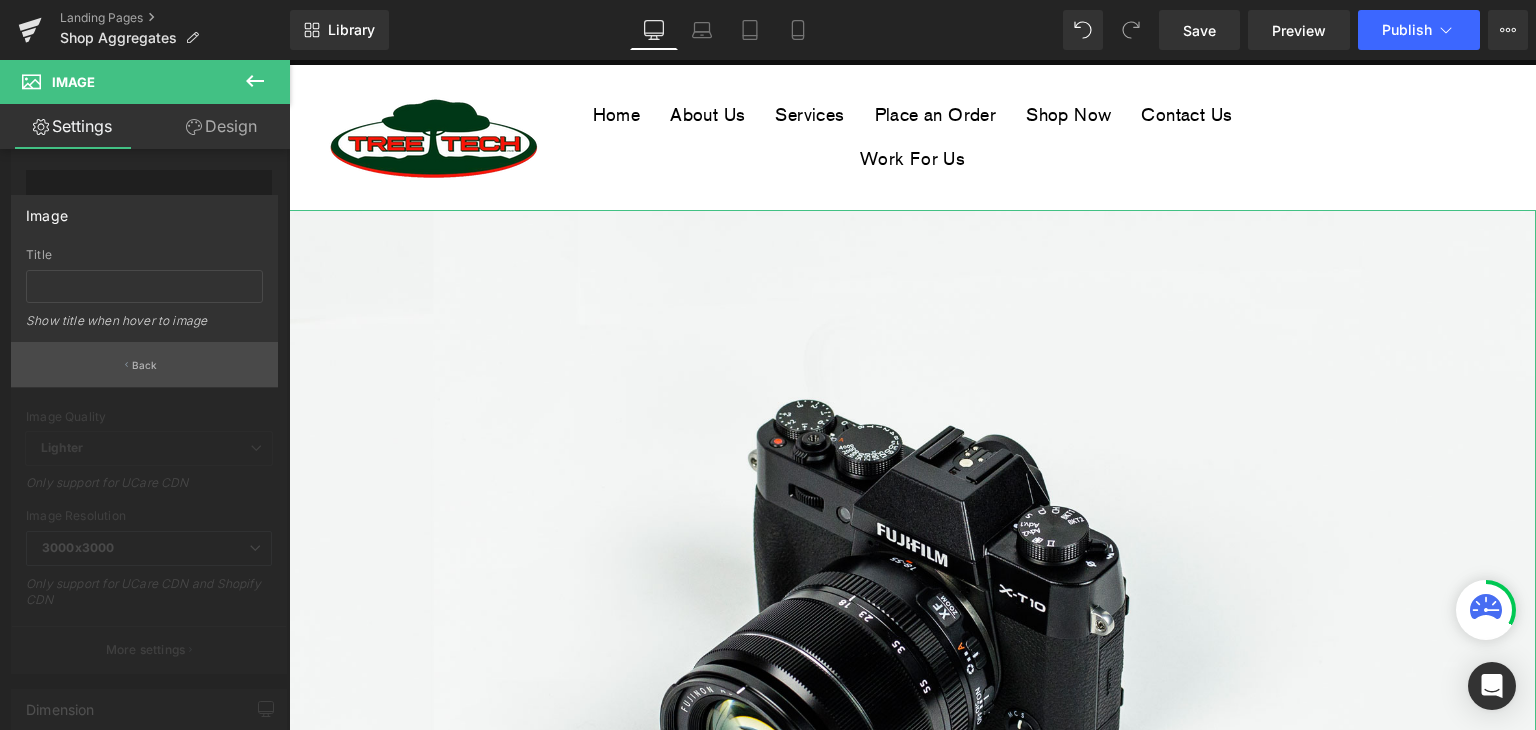 click on "Back" at bounding box center [145, 365] 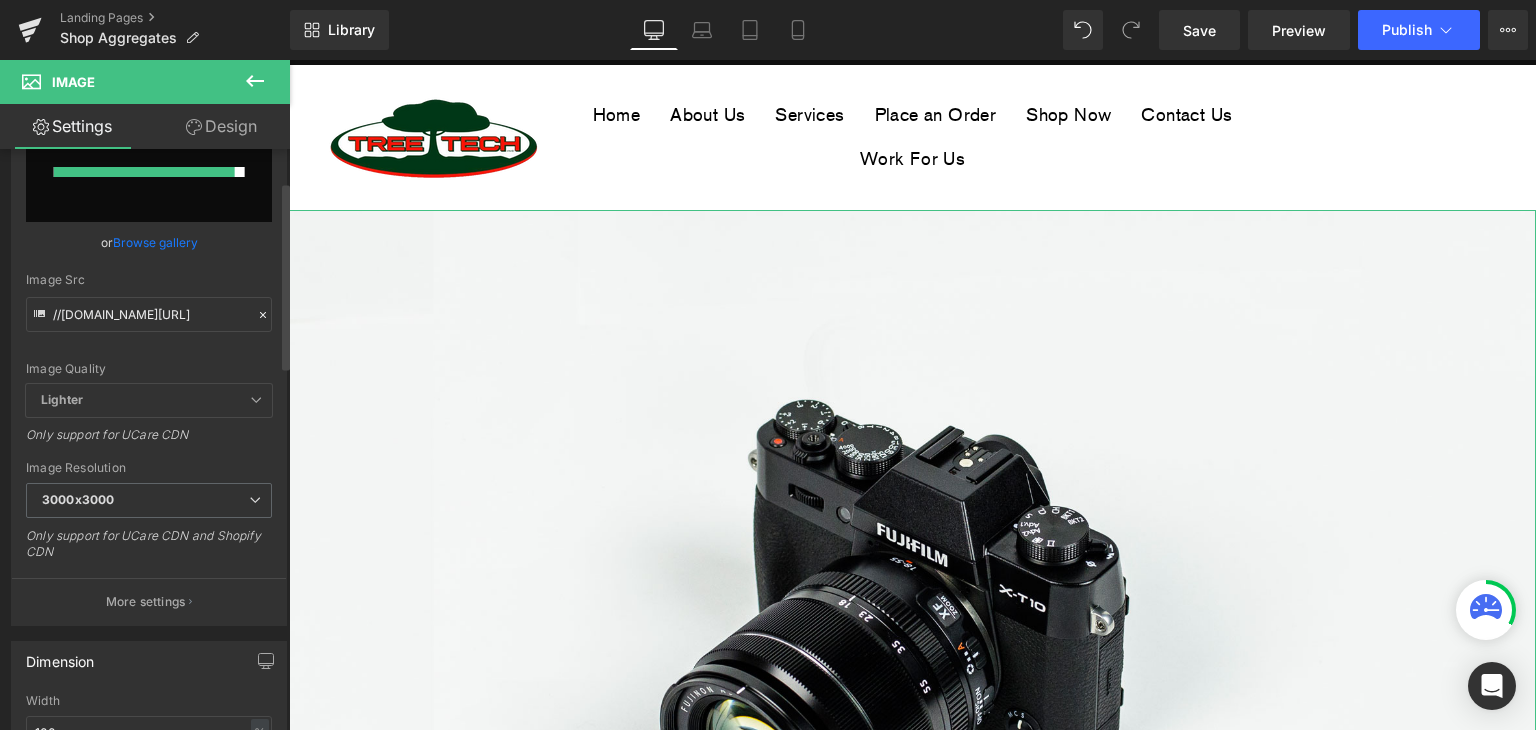 scroll, scrollTop: 0, scrollLeft: 0, axis: both 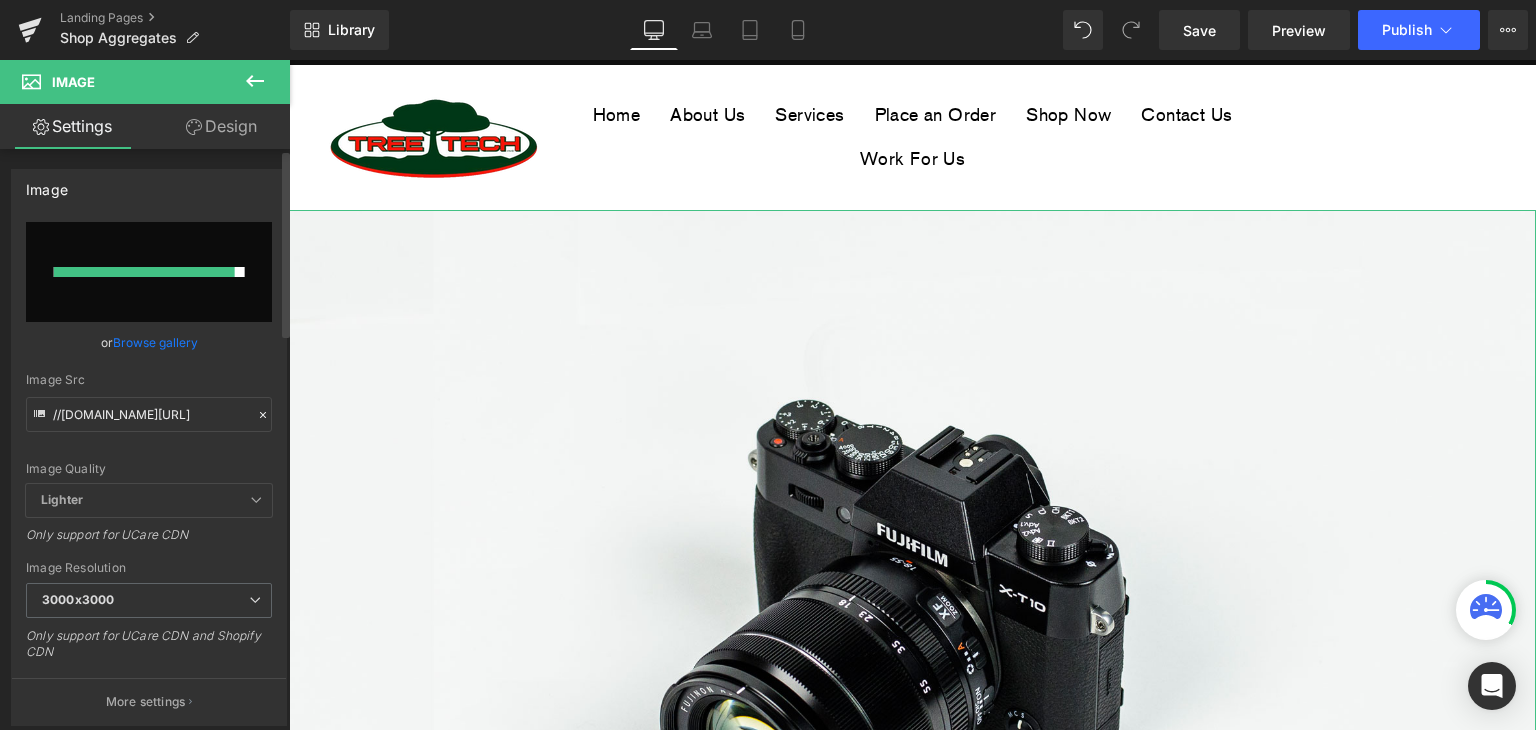 click on "Browse gallery" at bounding box center [155, 342] 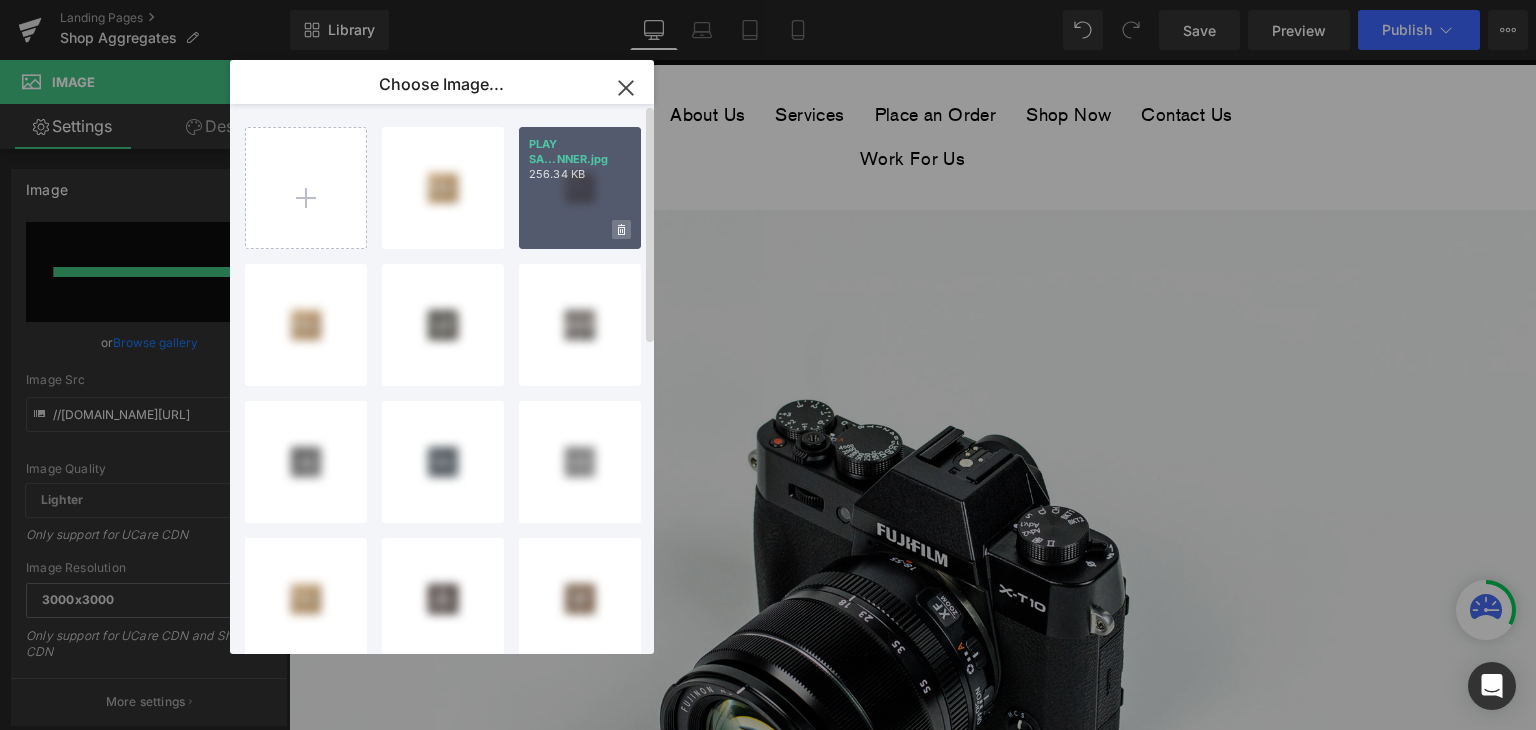 click 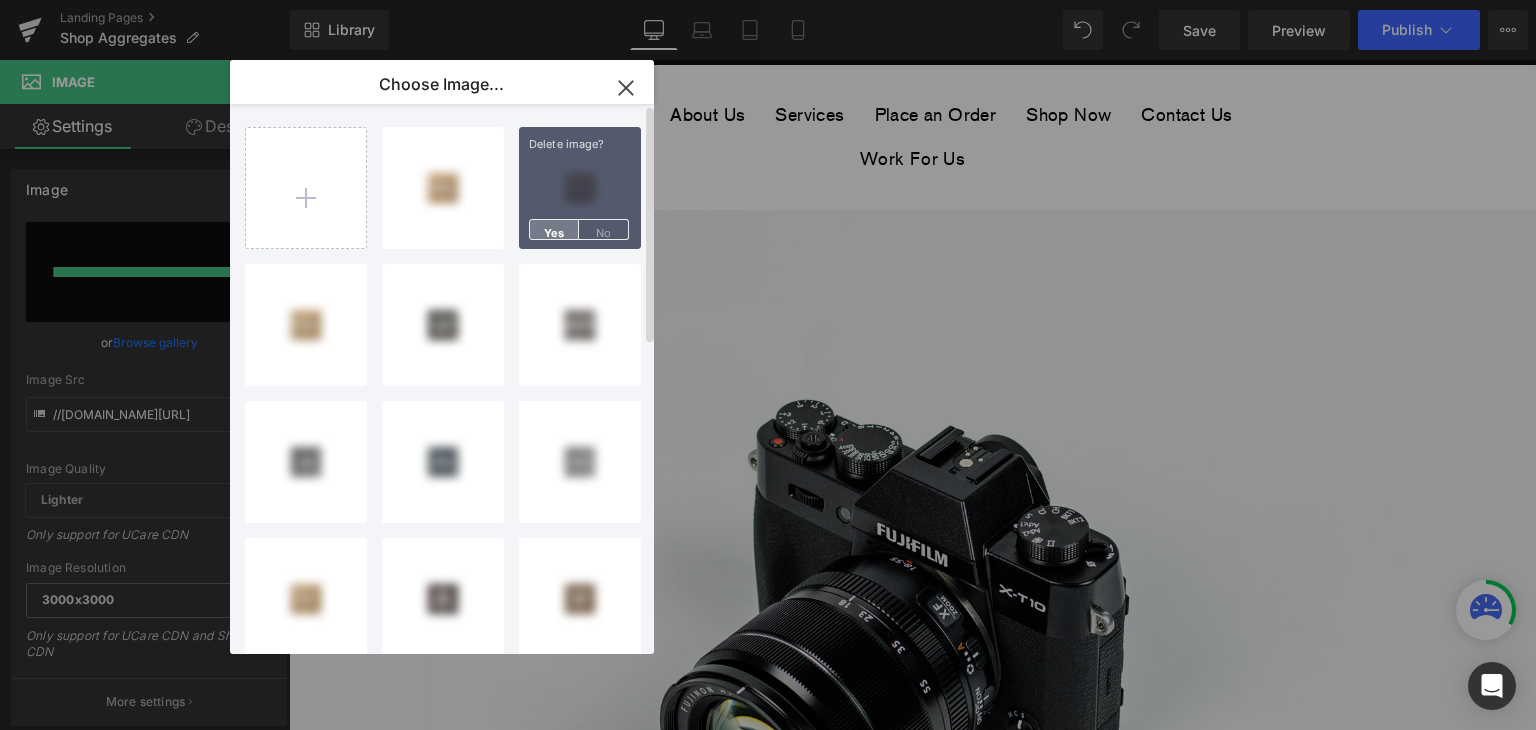 click on "Yes" at bounding box center (554, 229) 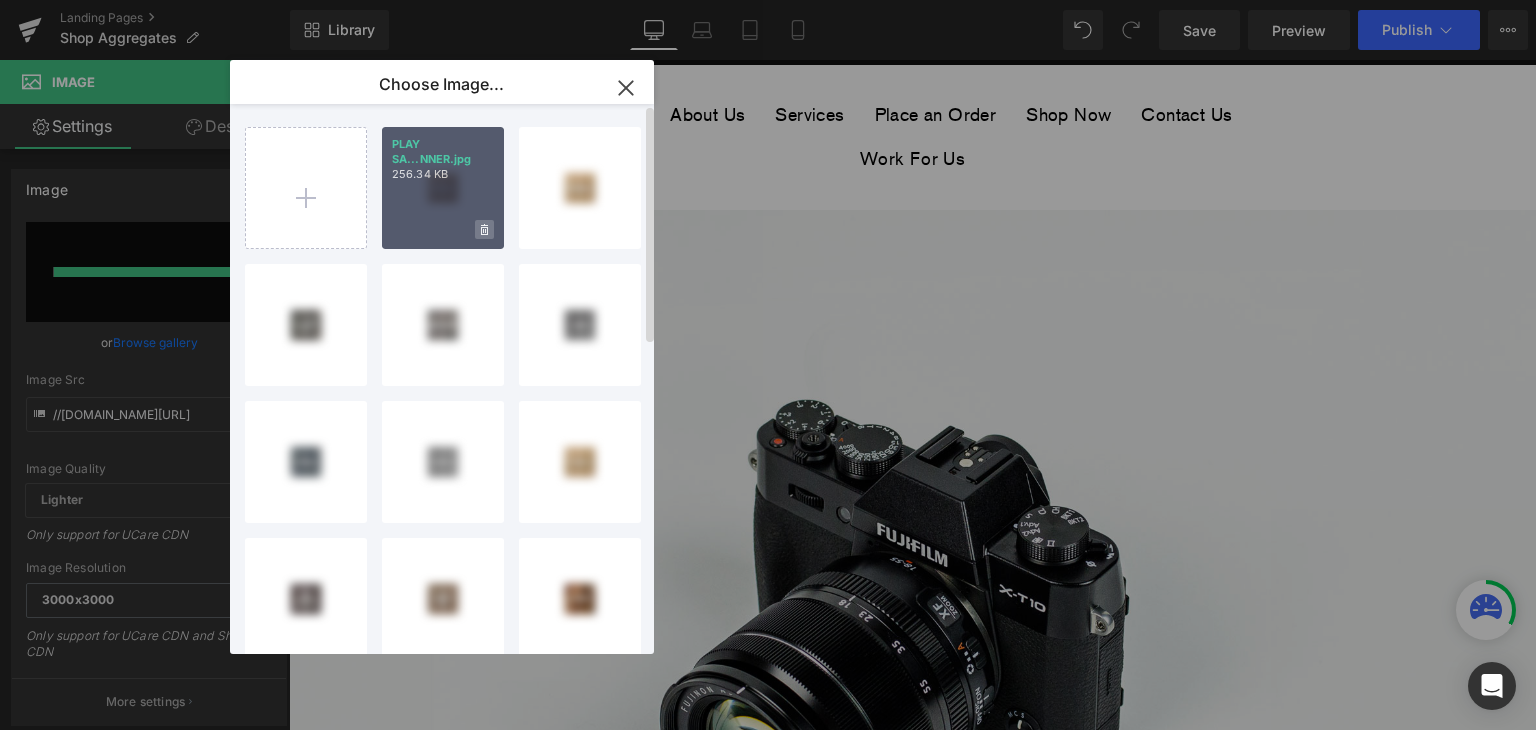 click at bounding box center [484, 229] 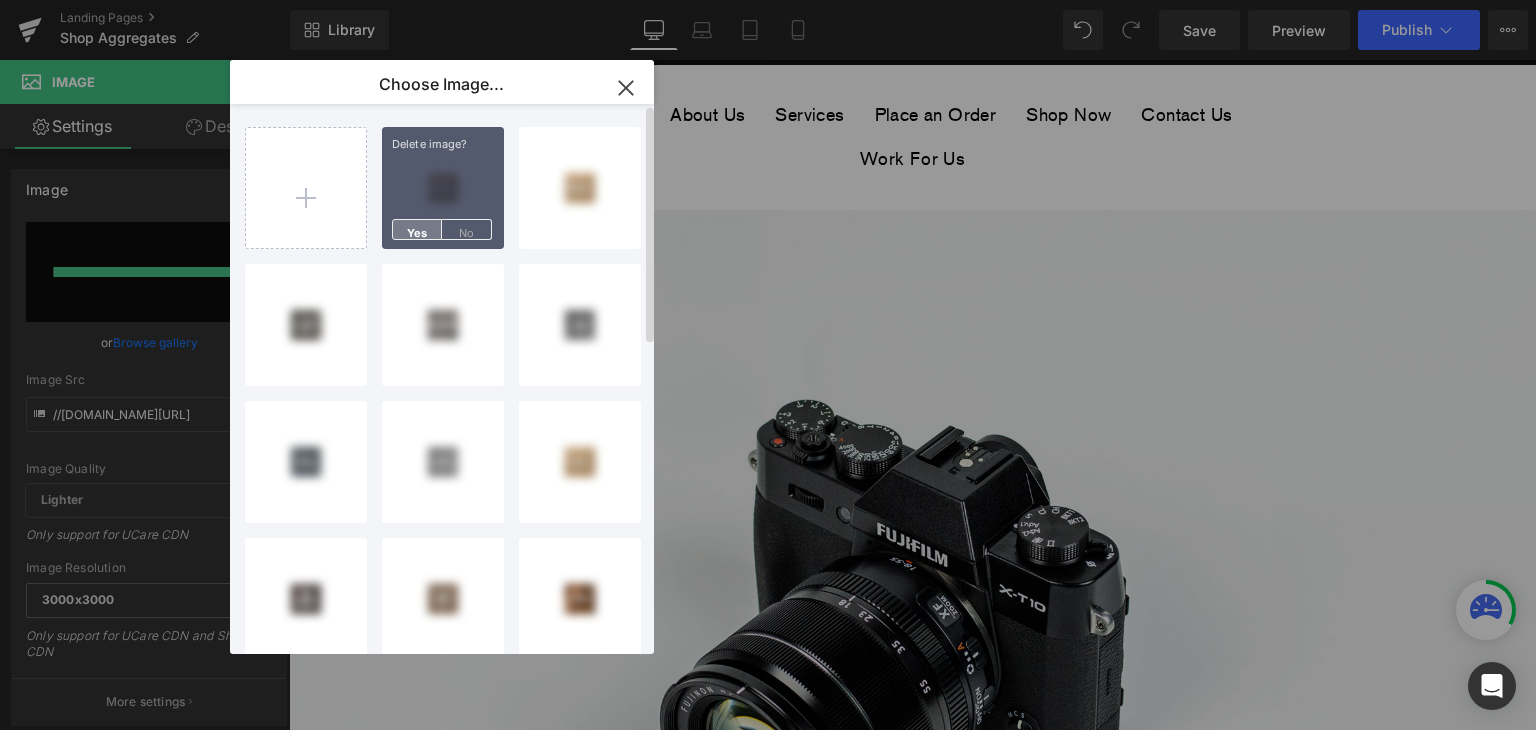 click on "Yes" at bounding box center (417, 229) 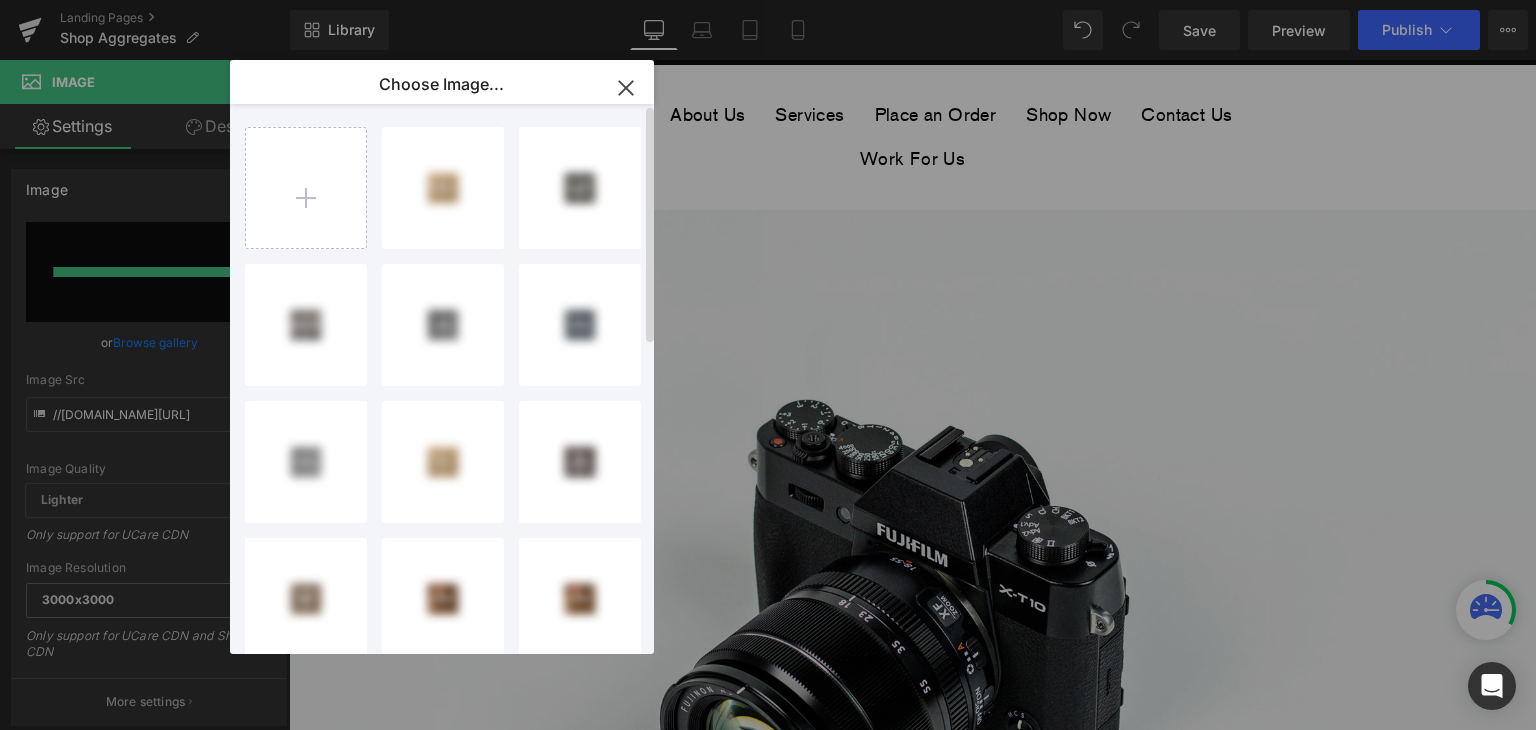 click 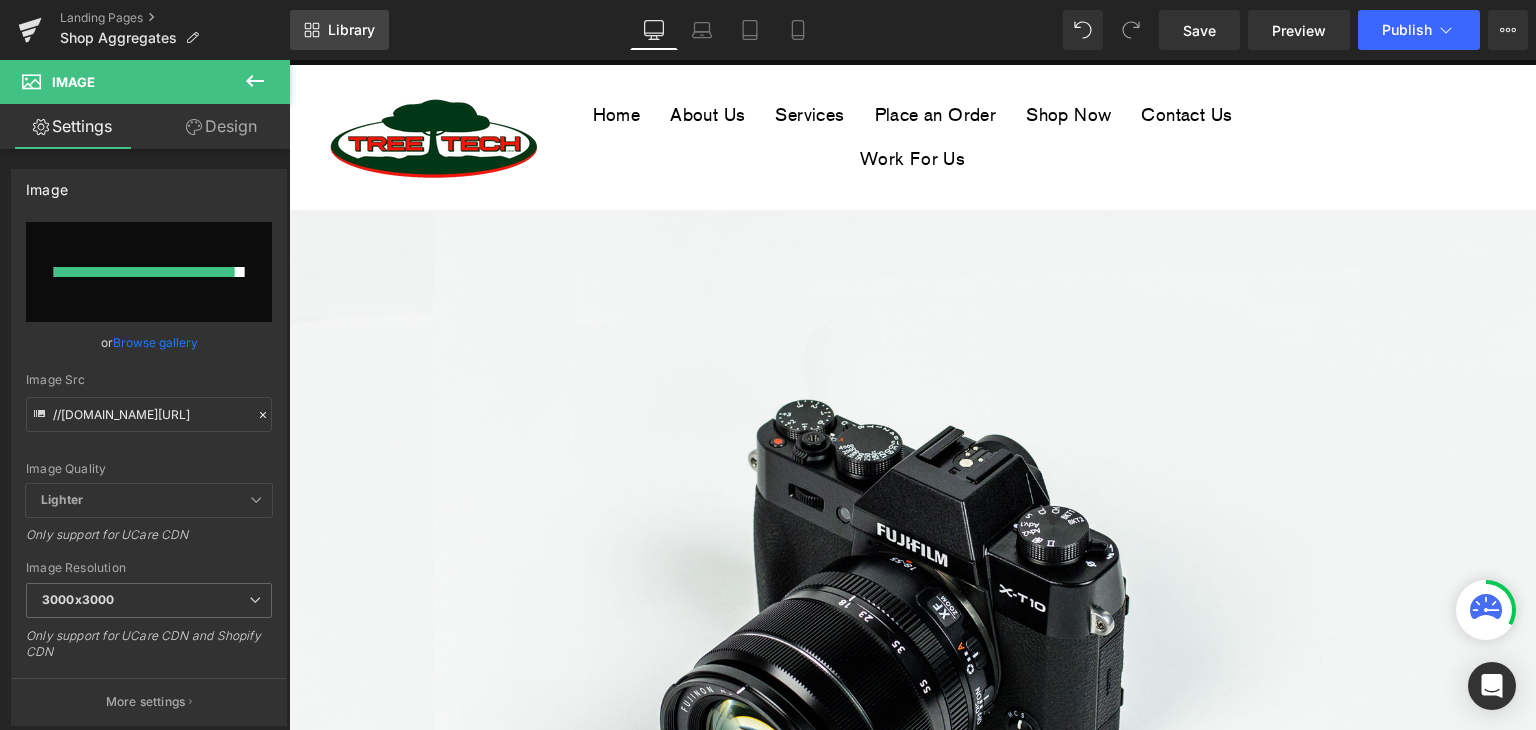 click on "Library" at bounding box center [351, 30] 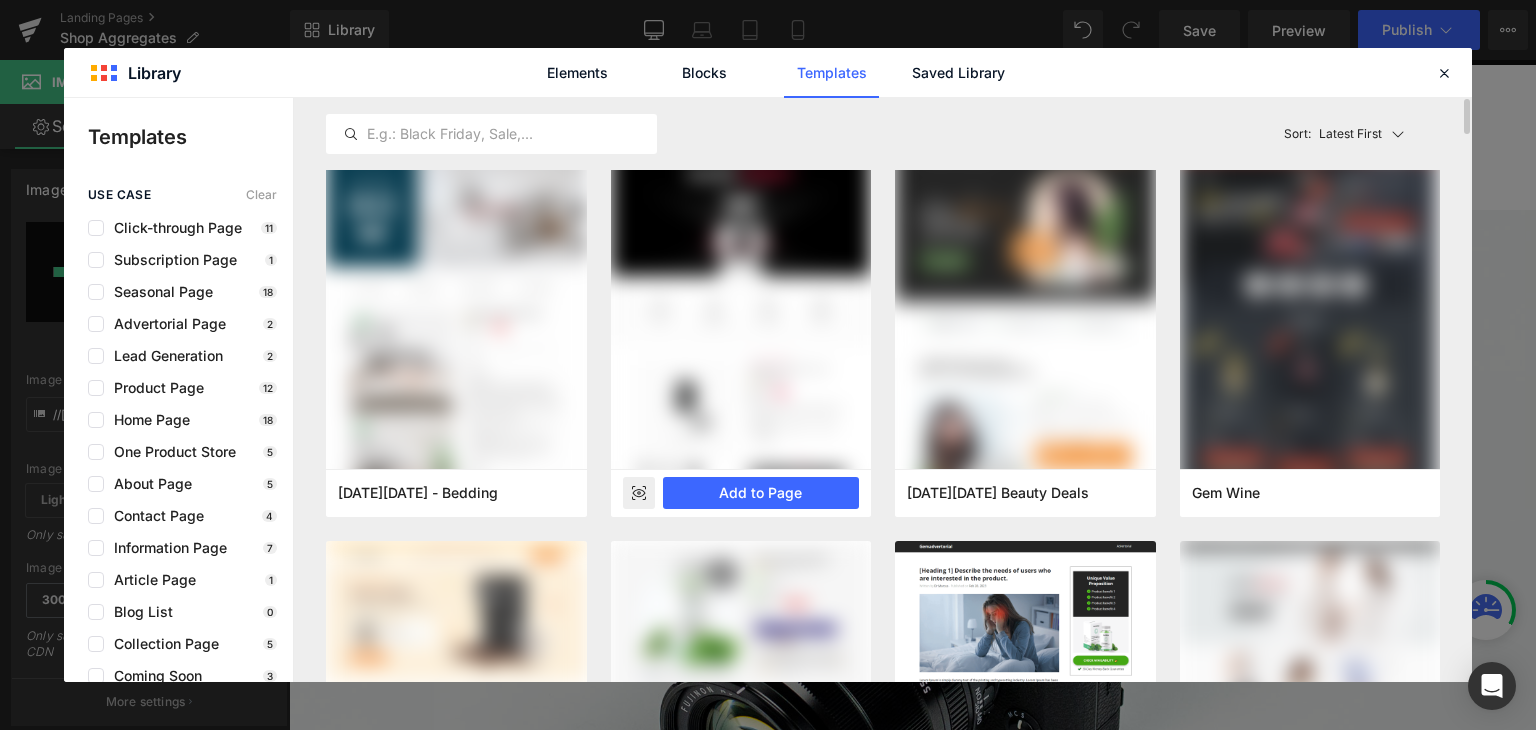 scroll, scrollTop: 0, scrollLeft: 0, axis: both 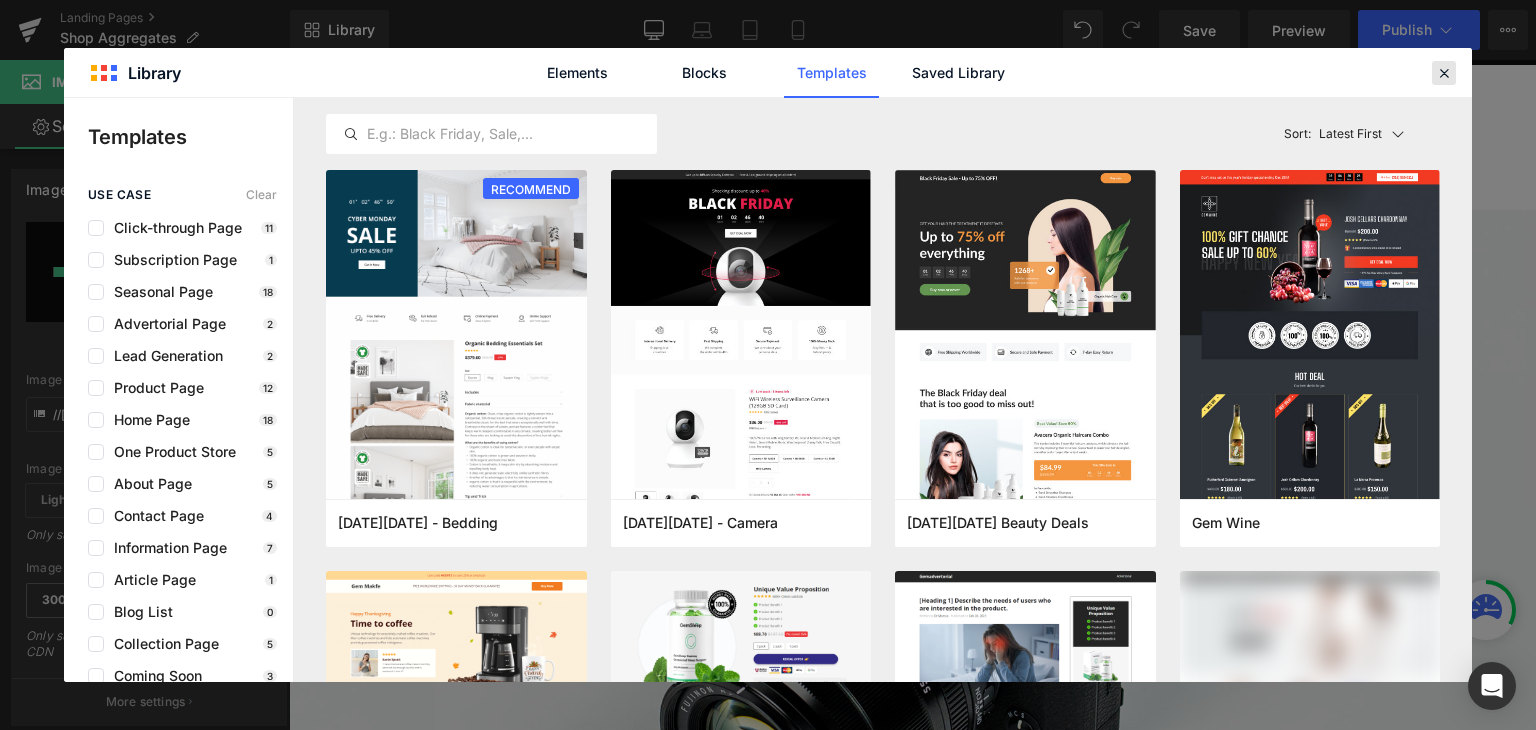 click 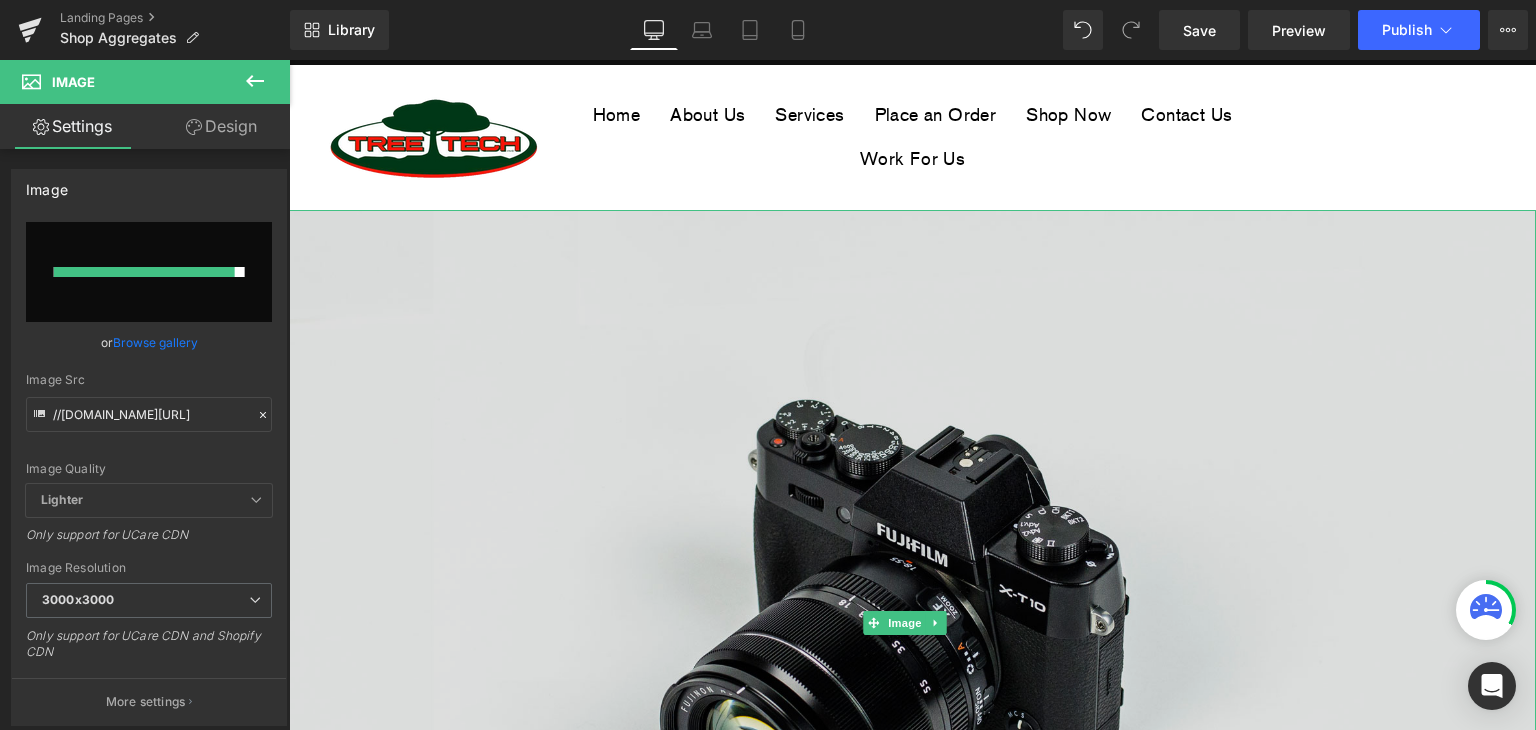 scroll, scrollTop: 152, scrollLeft: 0, axis: vertical 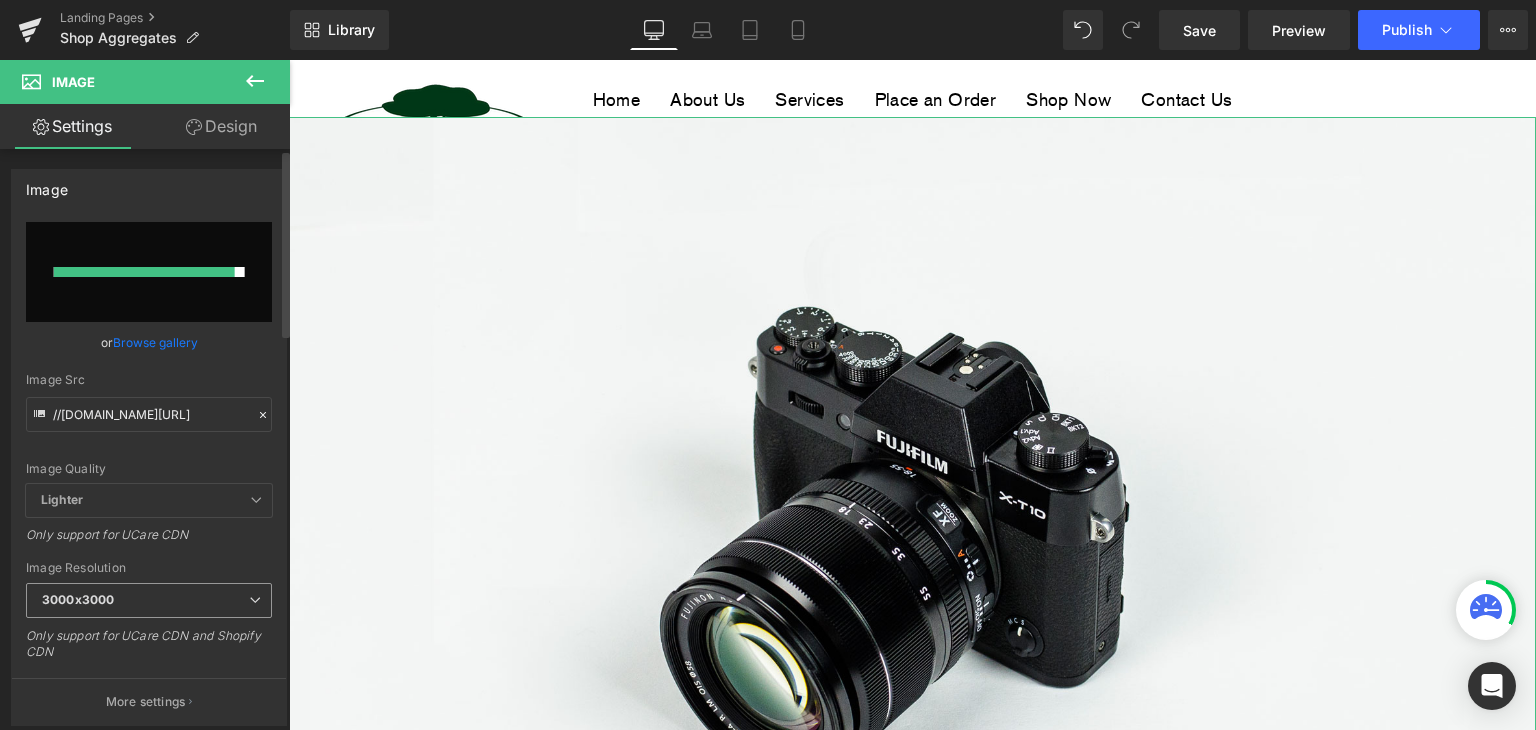 click on "3000x3000" at bounding box center (149, 600) 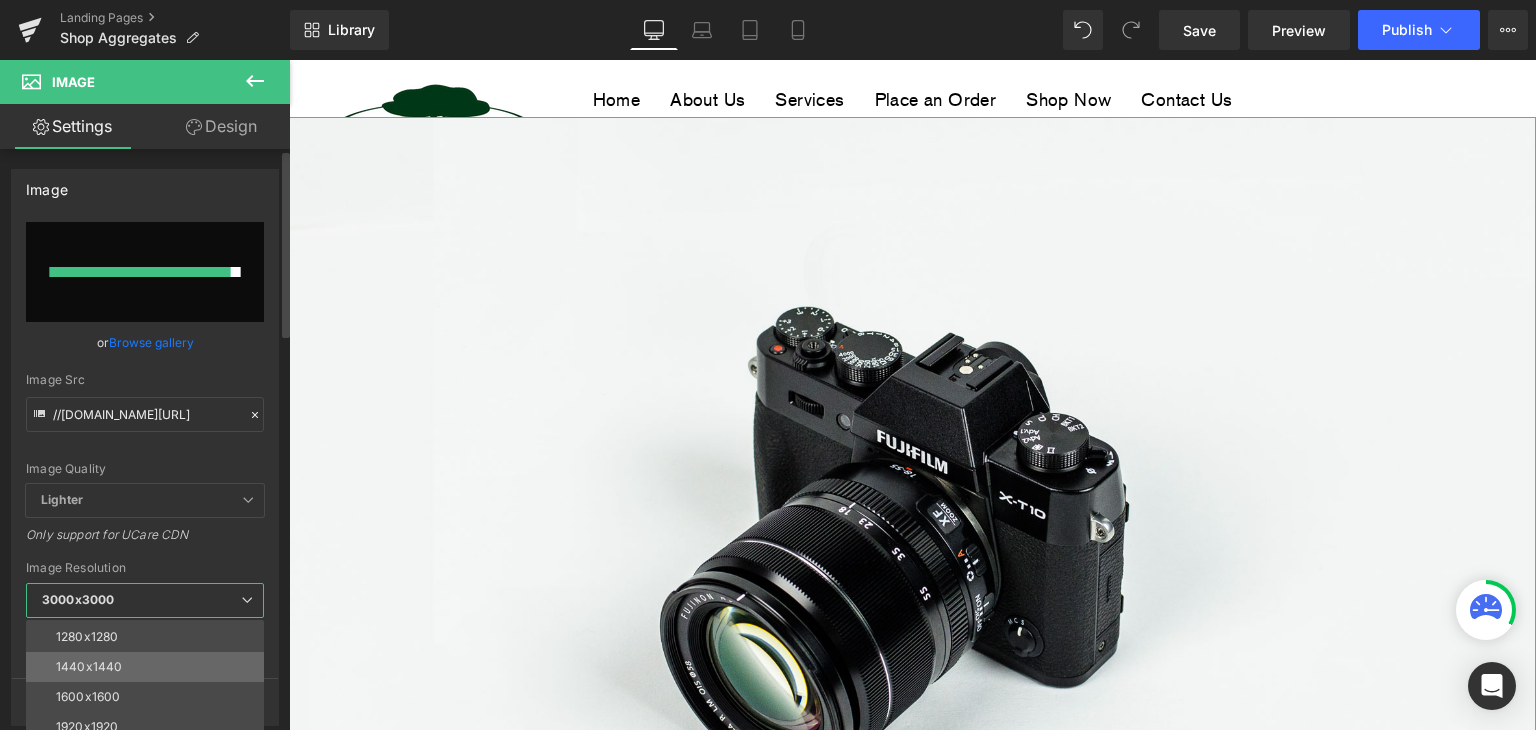 scroll, scrollTop: 236, scrollLeft: 0, axis: vertical 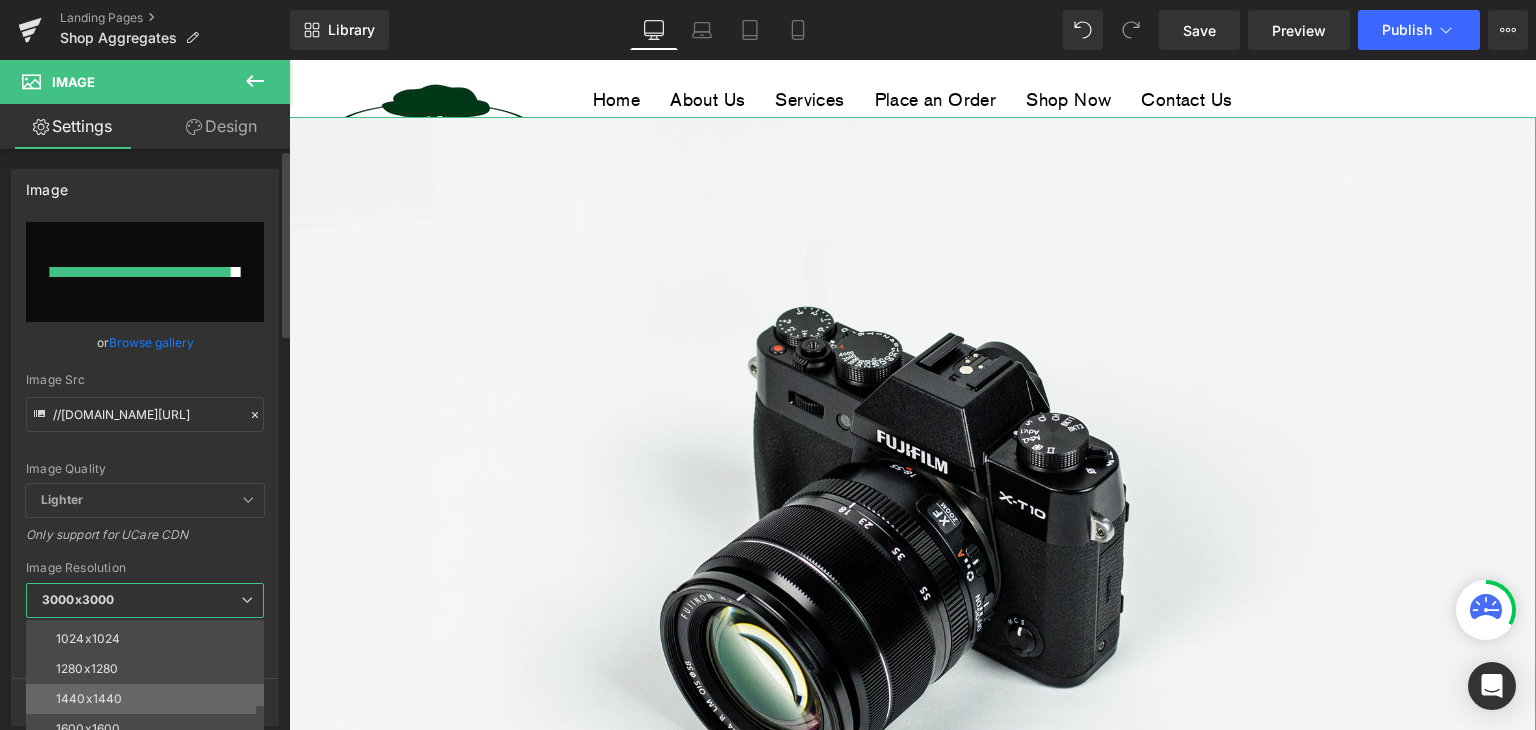 click on "1440x1440" at bounding box center (149, 699) 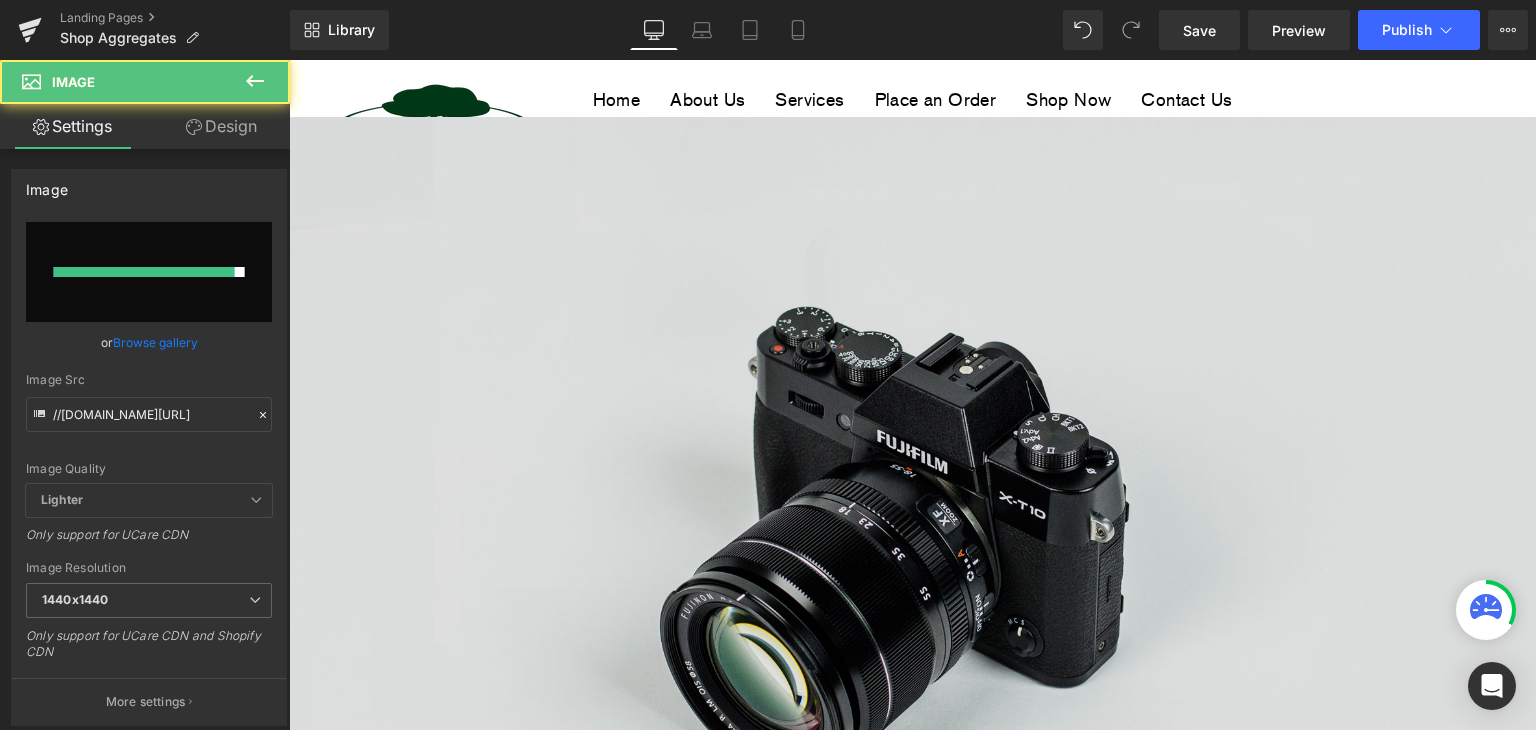 click at bounding box center (912, 530) 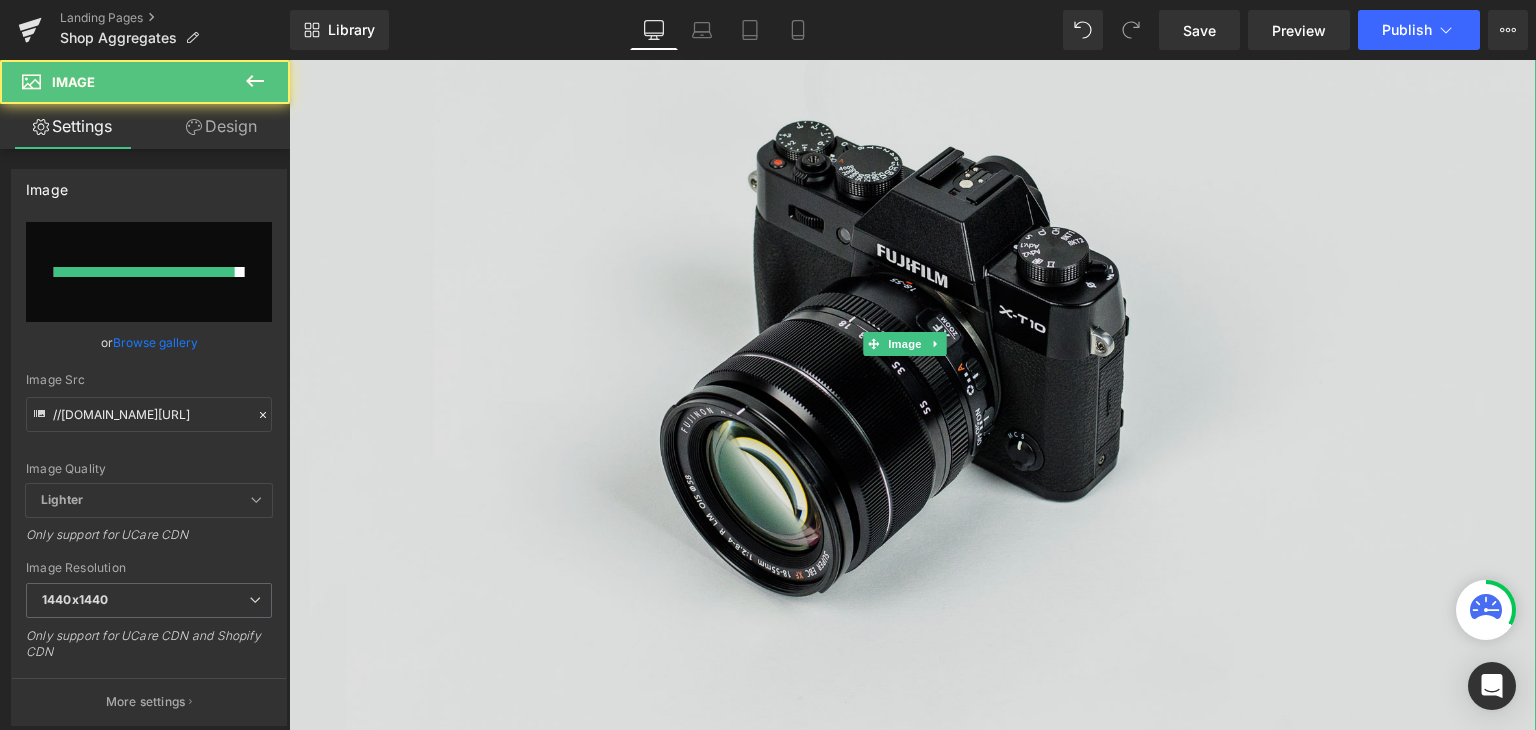 scroll, scrollTop: 407, scrollLeft: 0, axis: vertical 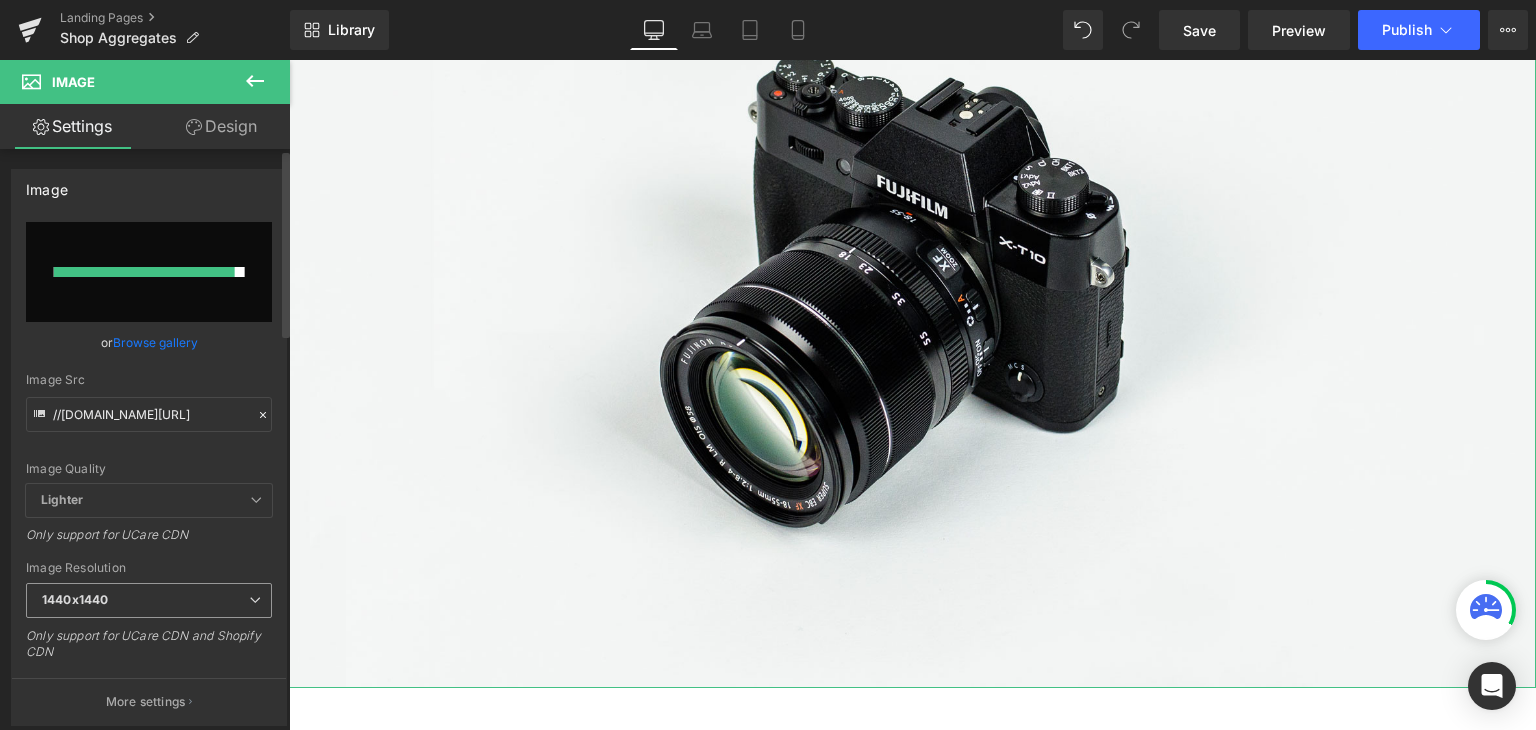click on "1440x1440" at bounding box center [149, 600] 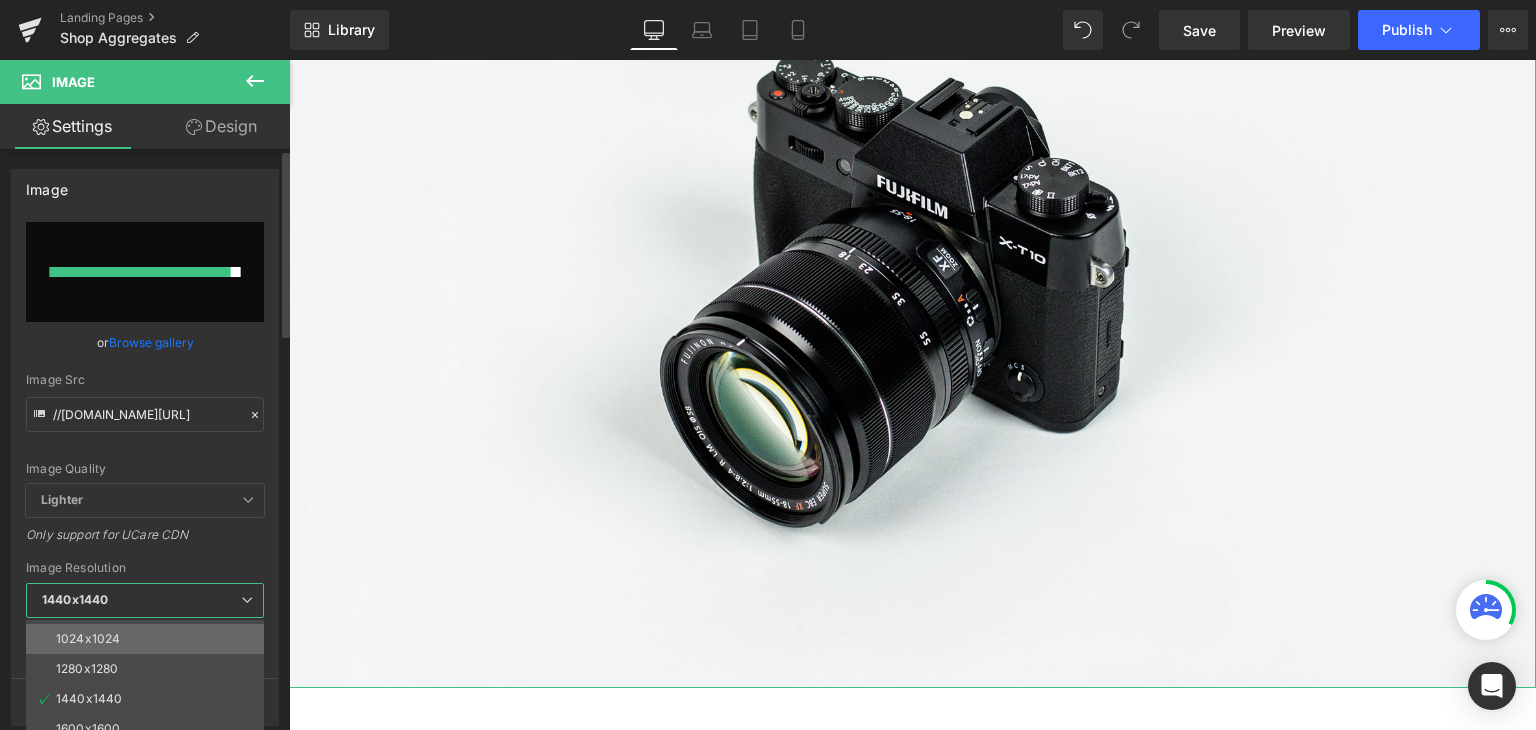 click on "1024x1024" at bounding box center [149, 639] 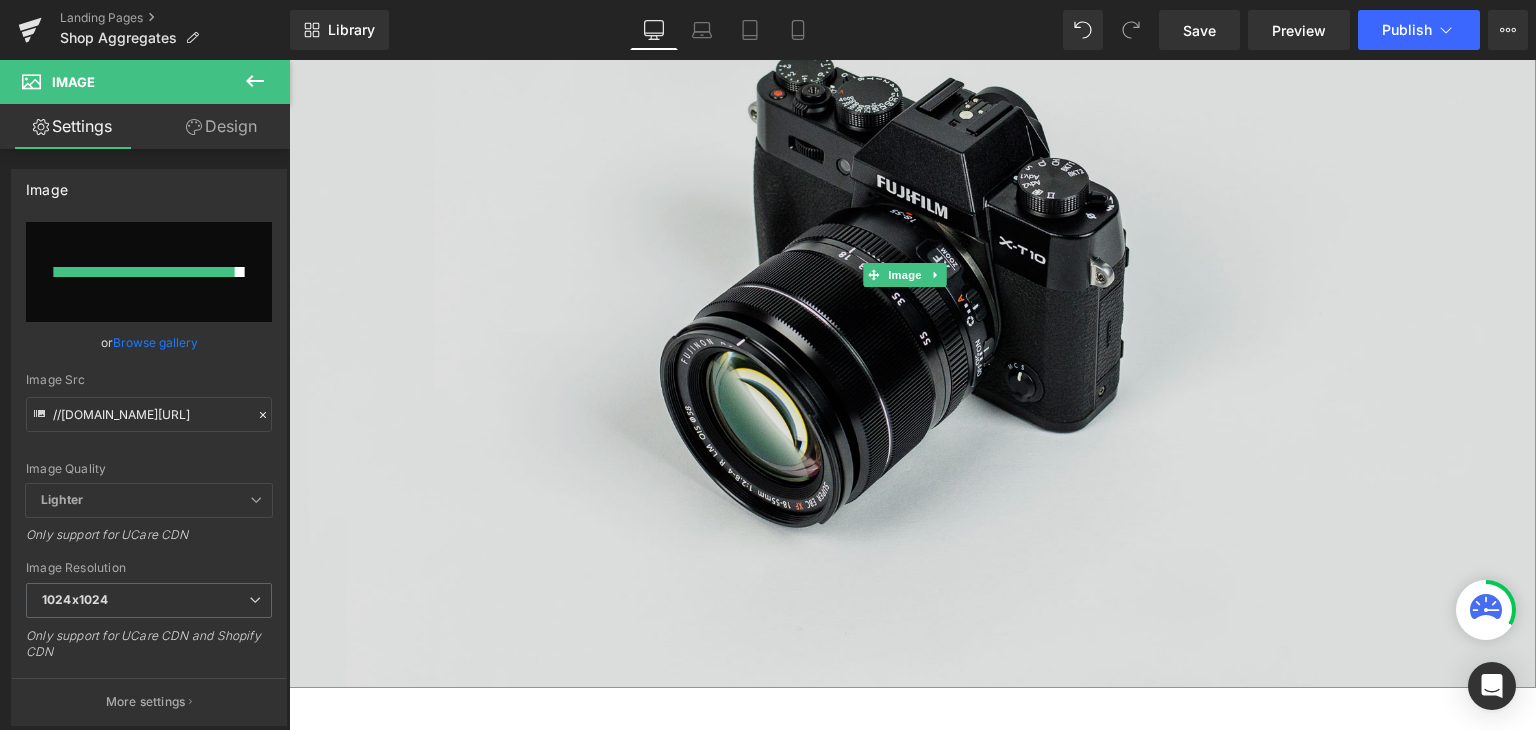 scroll, scrollTop: 0, scrollLeft: 0, axis: both 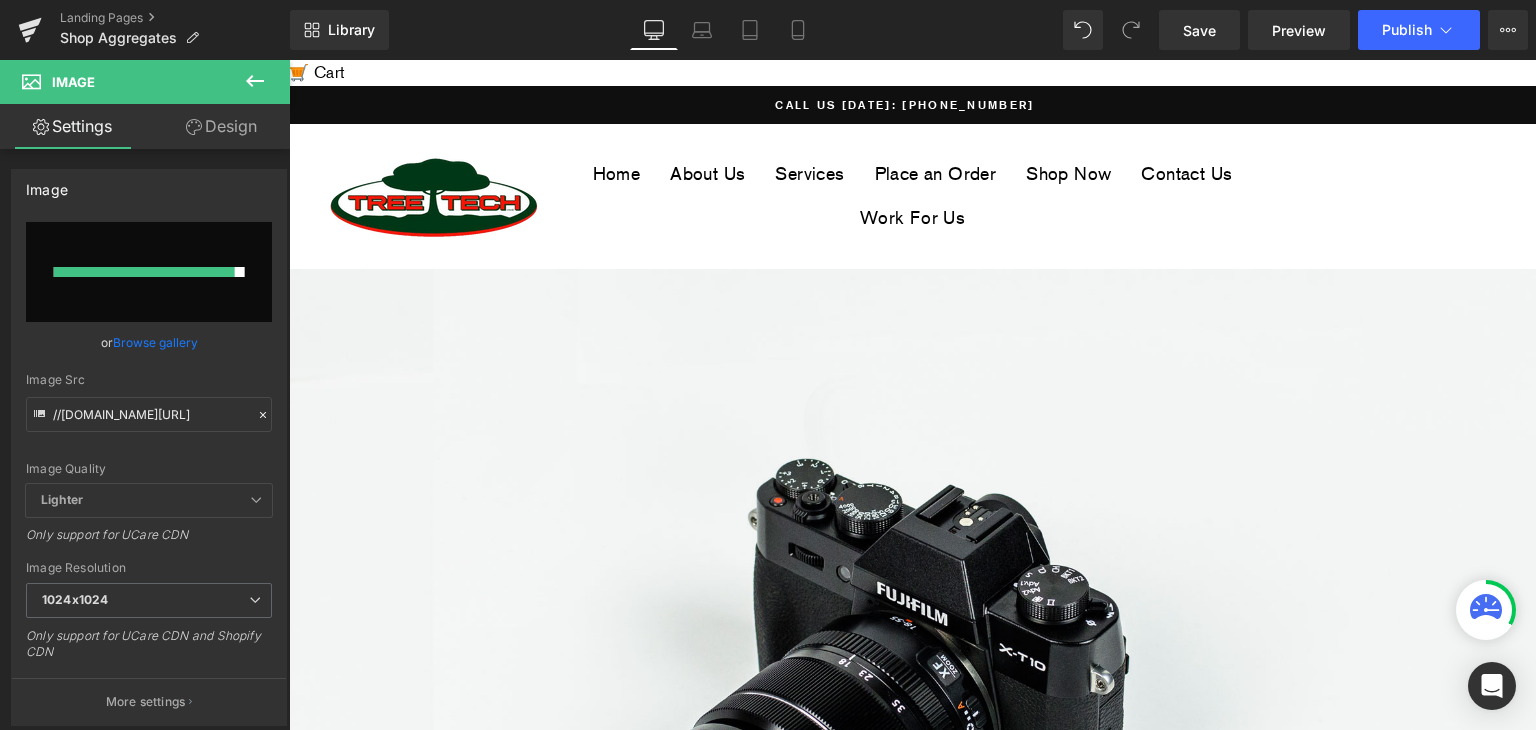 click at bounding box center [255, 82] 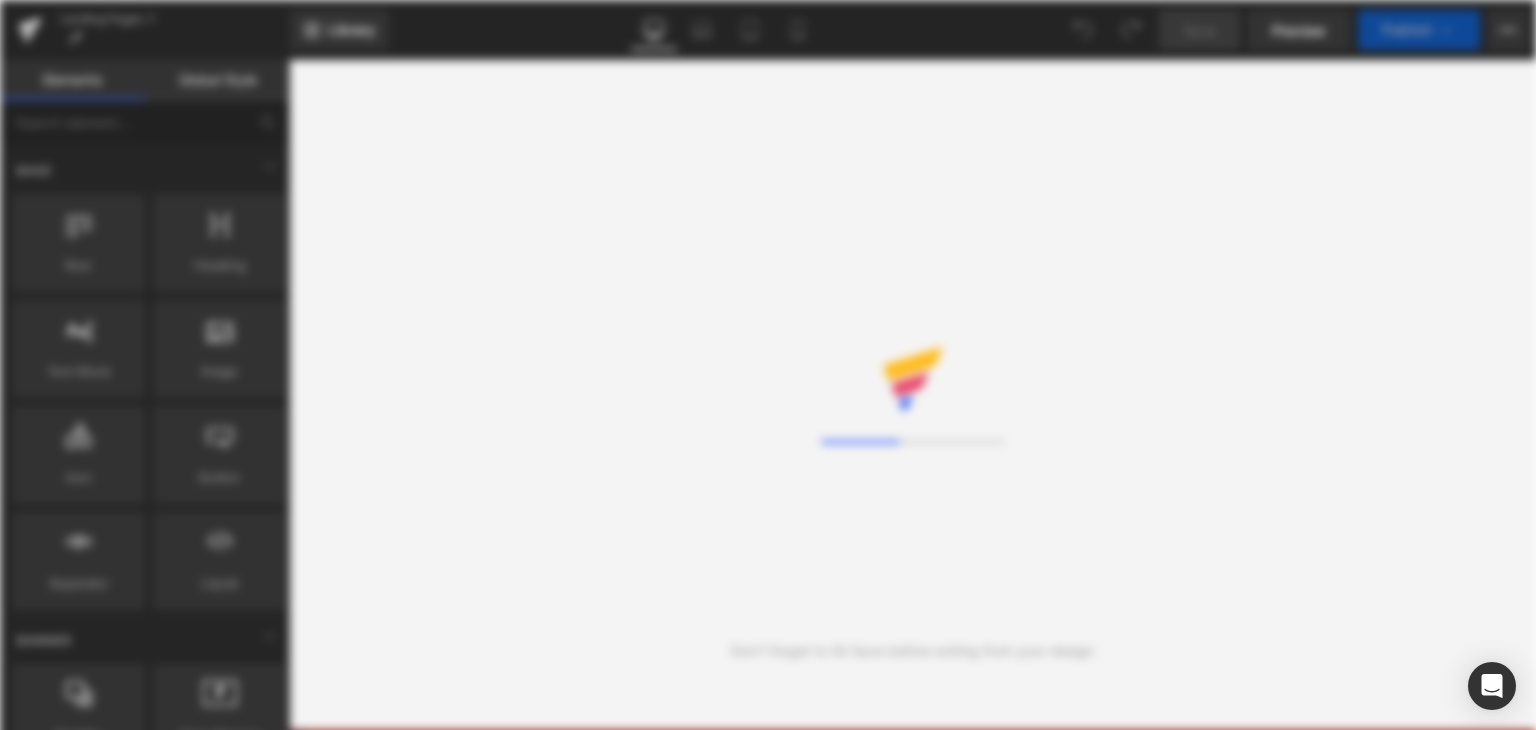 scroll, scrollTop: 0, scrollLeft: 0, axis: both 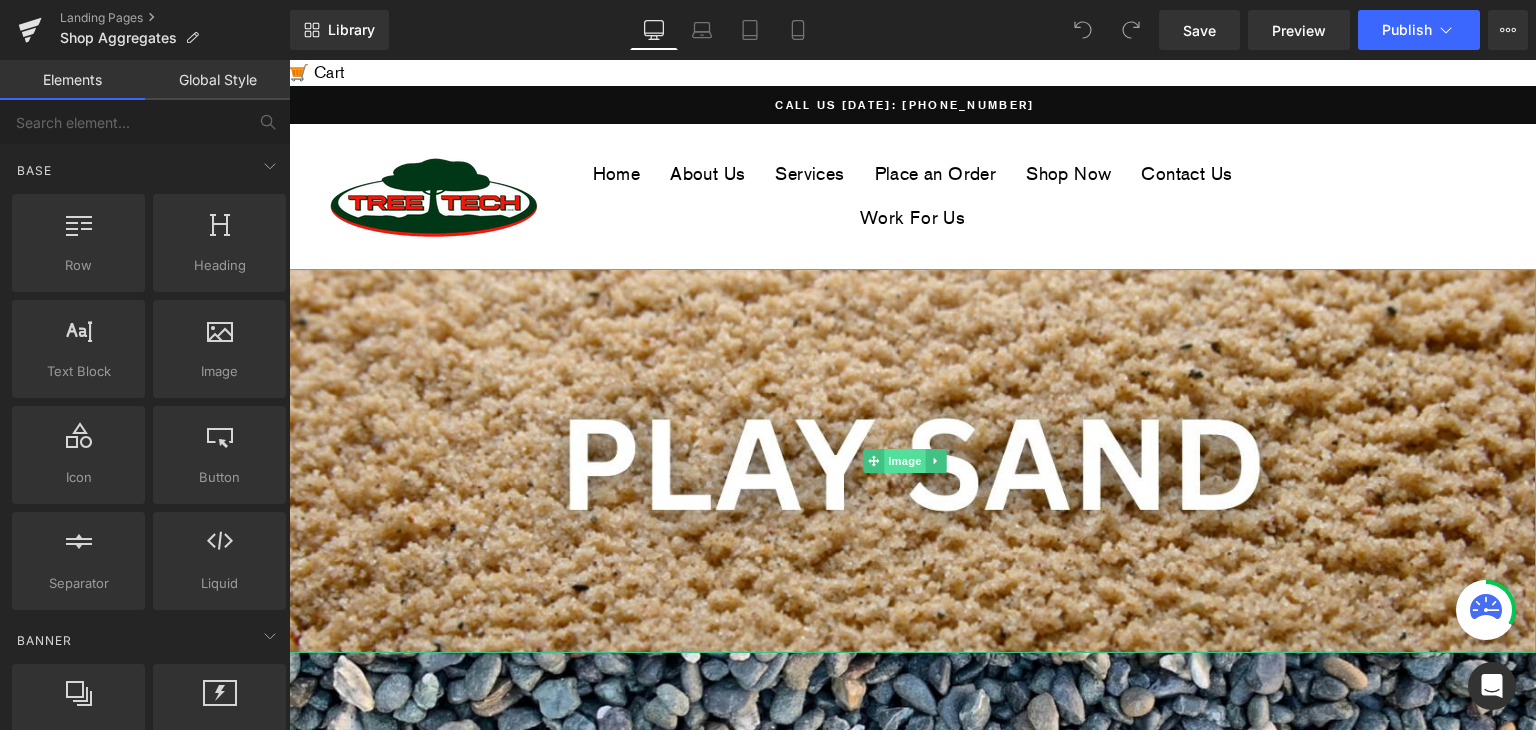 click on "Image" at bounding box center [905, 461] 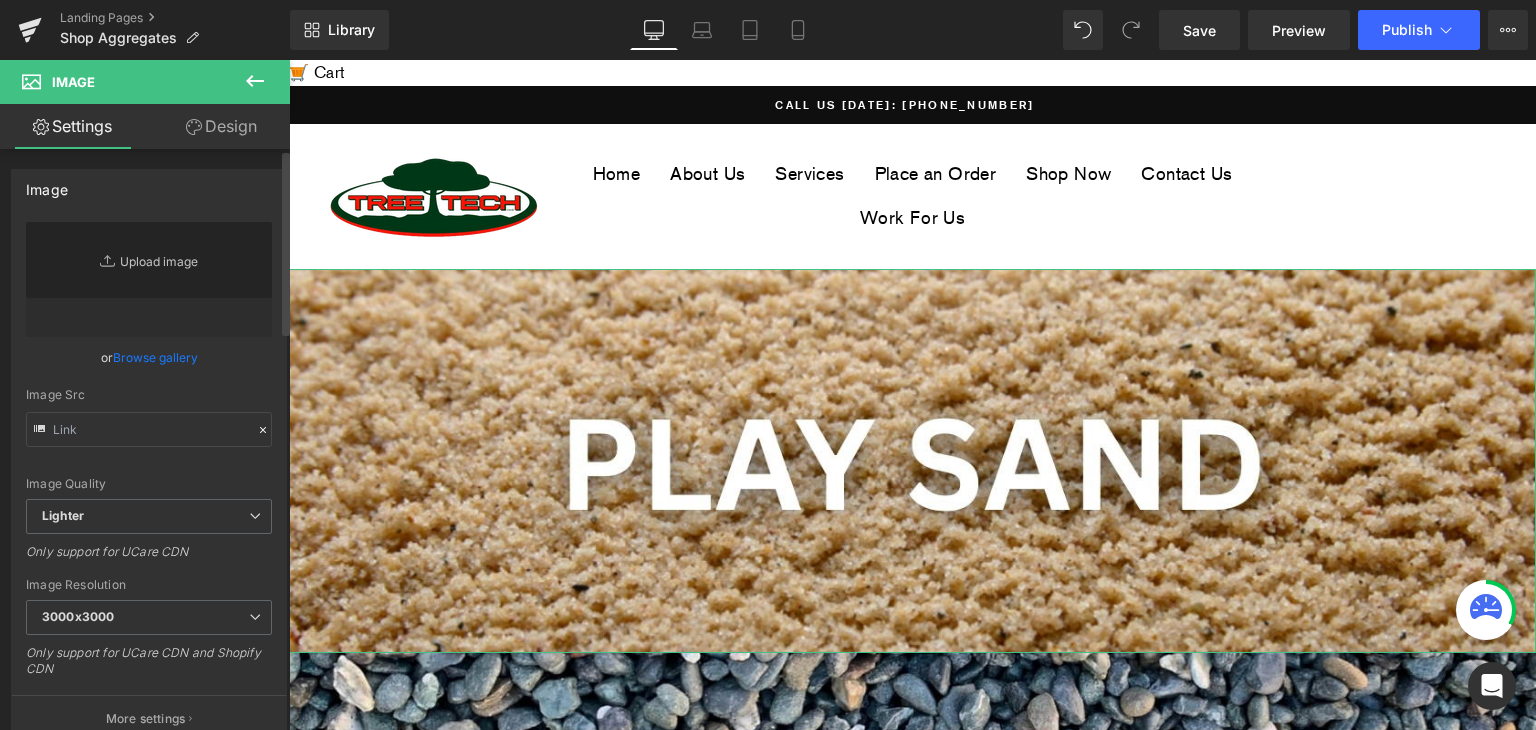click on "Replace Image" at bounding box center [149, 279] 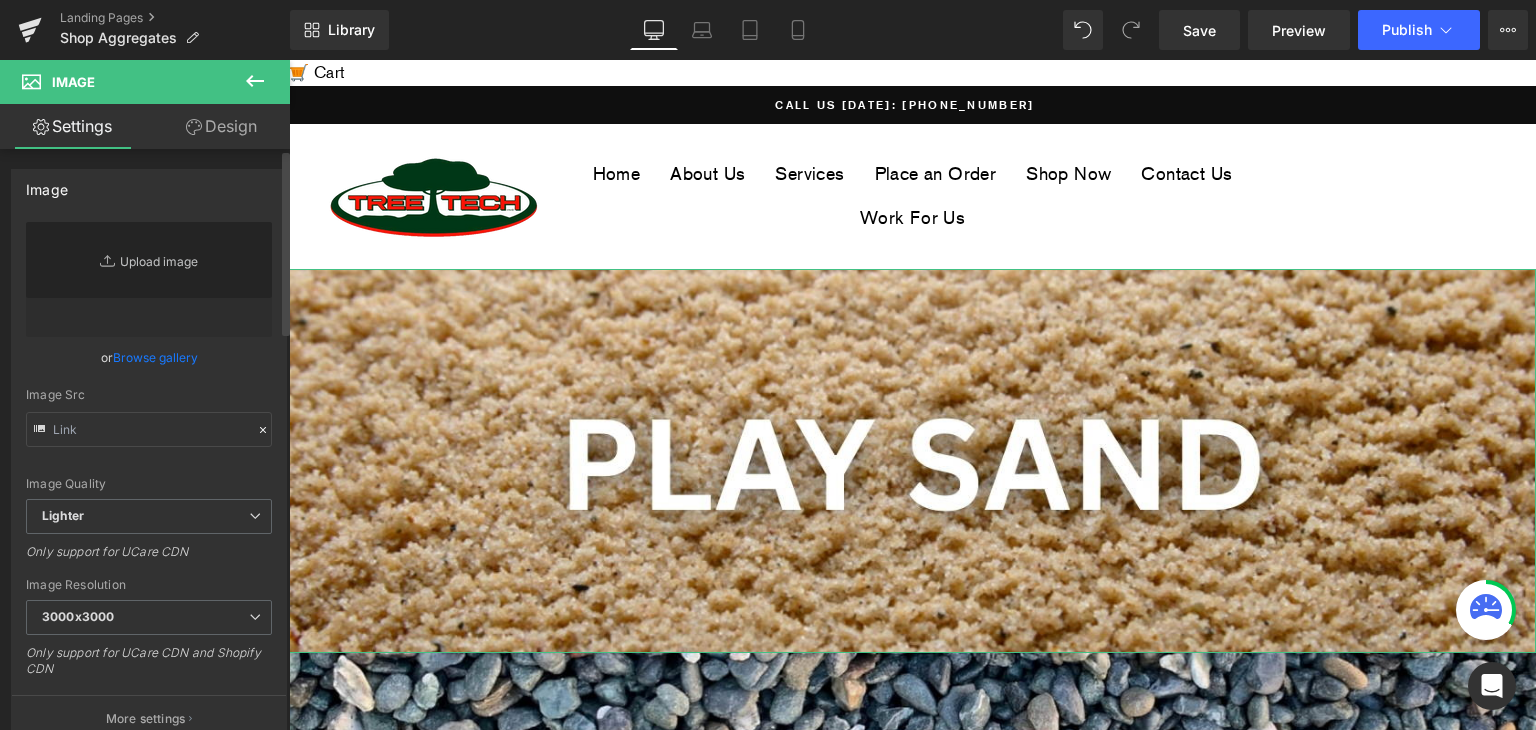 type on "C:\fakepath\PLAY SAND BANNER try again.png" 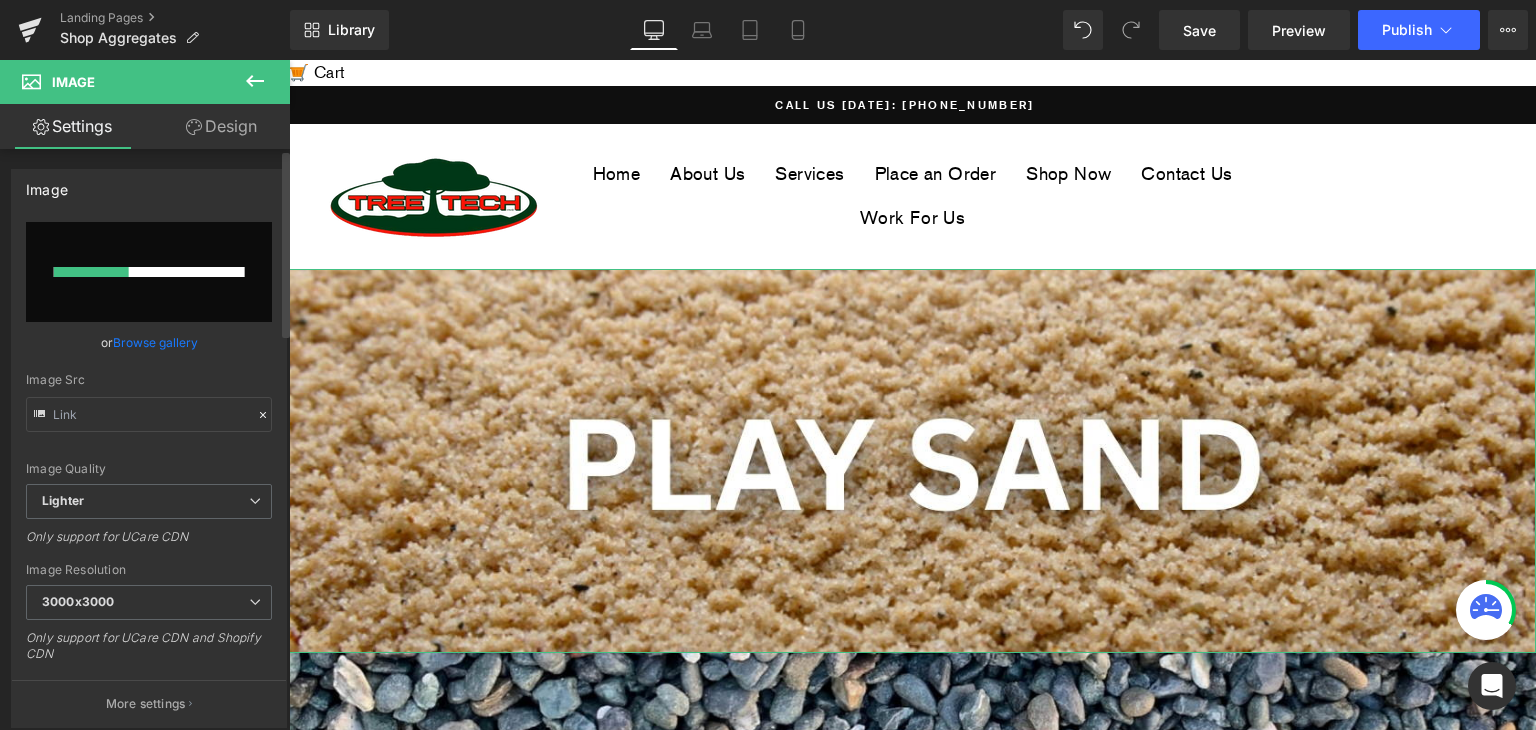 type 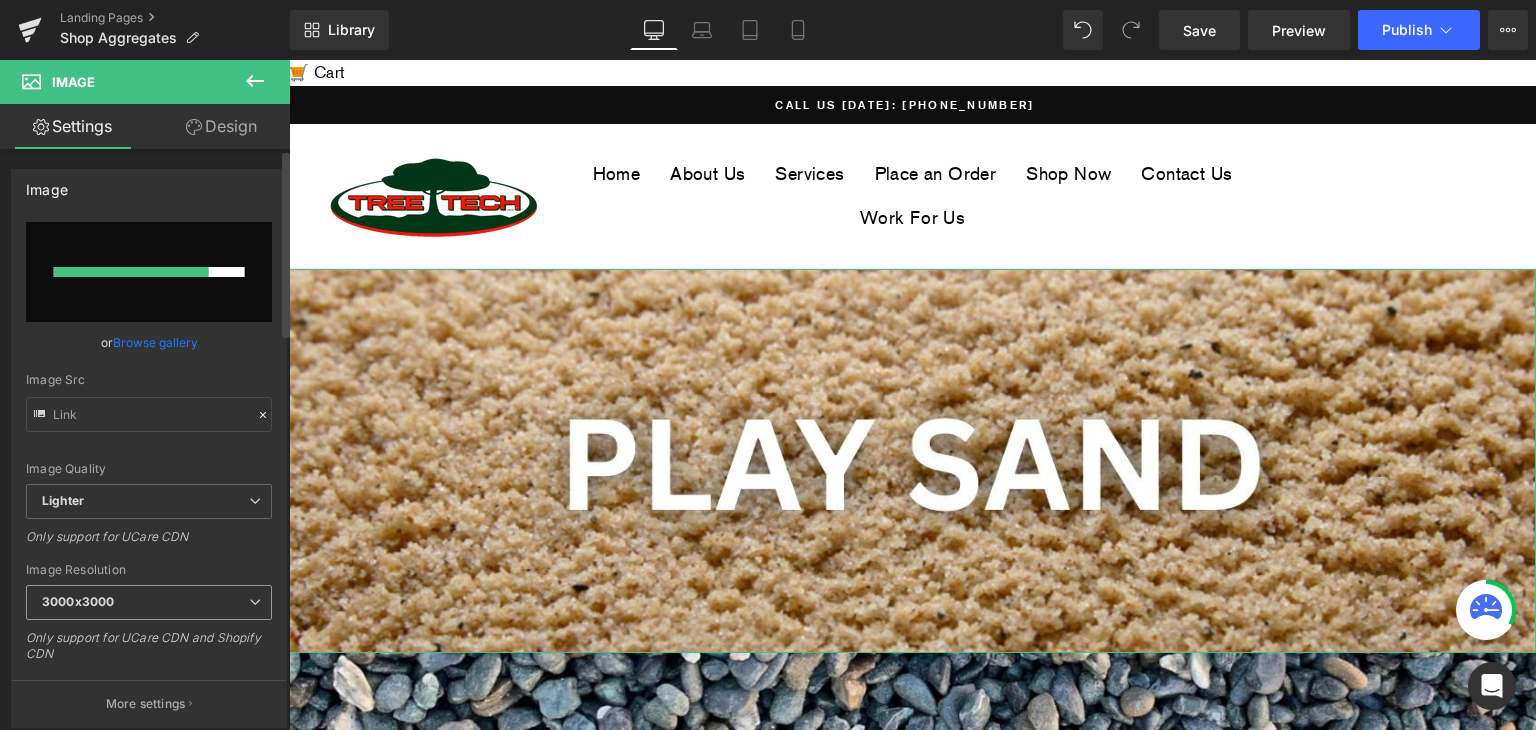 click on "3000x3000" at bounding box center [149, 602] 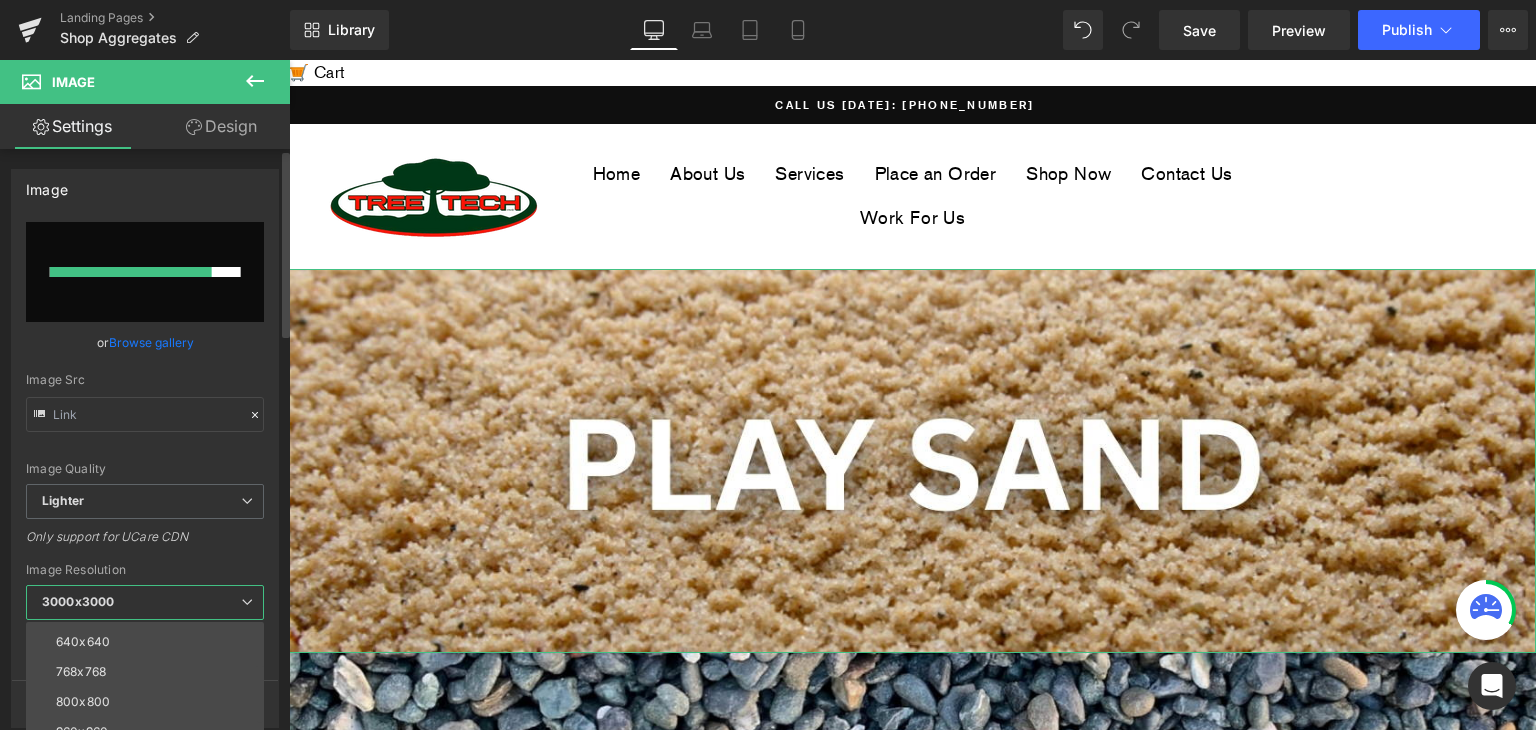 scroll, scrollTop: 116, scrollLeft: 0, axis: vertical 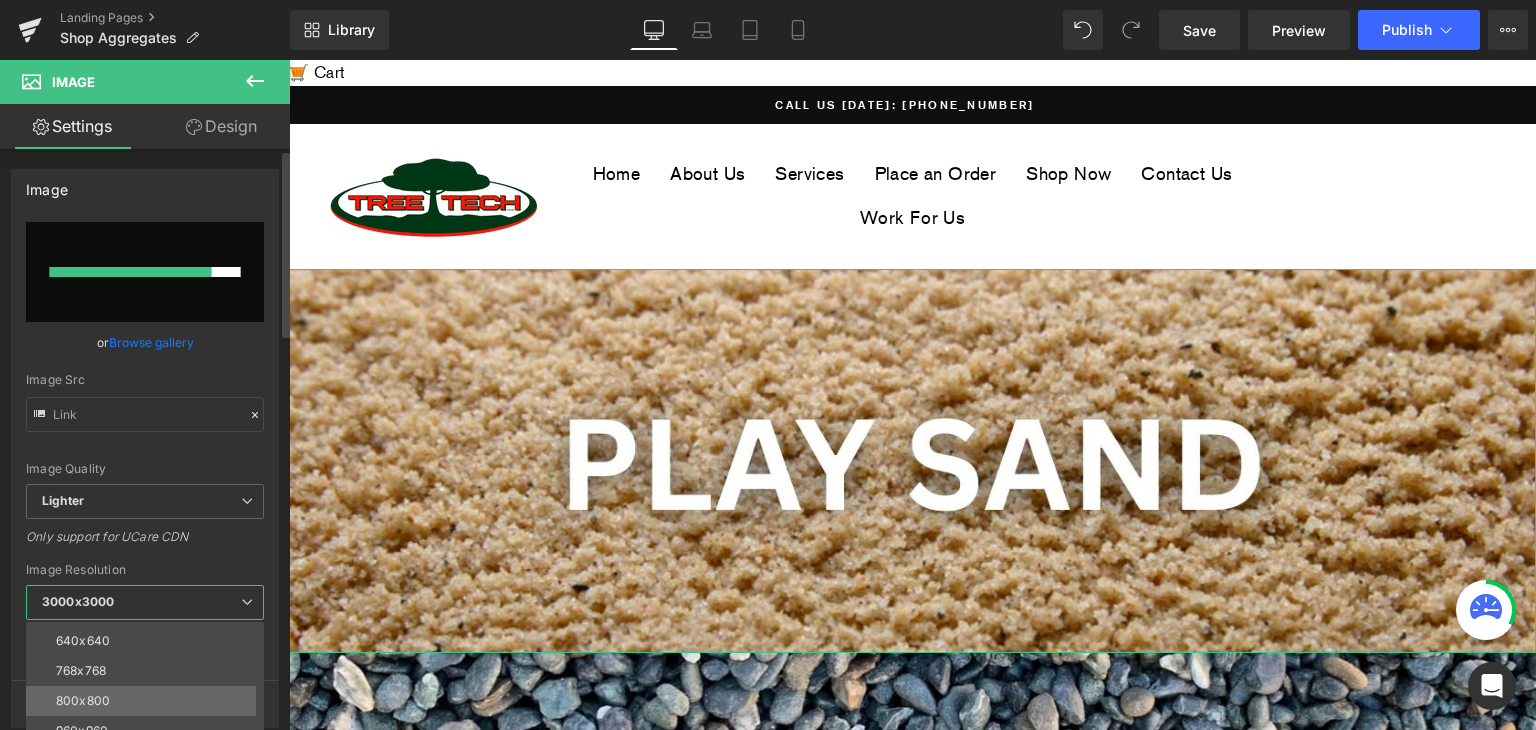 click on "800x800" at bounding box center [149, 701] 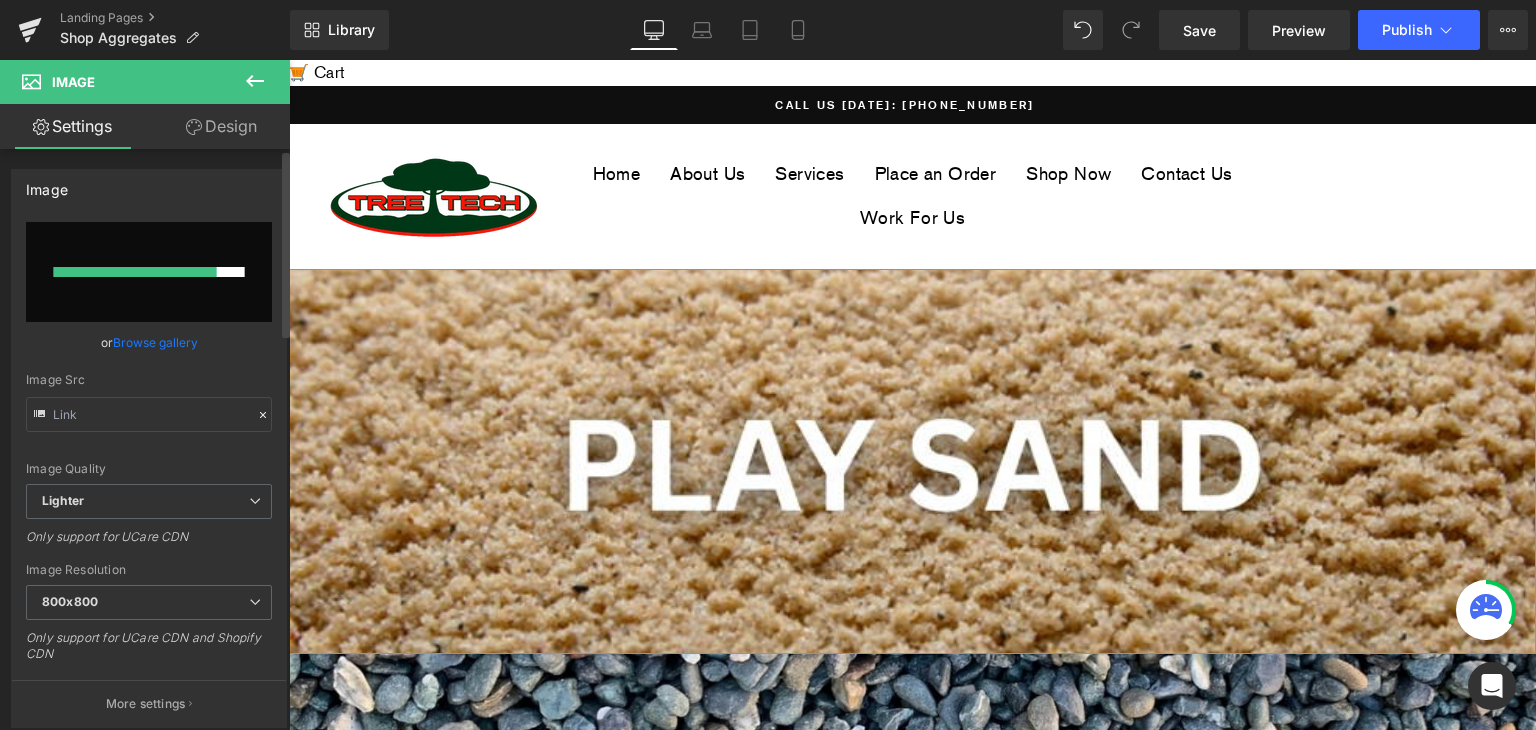 click on "Only support for UCare CDN" at bounding box center [149, 543] 